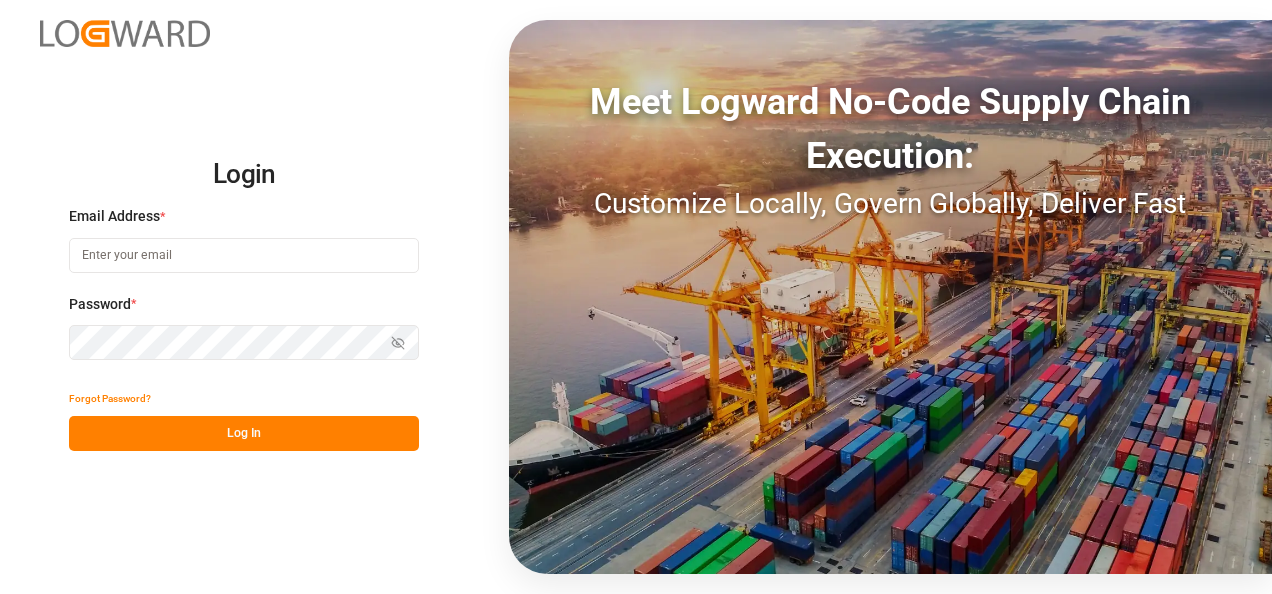 scroll, scrollTop: 0, scrollLeft: 0, axis: both 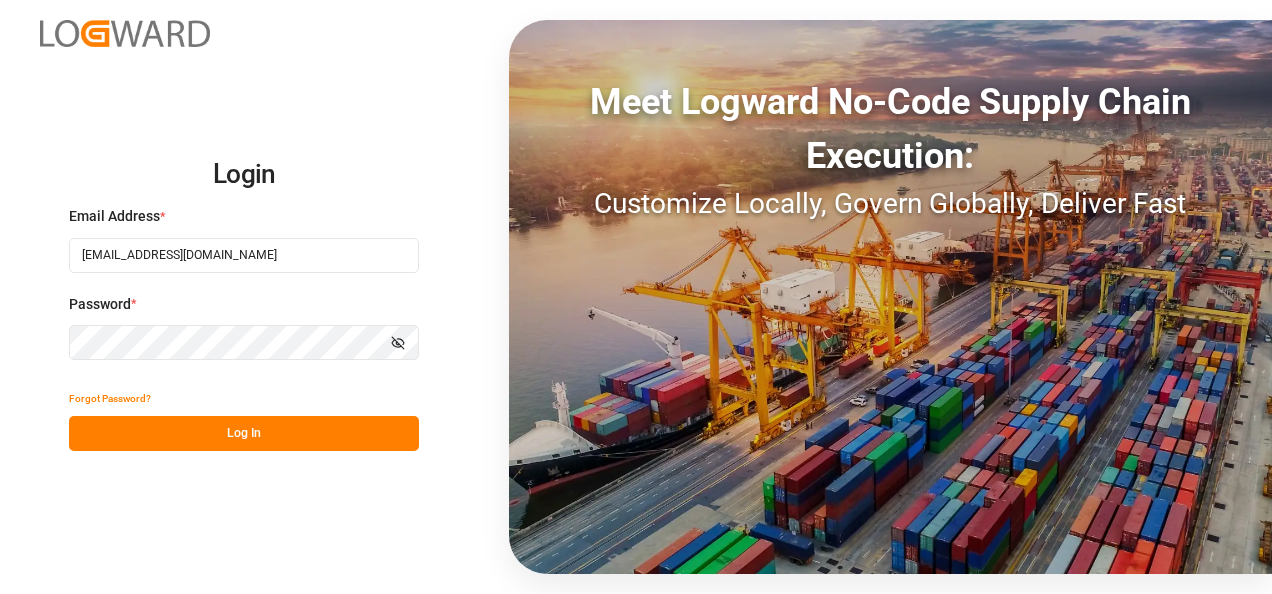 click on "Log In" at bounding box center (244, 433) 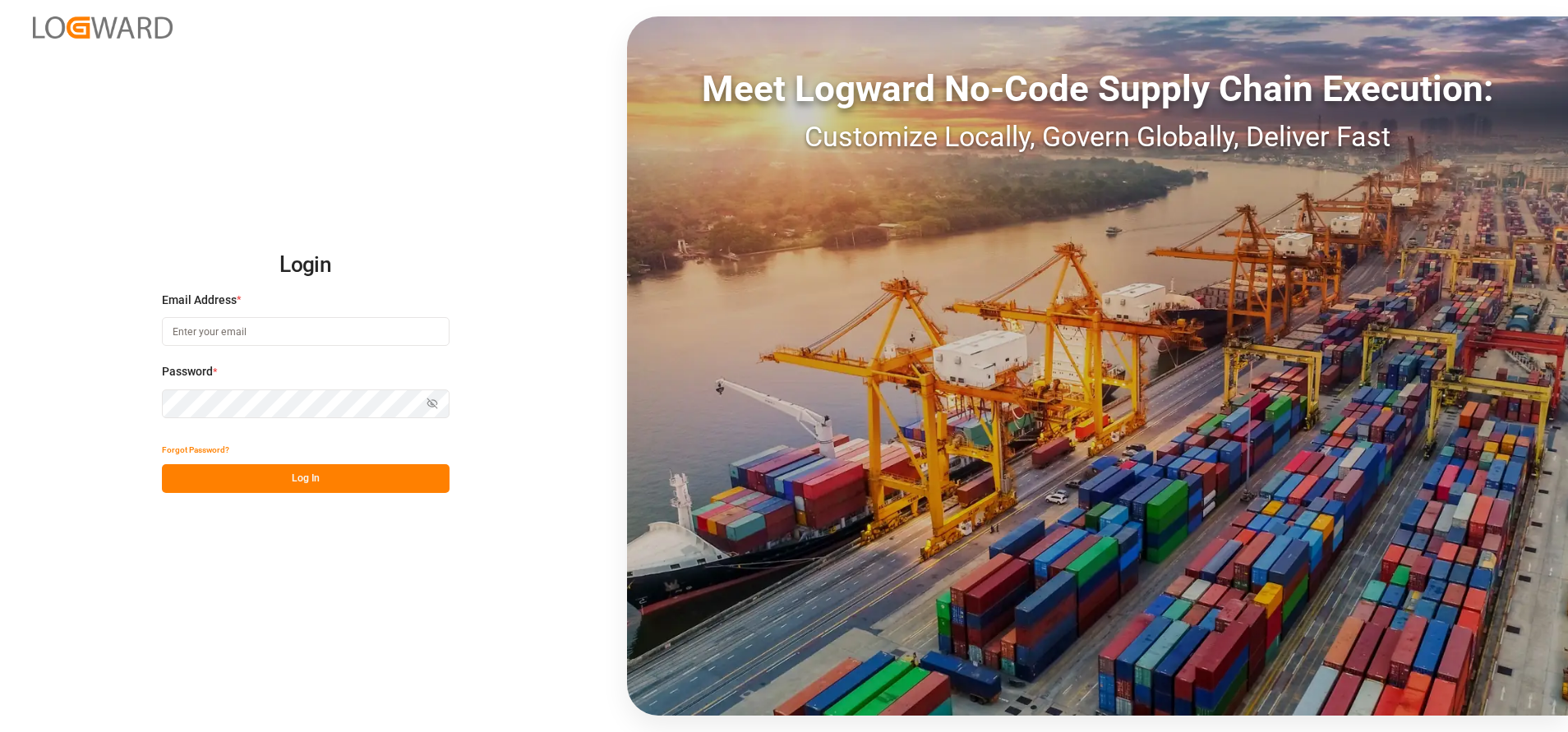 scroll, scrollTop: 0, scrollLeft: 0, axis: both 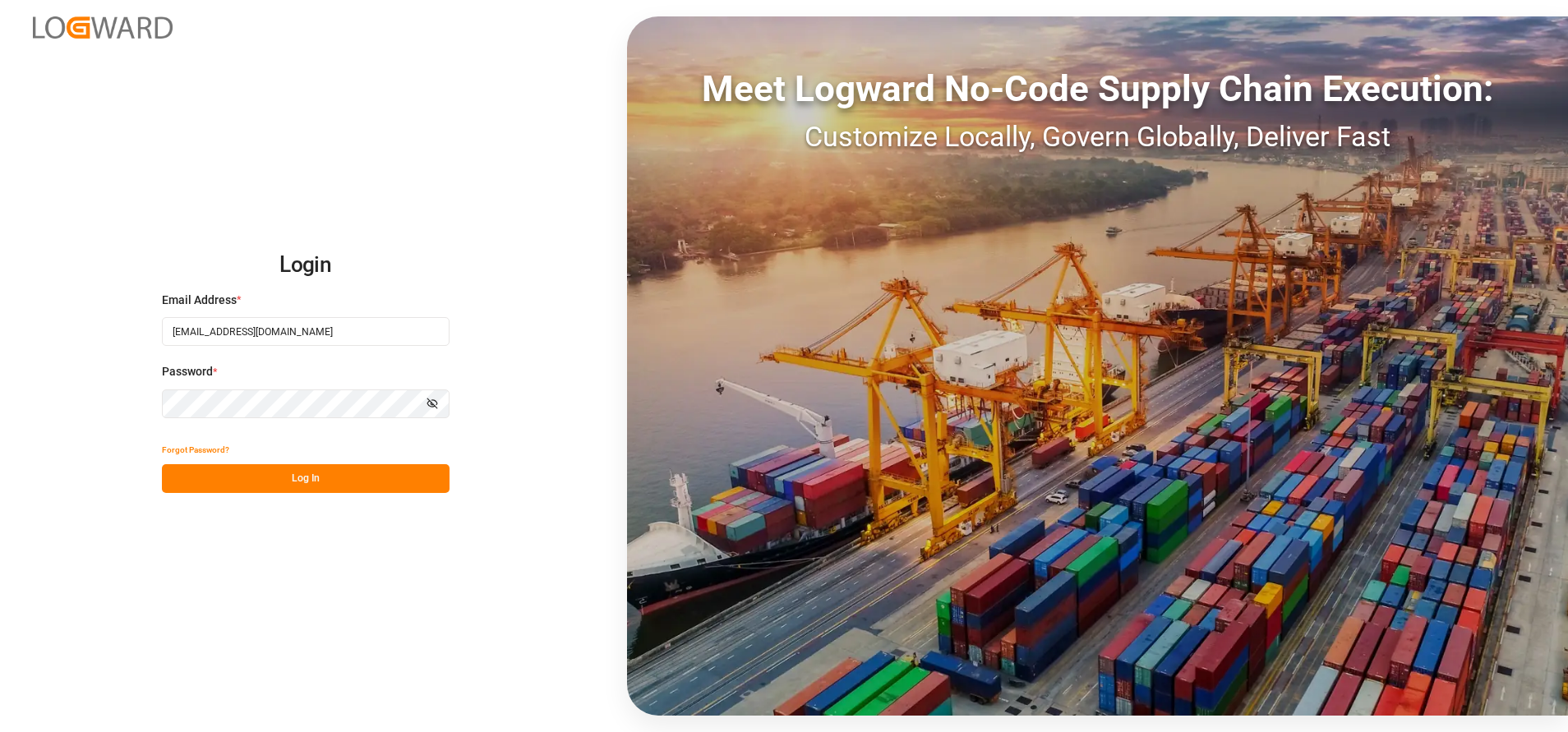click on "Log In" at bounding box center [306, 478] 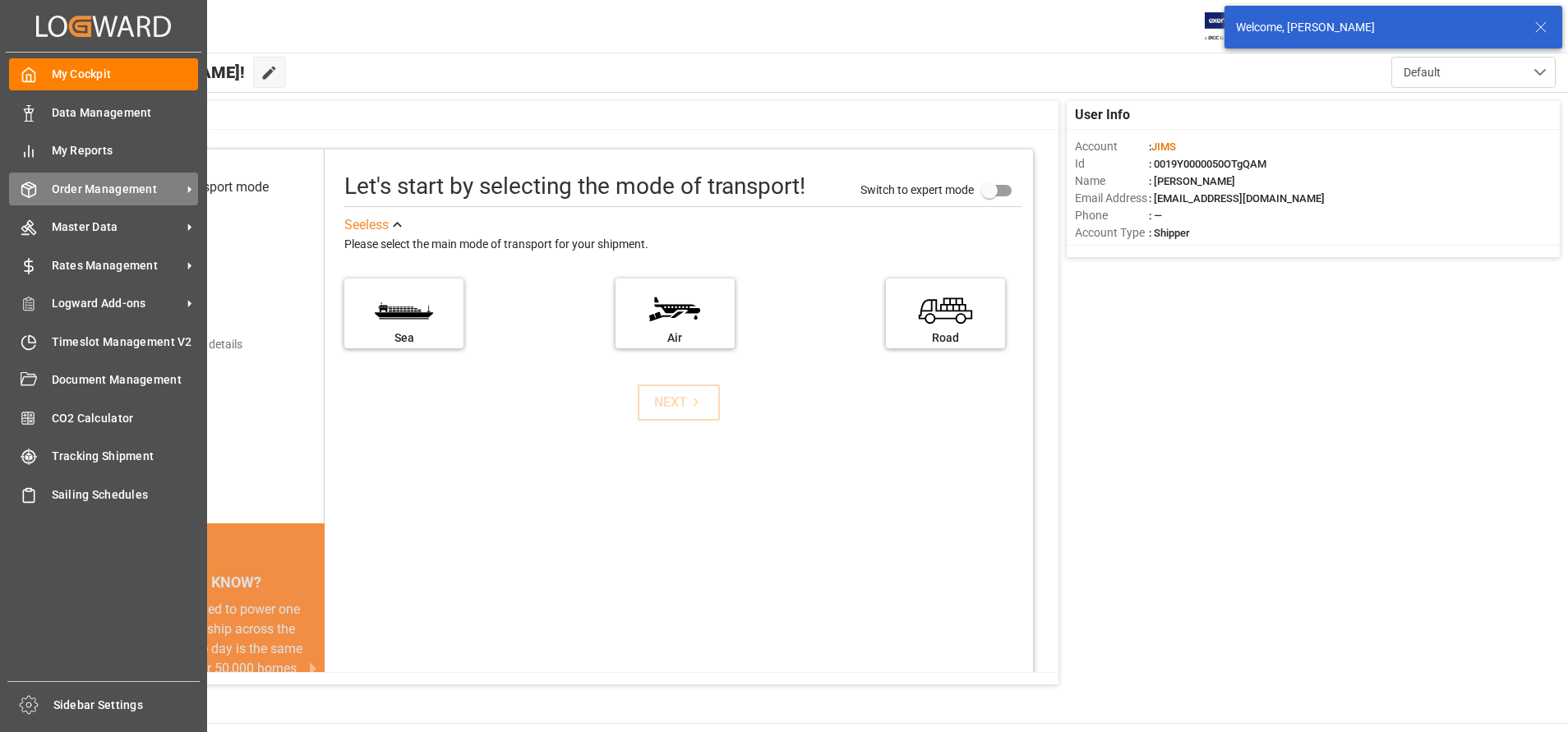 click on "Order Management" at bounding box center [117, 189] 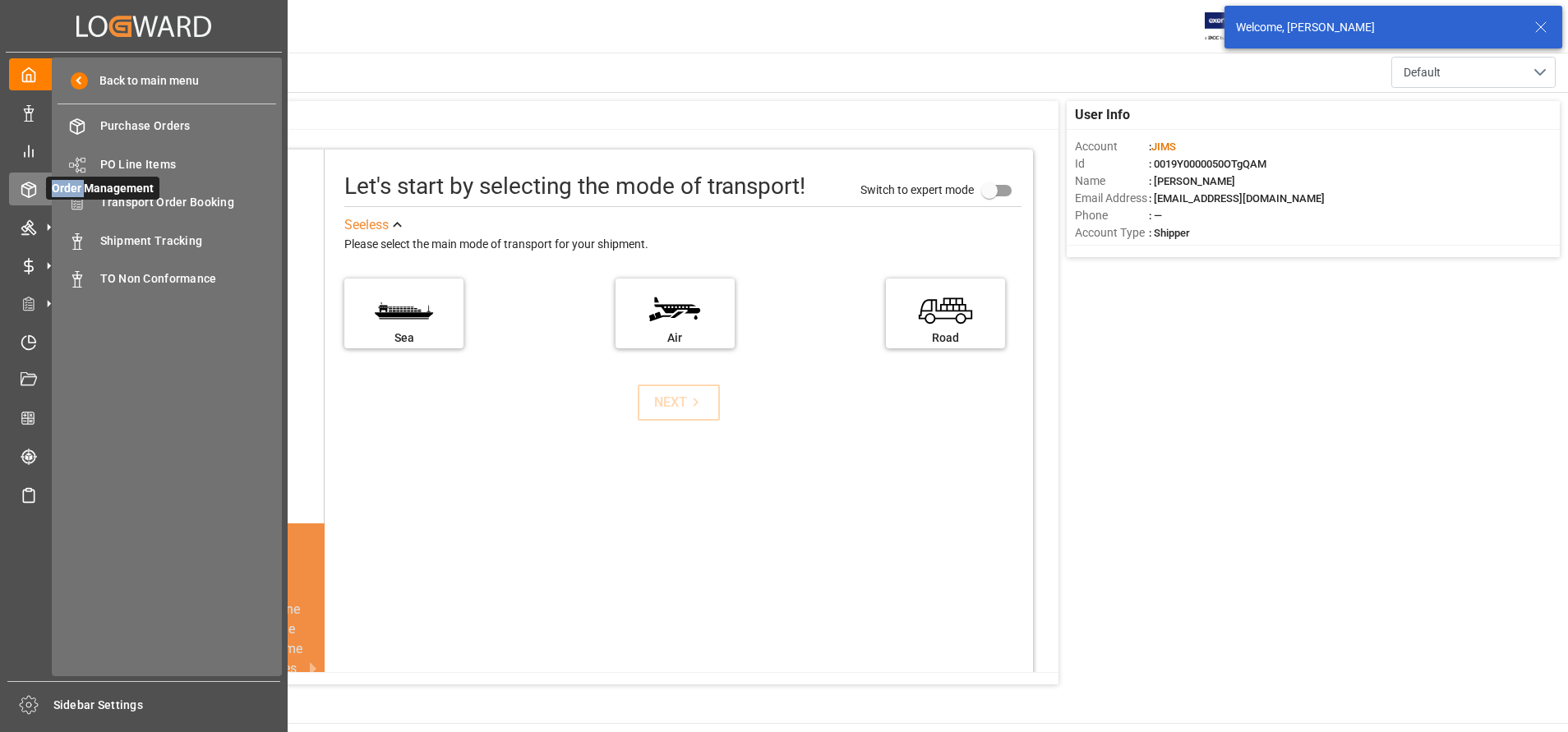 click on "Order Management" at bounding box center (103, 188) 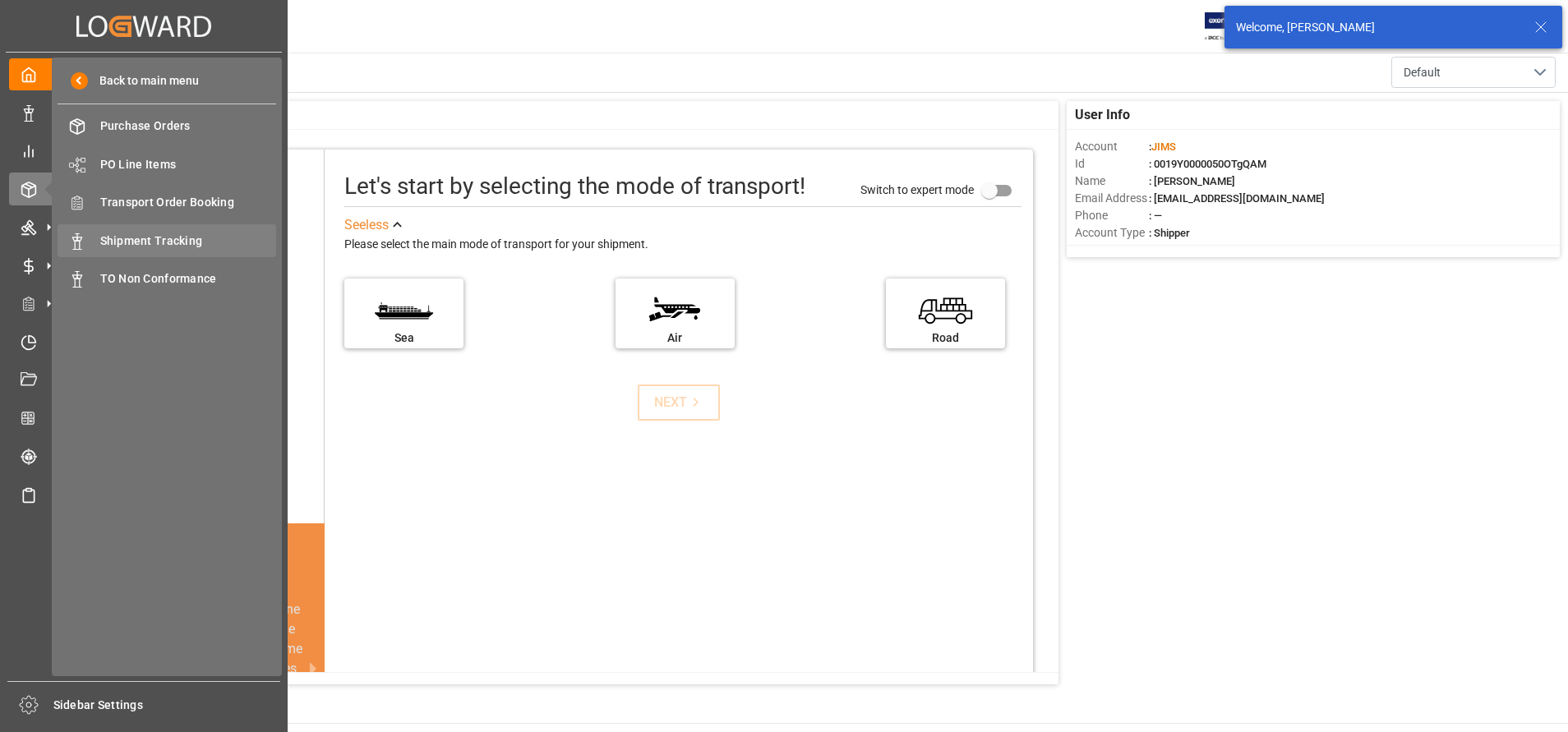 drag, startPoint x: 51, startPoint y: 188, endPoint x: 151, endPoint y: 242, distance: 113.6486 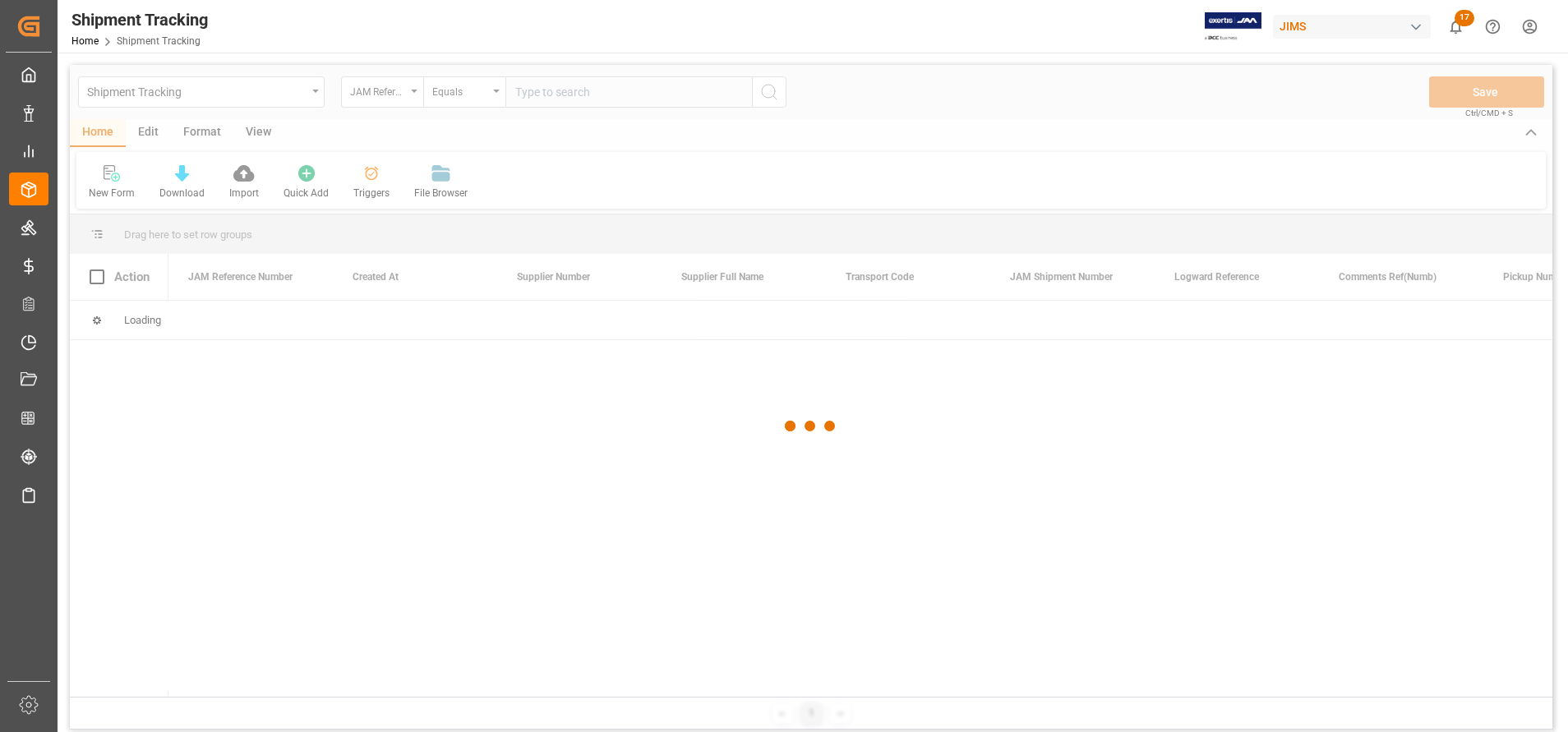 click at bounding box center (811, 426) 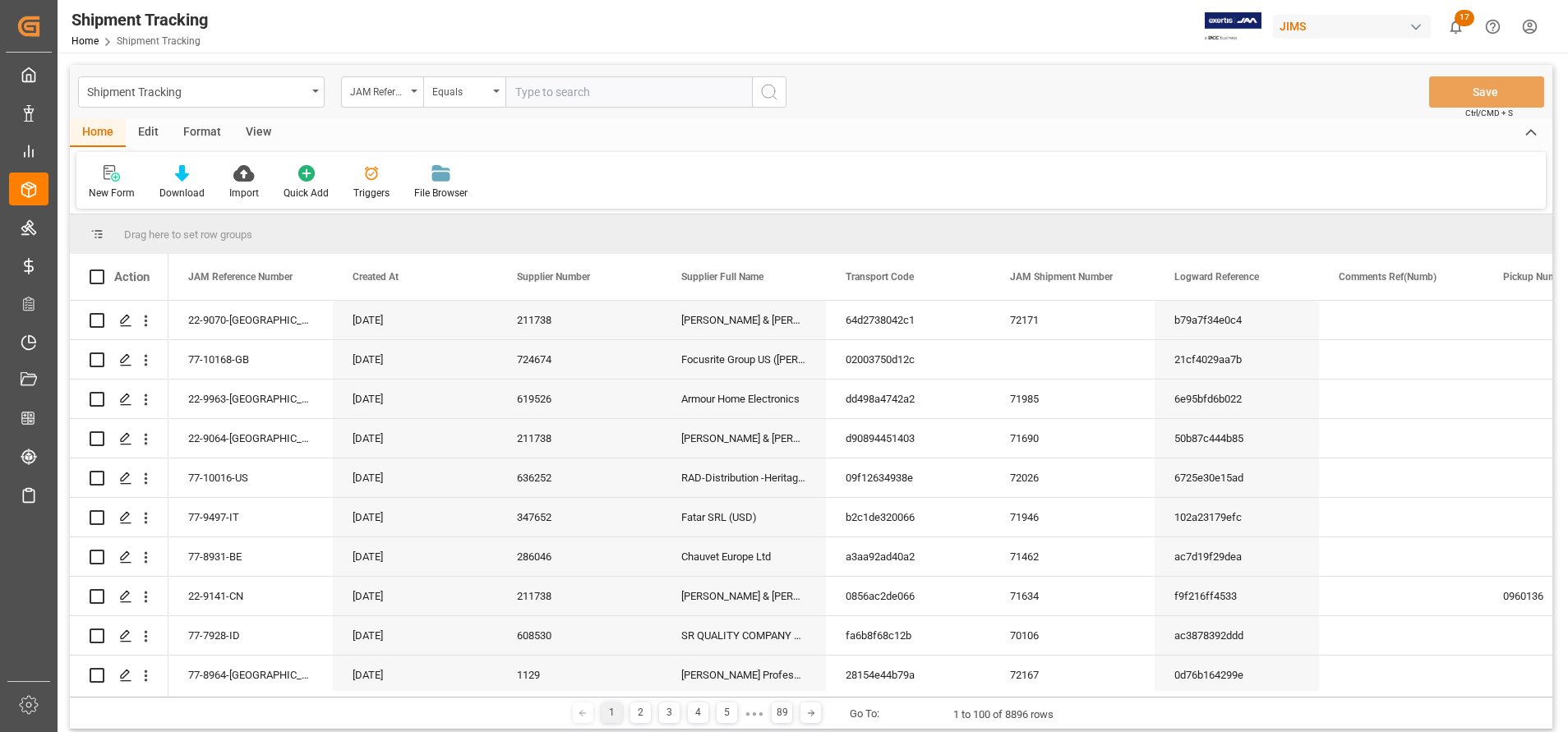 click at bounding box center [629, 92] 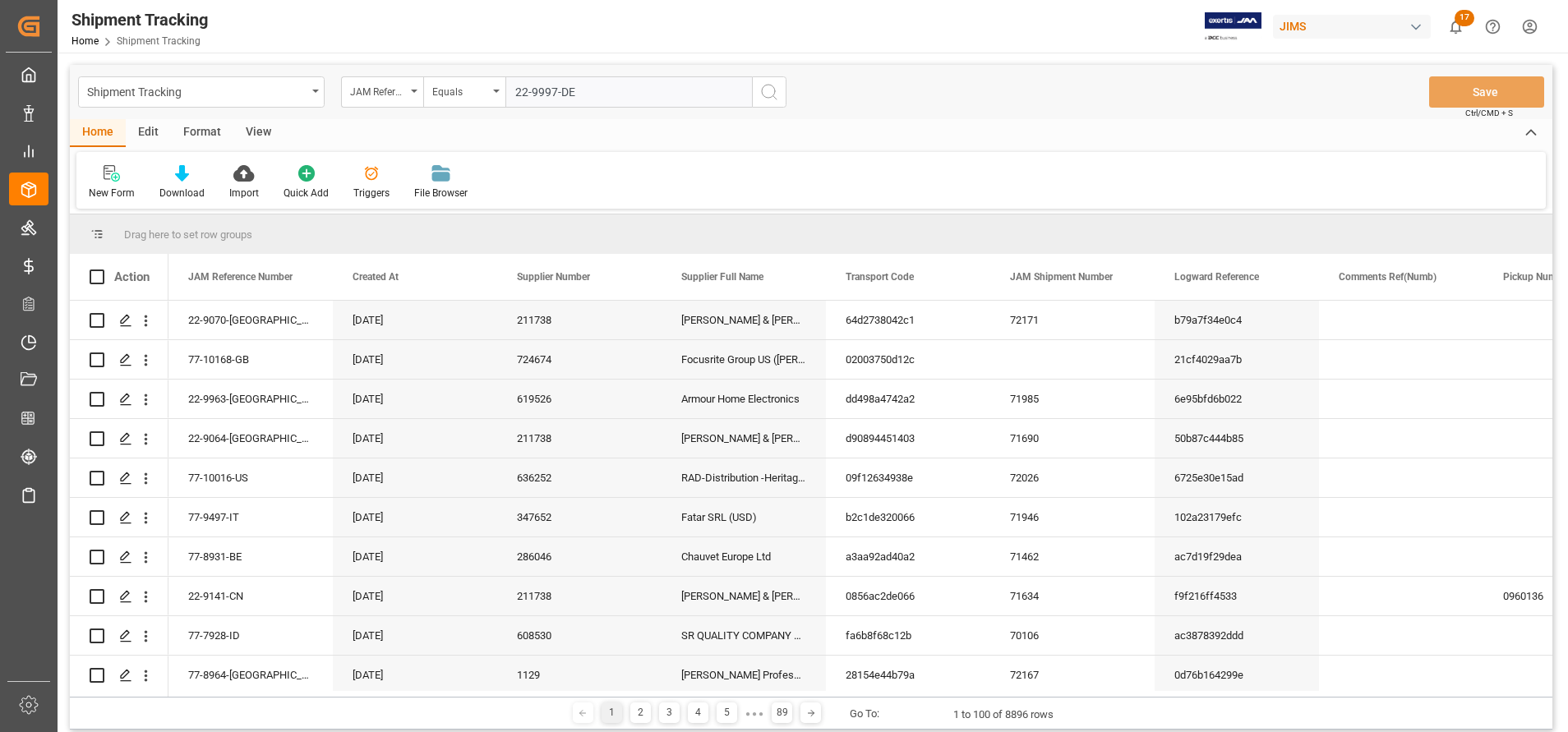 type on "22-9997-DE" 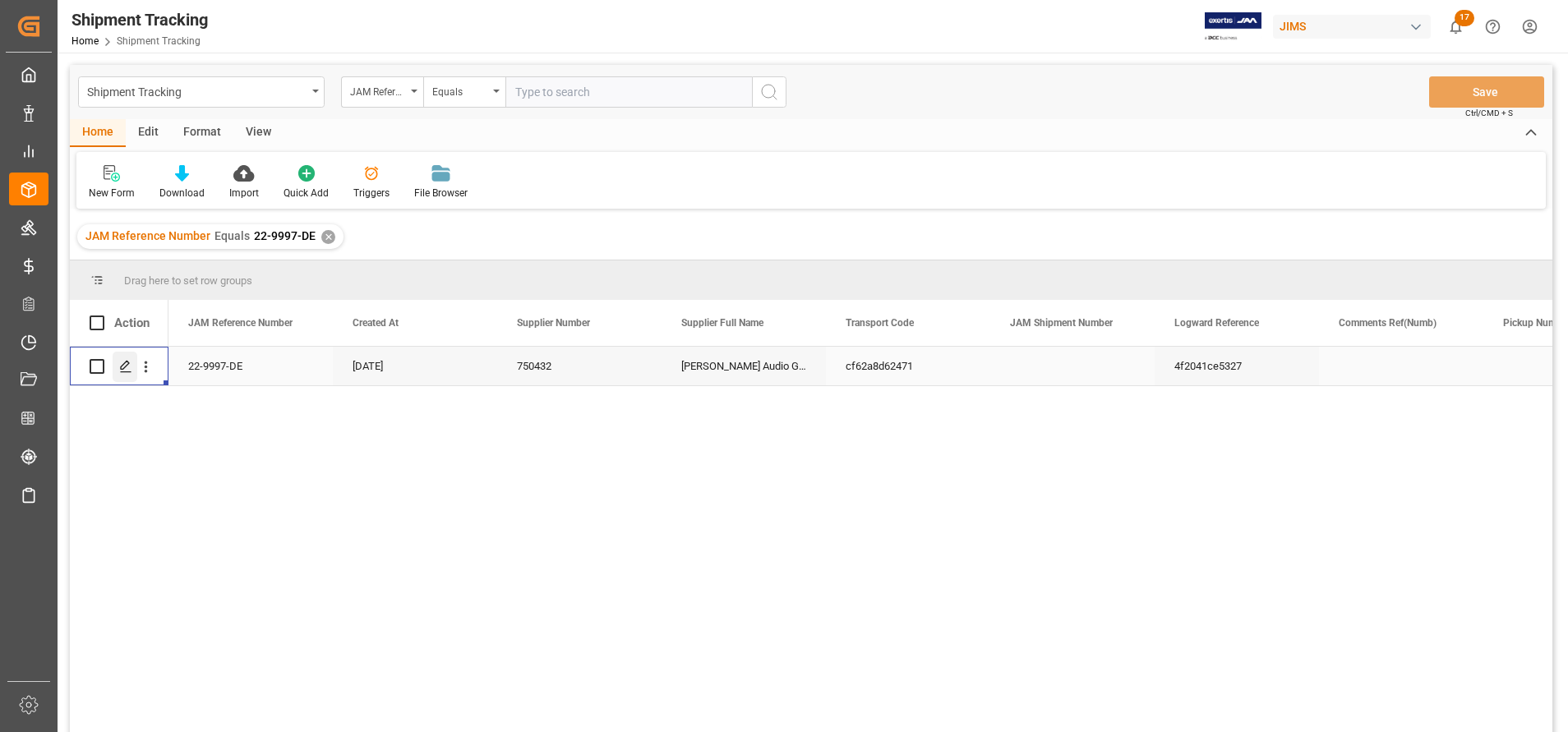 click 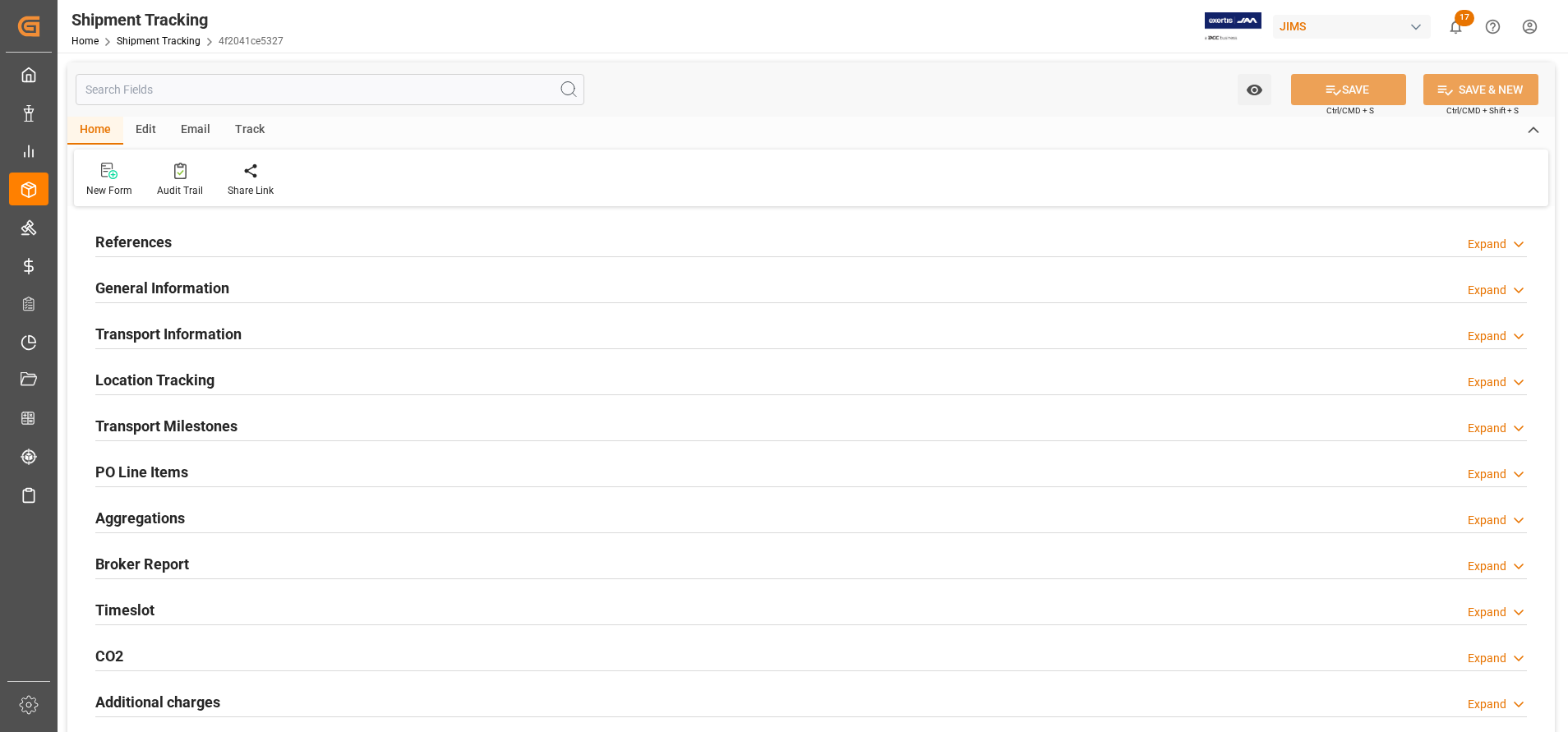 type on "[DATE]" 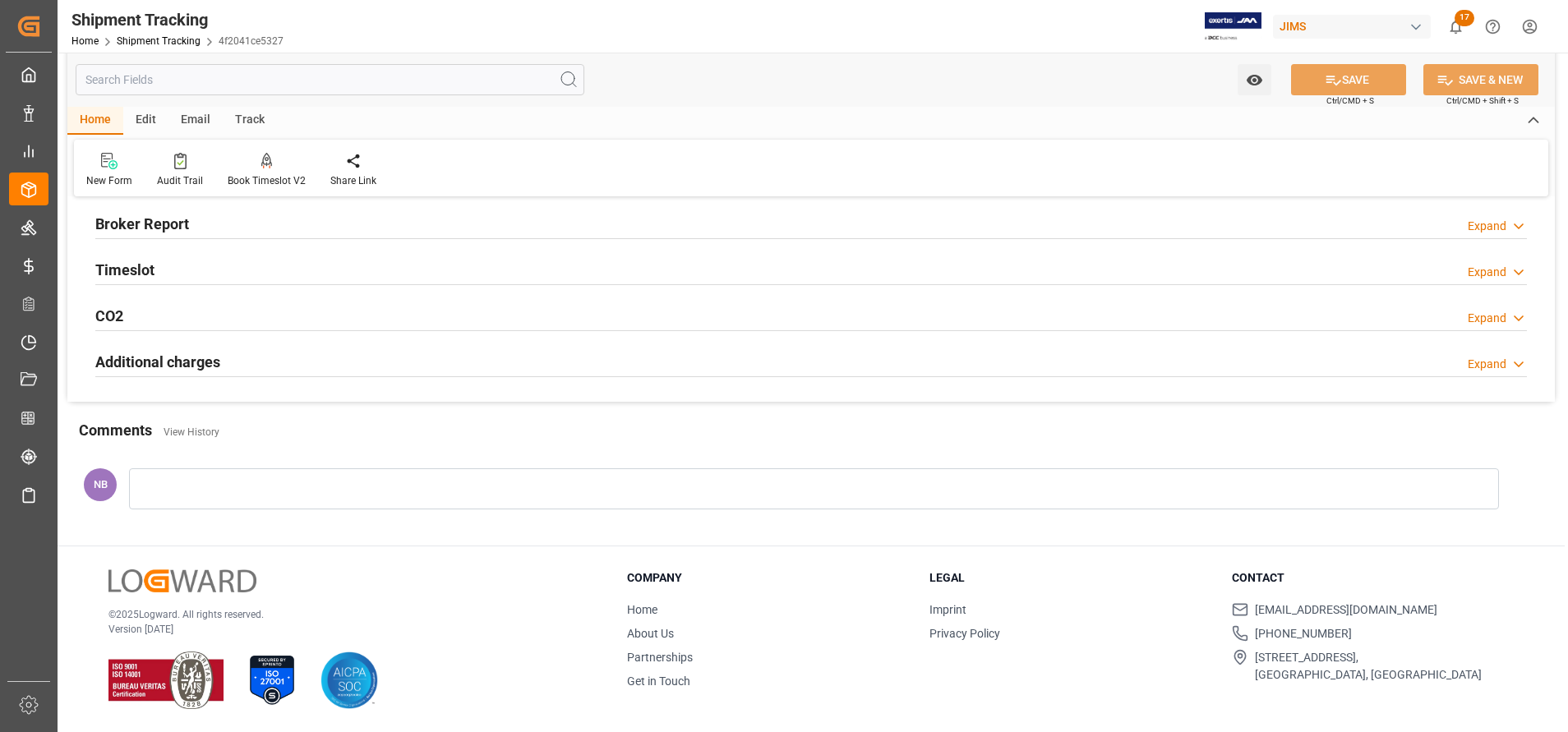 scroll, scrollTop: 0, scrollLeft: 0, axis: both 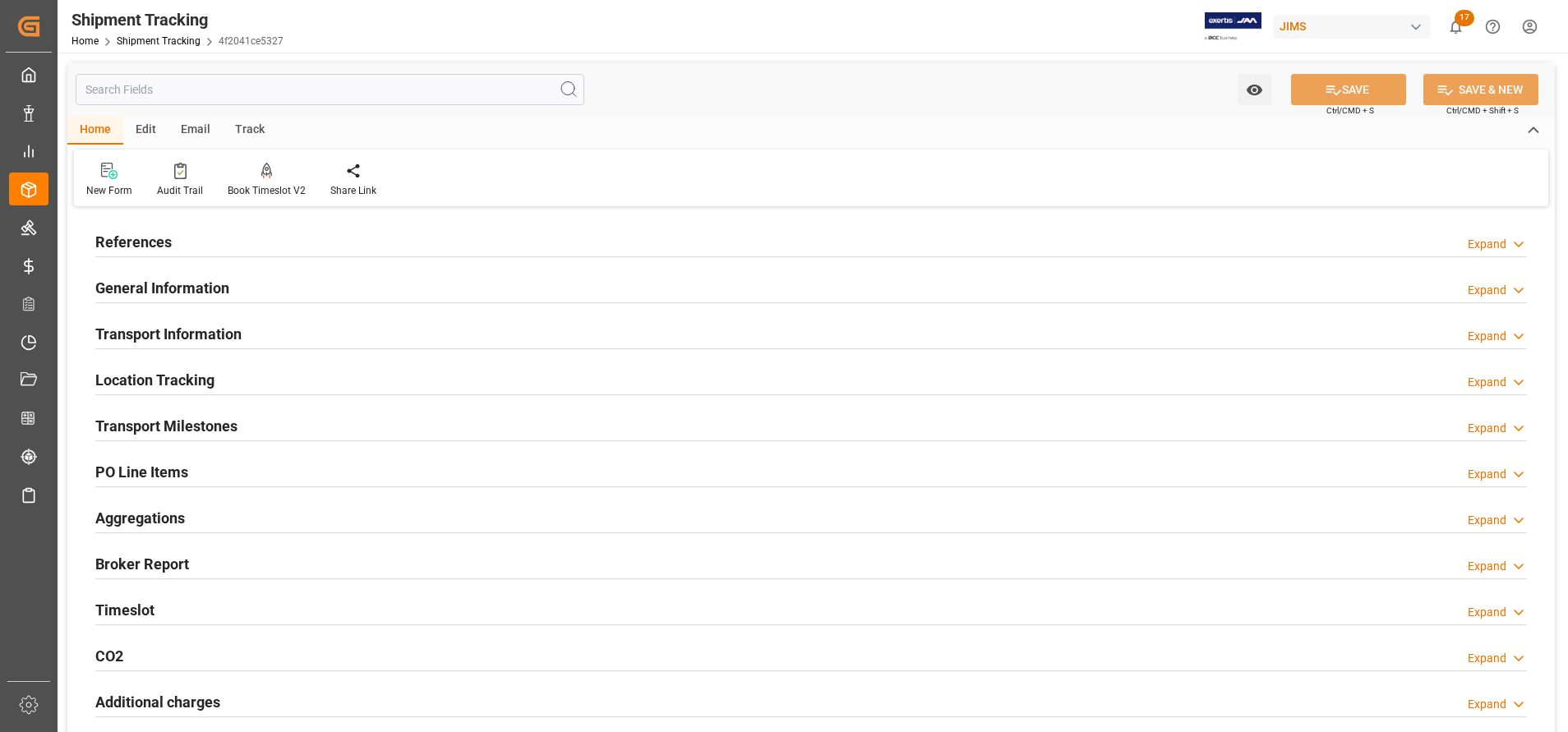 click on "References" at bounding box center (133, 242) 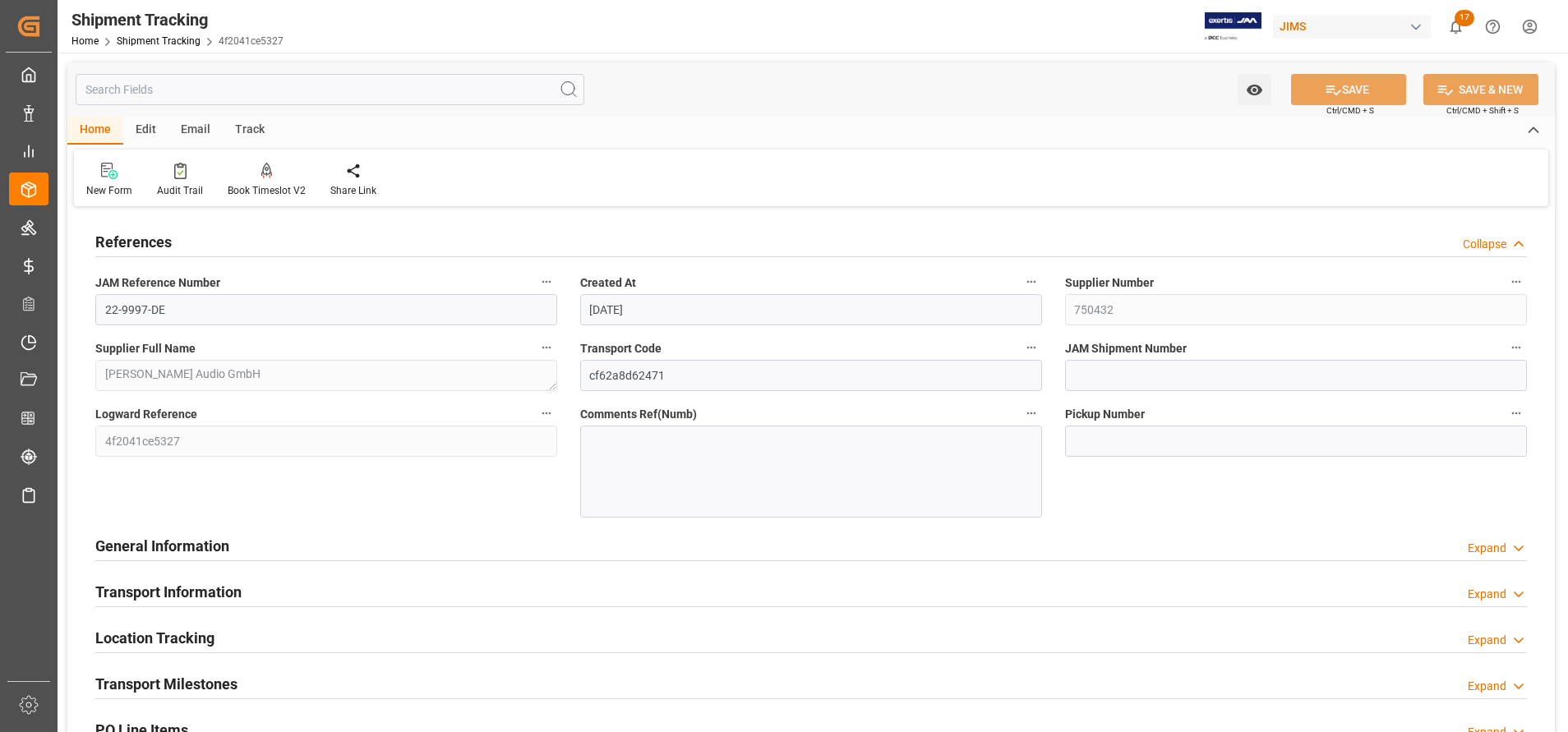 click on "General Information" at bounding box center [162, 545] 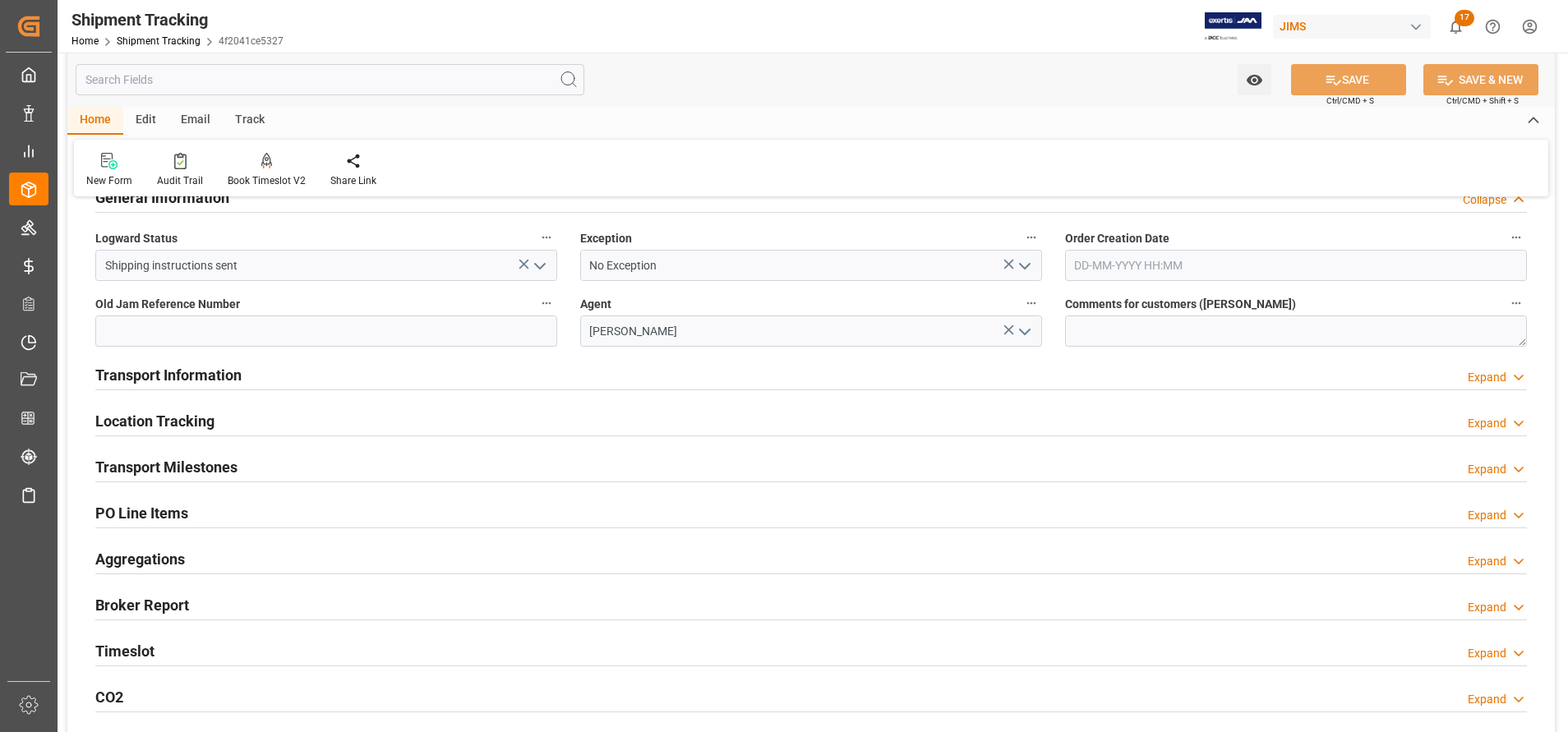 scroll, scrollTop: 370, scrollLeft: 0, axis: vertical 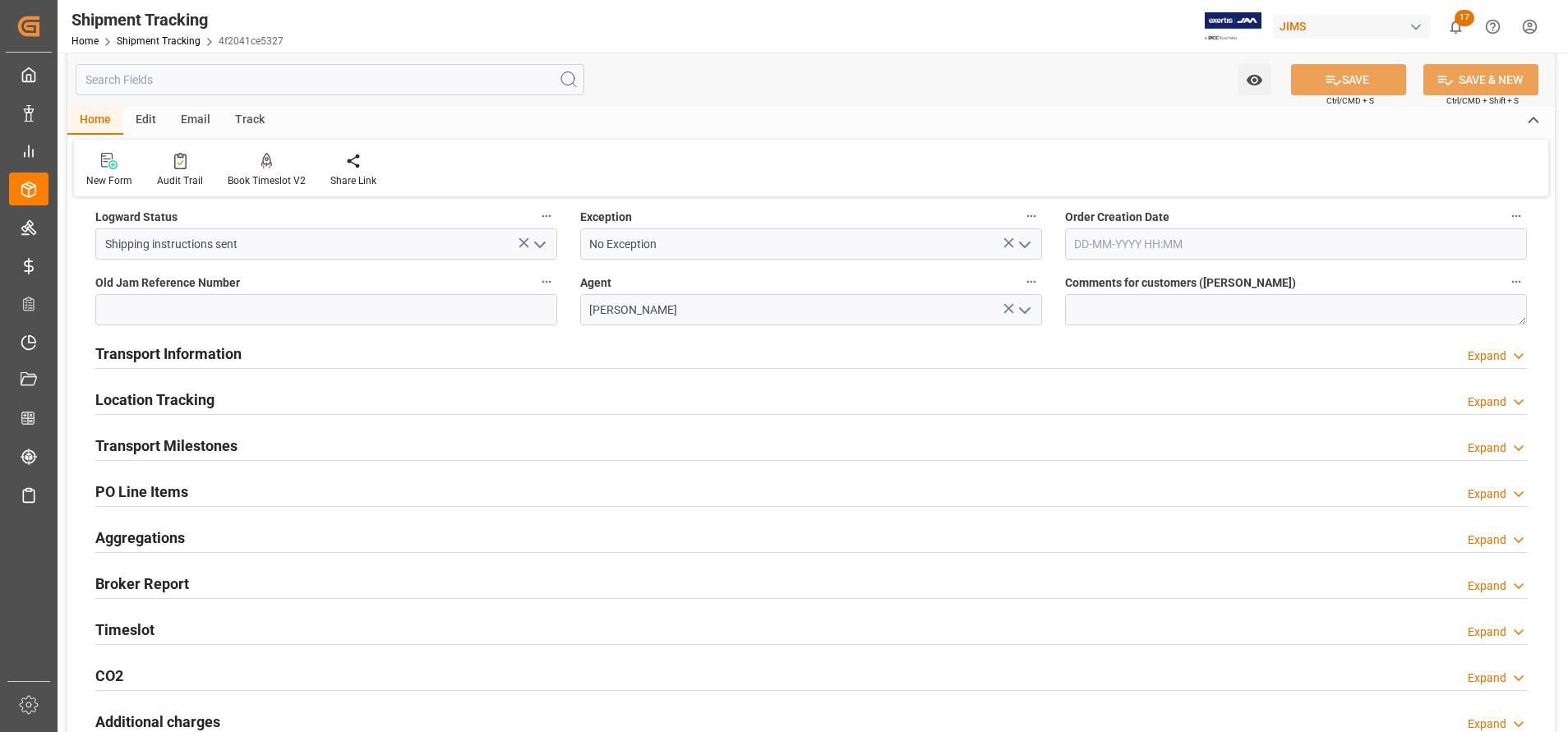 click on "Transport Information" at bounding box center [168, 353] 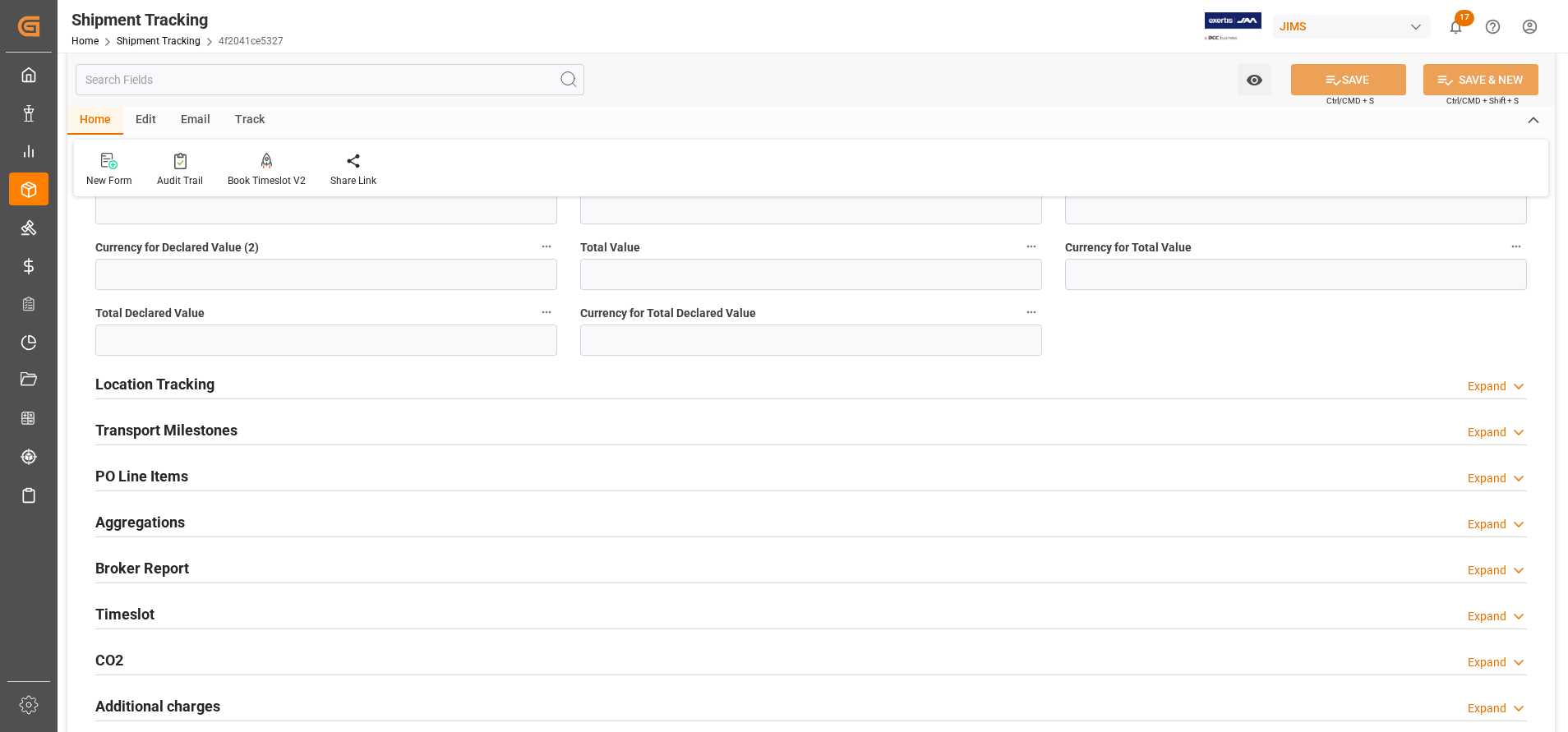 scroll, scrollTop: 1109, scrollLeft: 0, axis: vertical 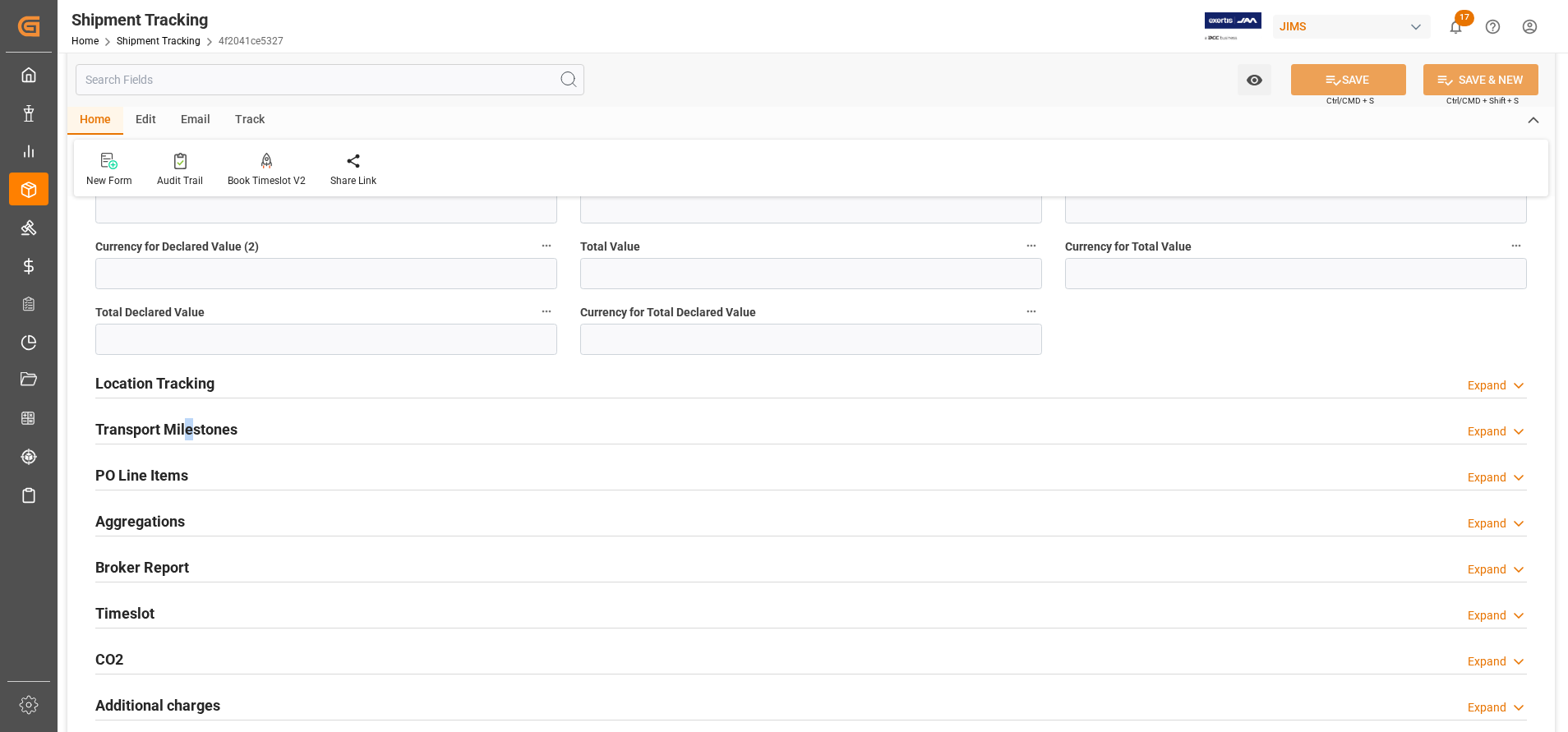 click on "Transport Milestones" at bounding box center [166, 429] 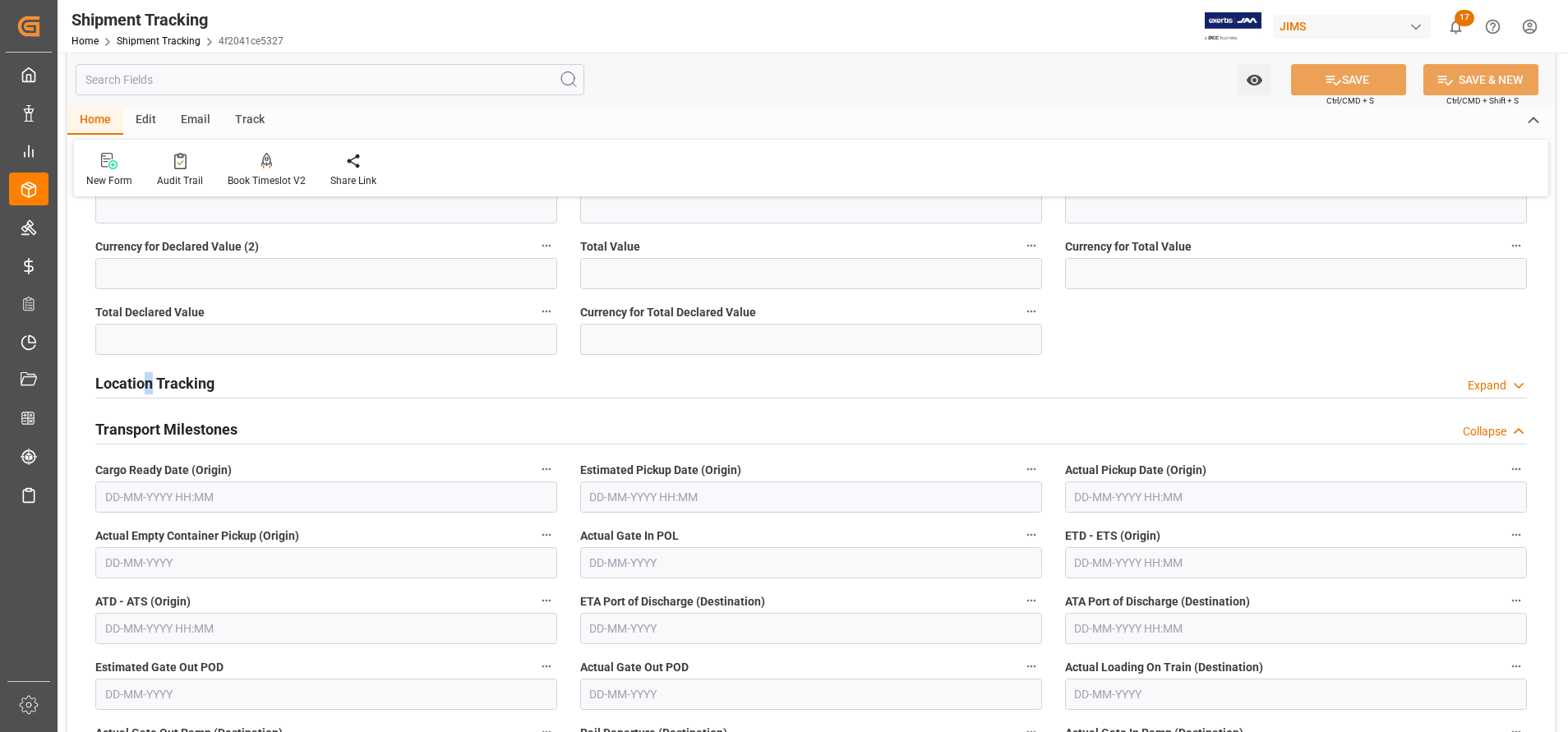 drag, startPoint x: 189, startPoint y: 437, endPoint x: 150, endPoint y: 364, distance: 82.764727 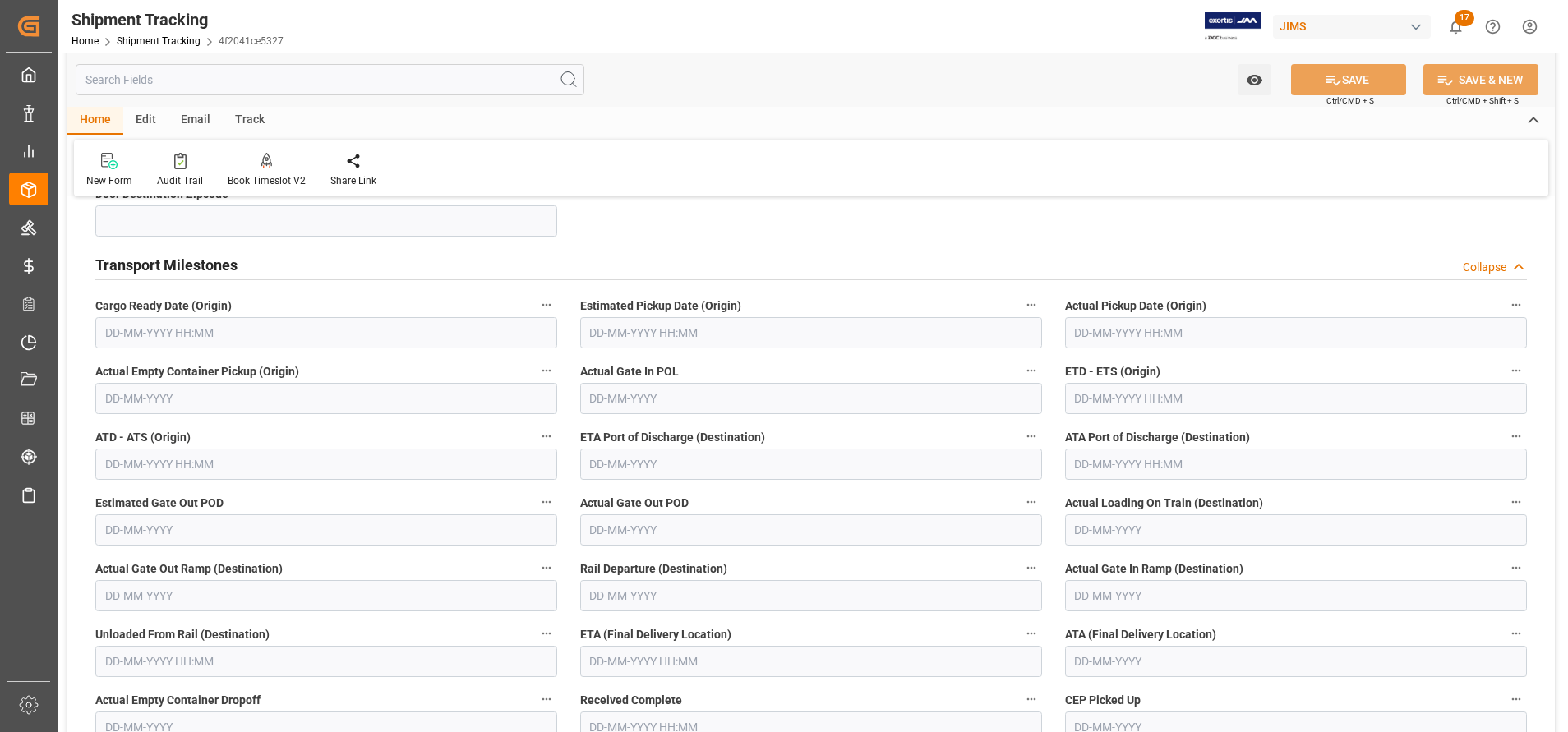 scroll, scrollTop: 1109, scrollLeft: 0, axis: vertical 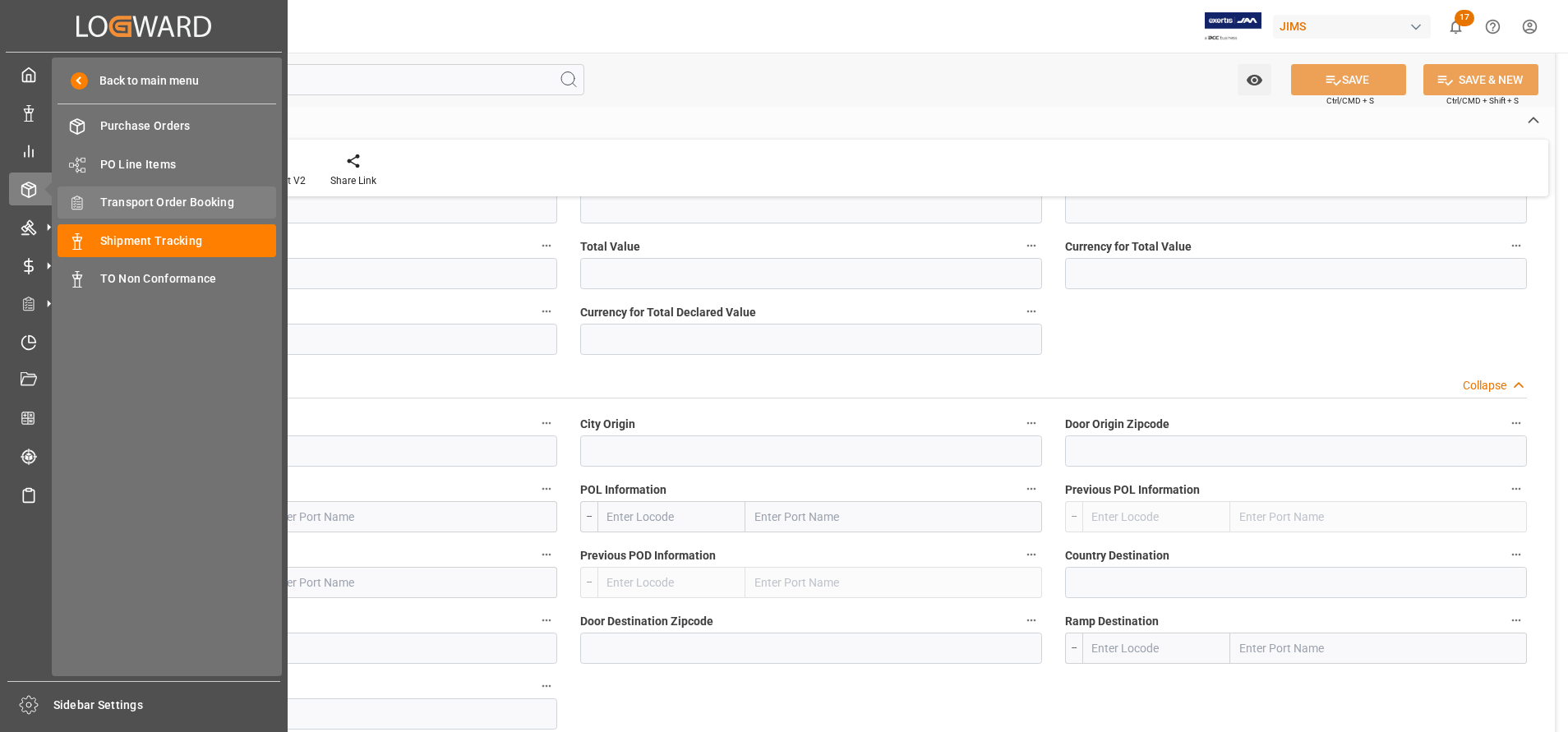 click on "Transport Order Booking" at bounding box center [188, 202] 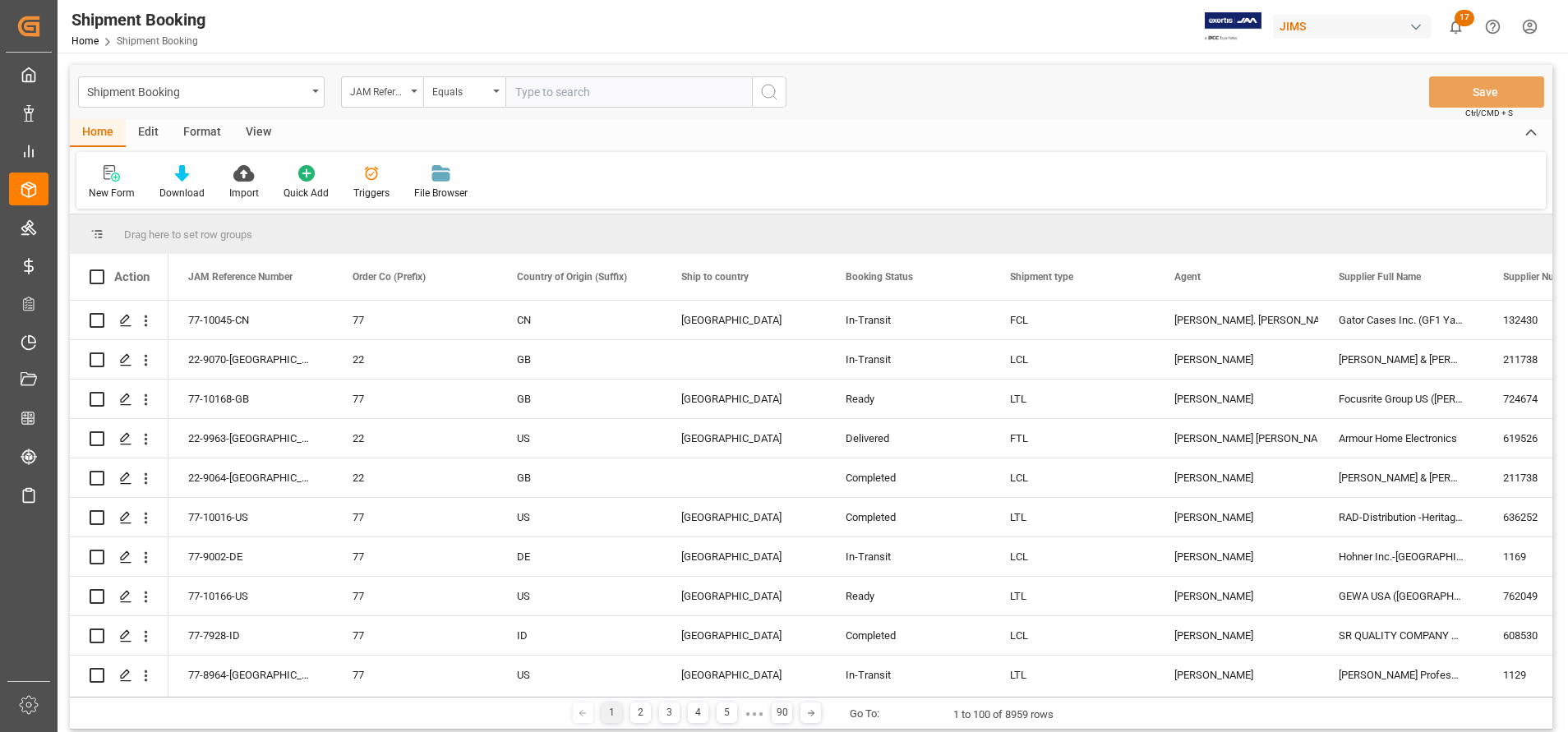 click at bounding box center [629, 92] 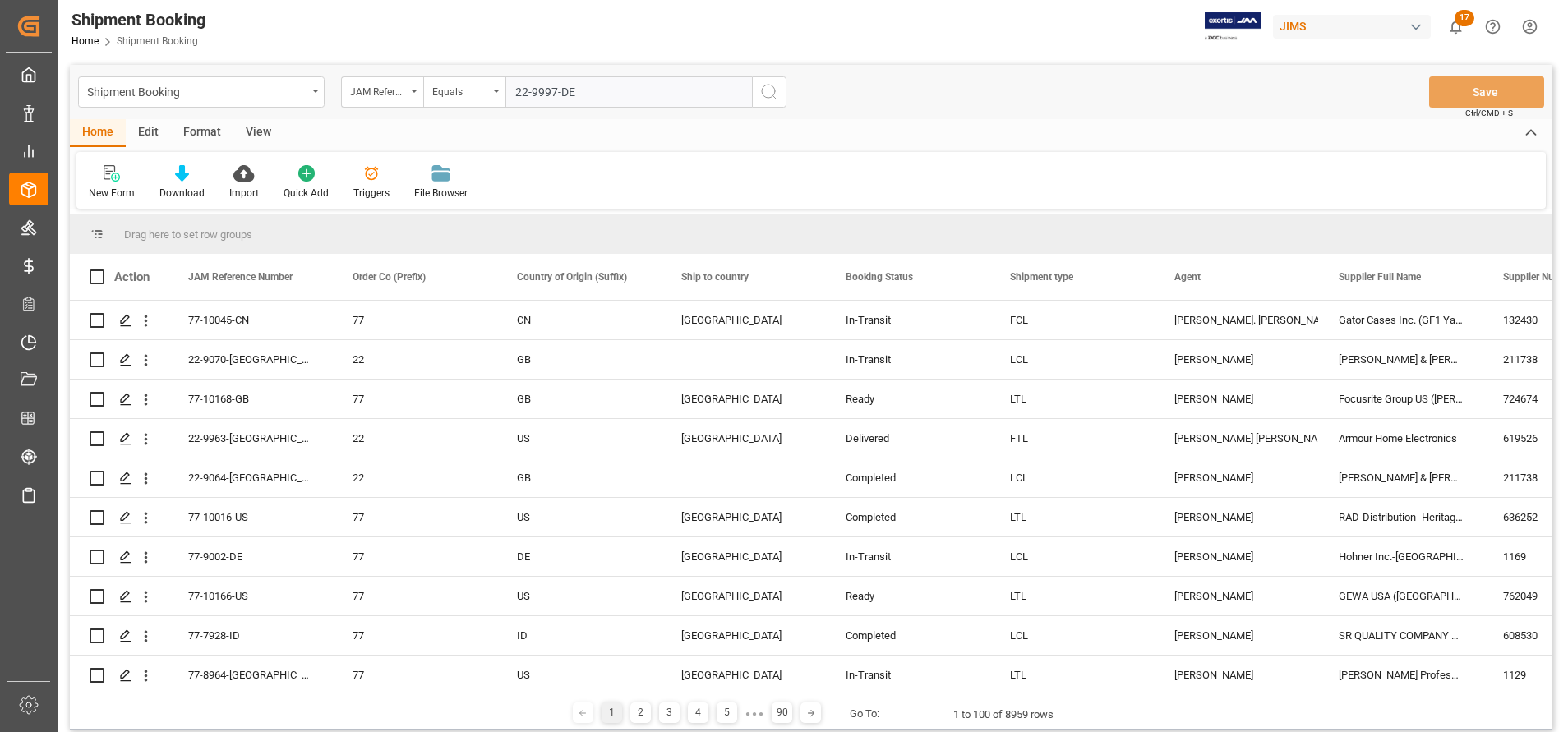 type on "22-9997-DE" 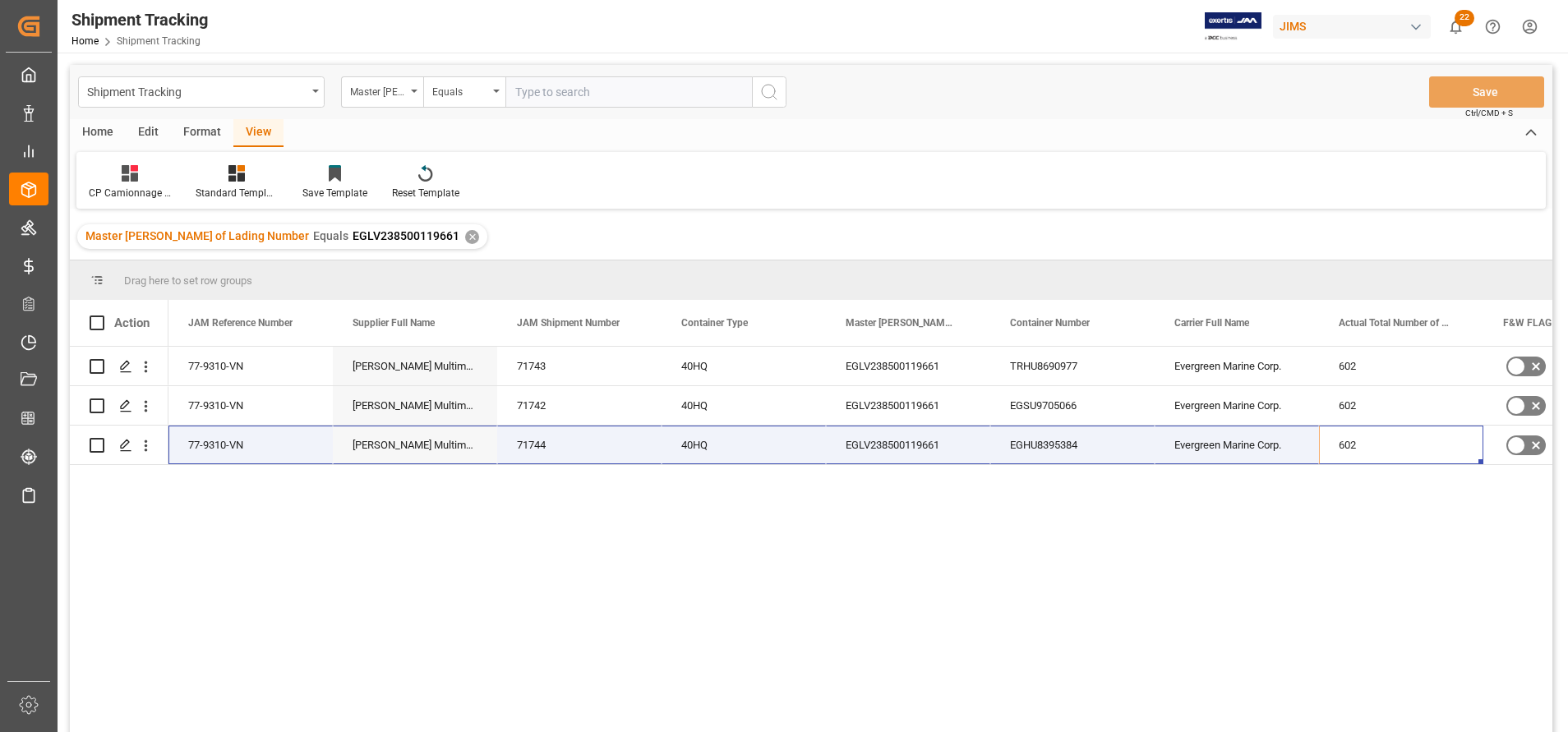 scroll, scrollTop: 0, scrollLeft: 0, axis: both 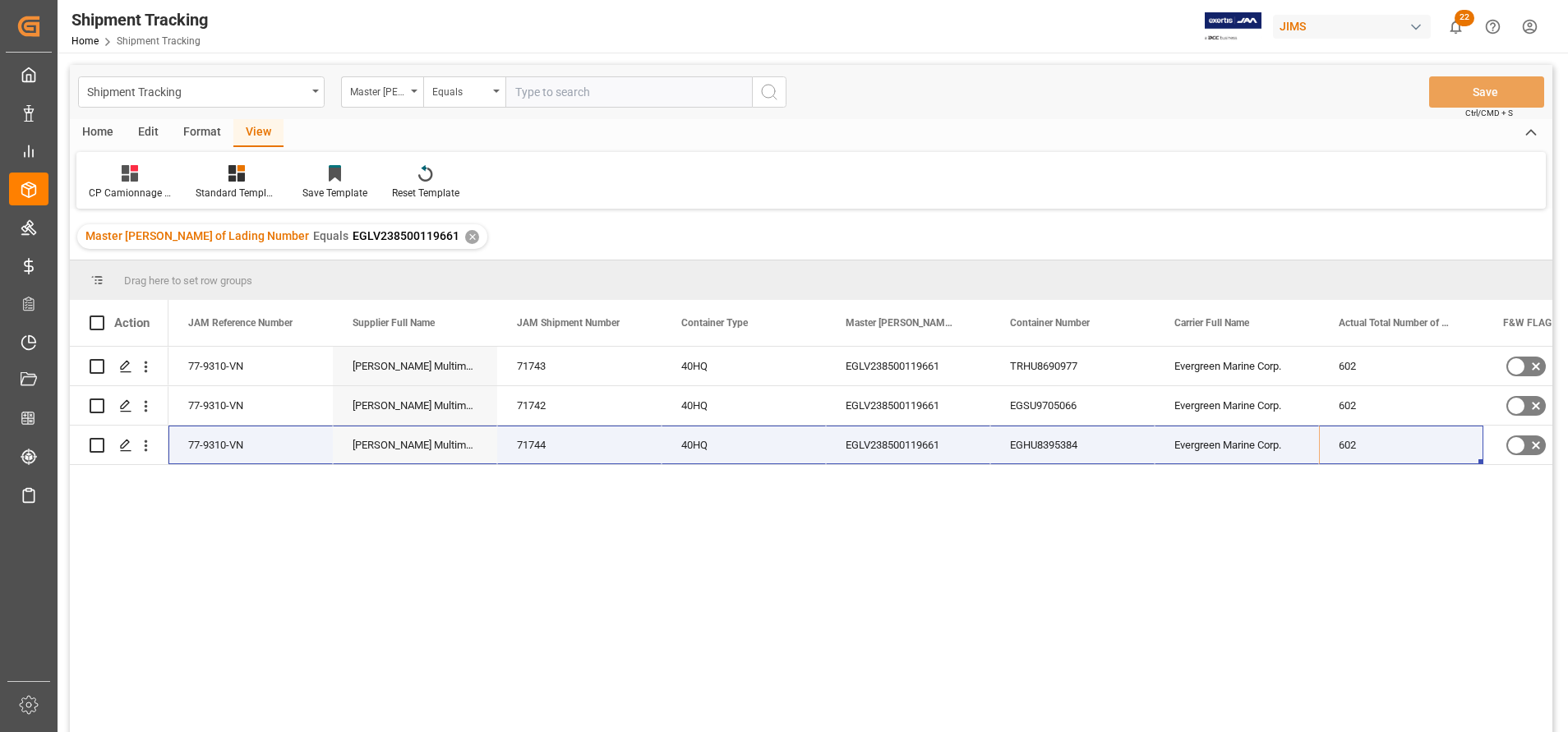 click at bounding box center [629, 92] 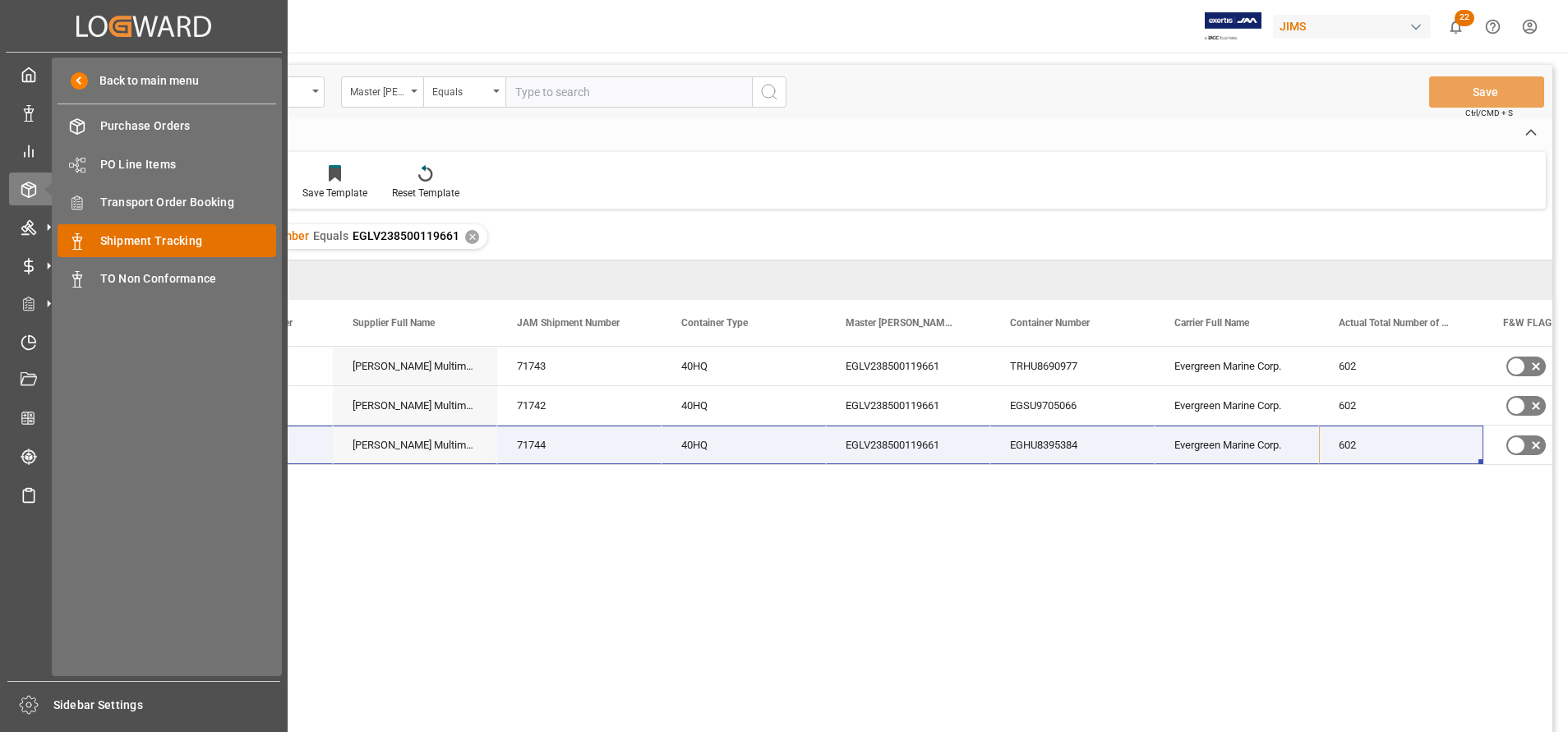 click on "Shipment Tracking" at bounding box center (188, 241) 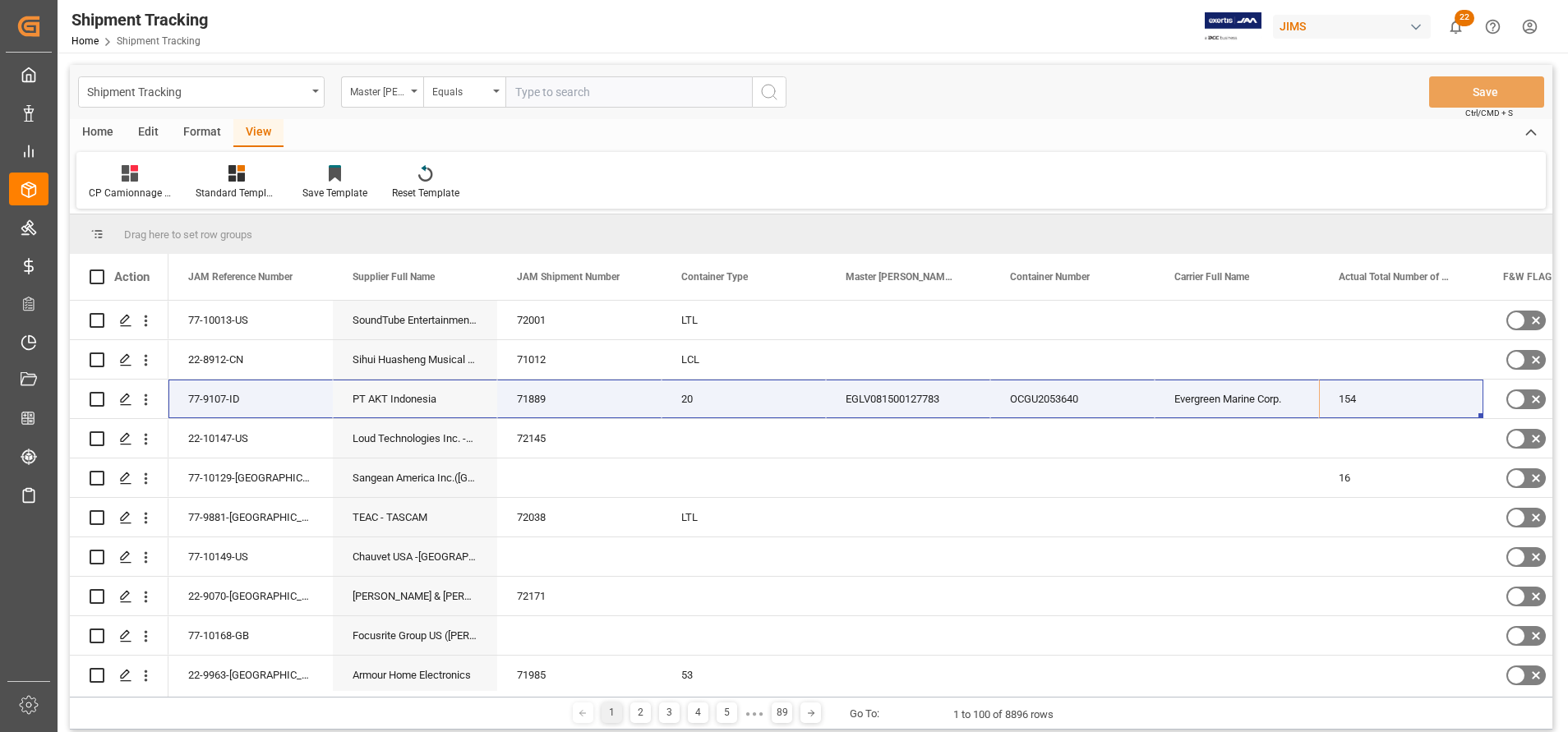 click at bounding box center (629, 92) 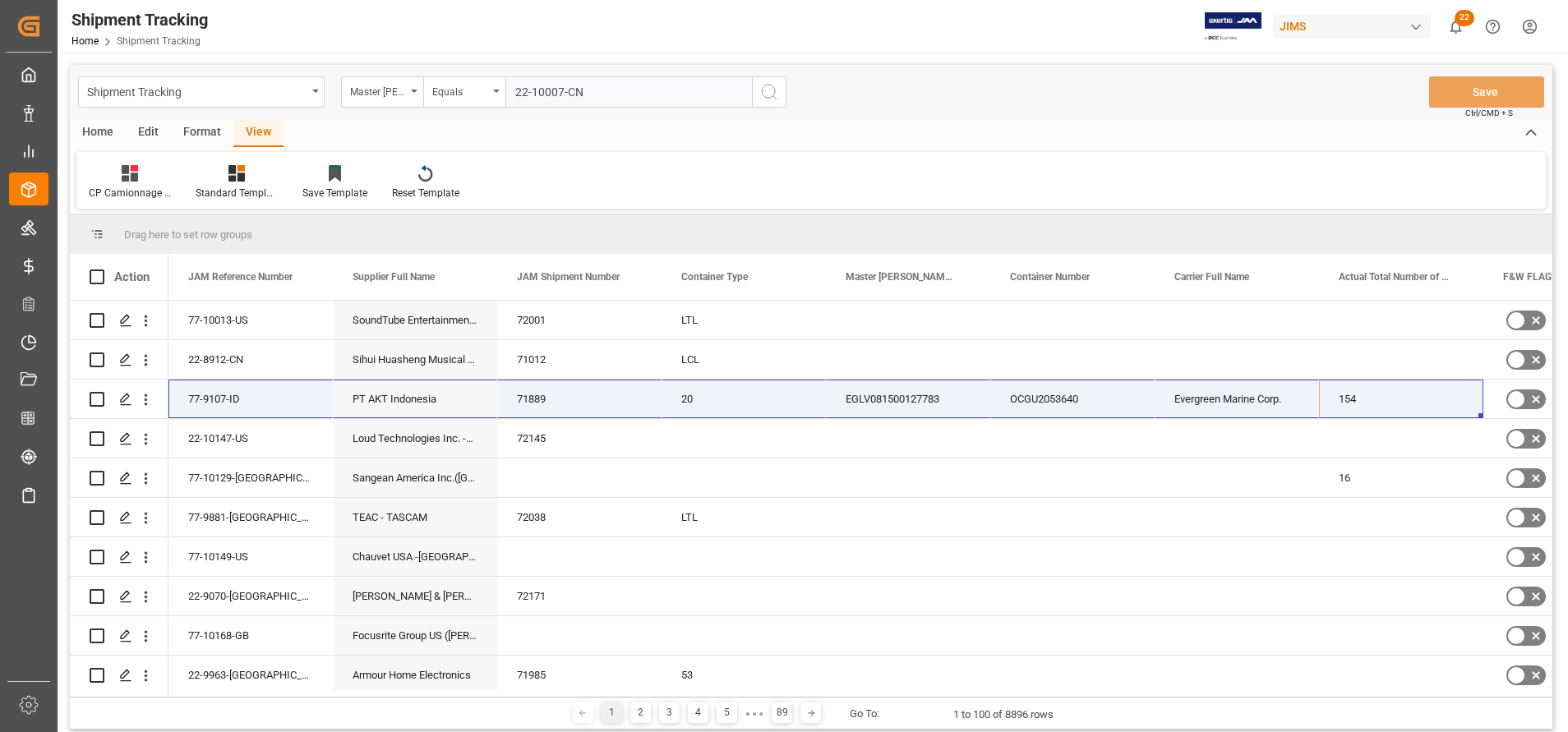 type on "22-10007-CN" 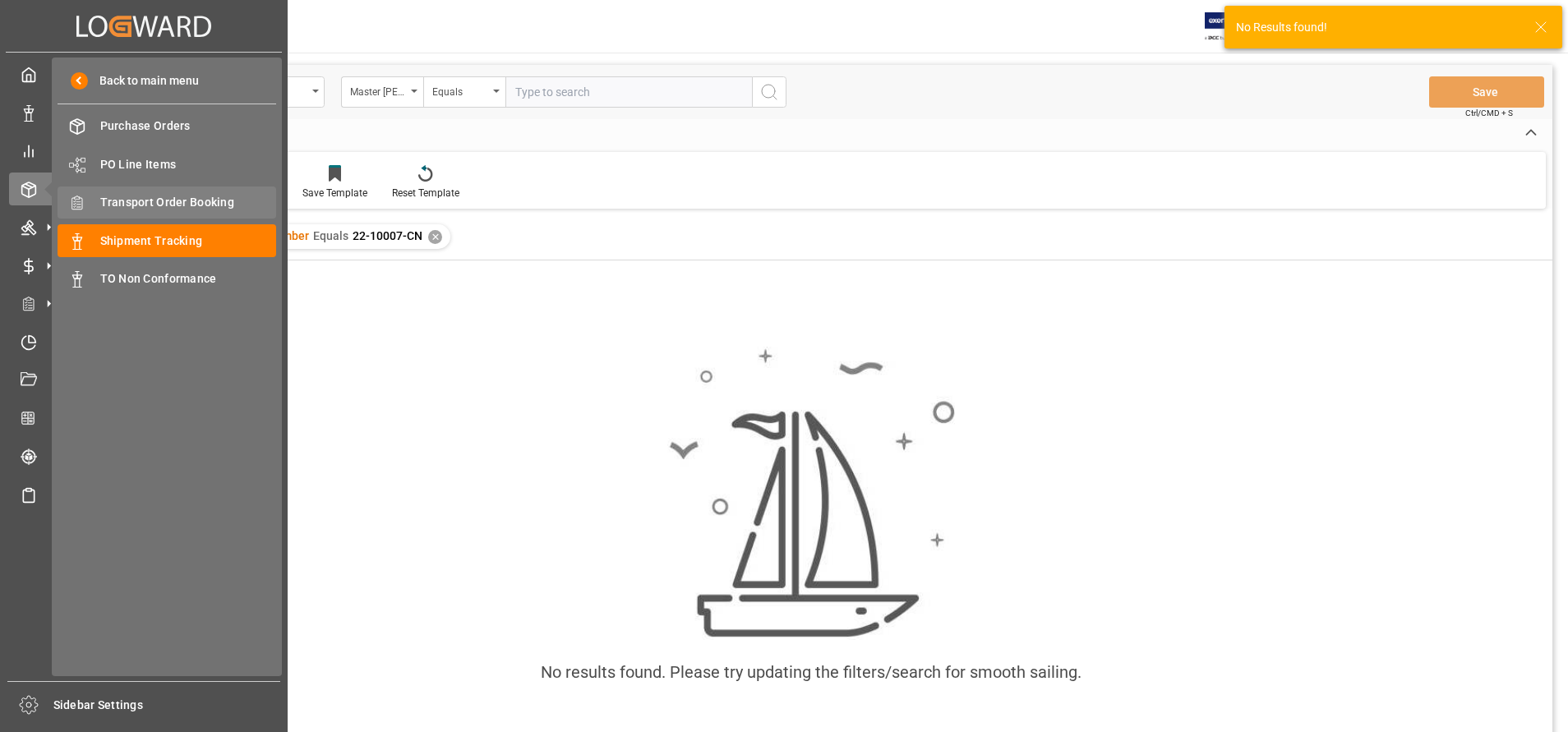 click on "Transport Order Booking" at bounding box center (188, 202) 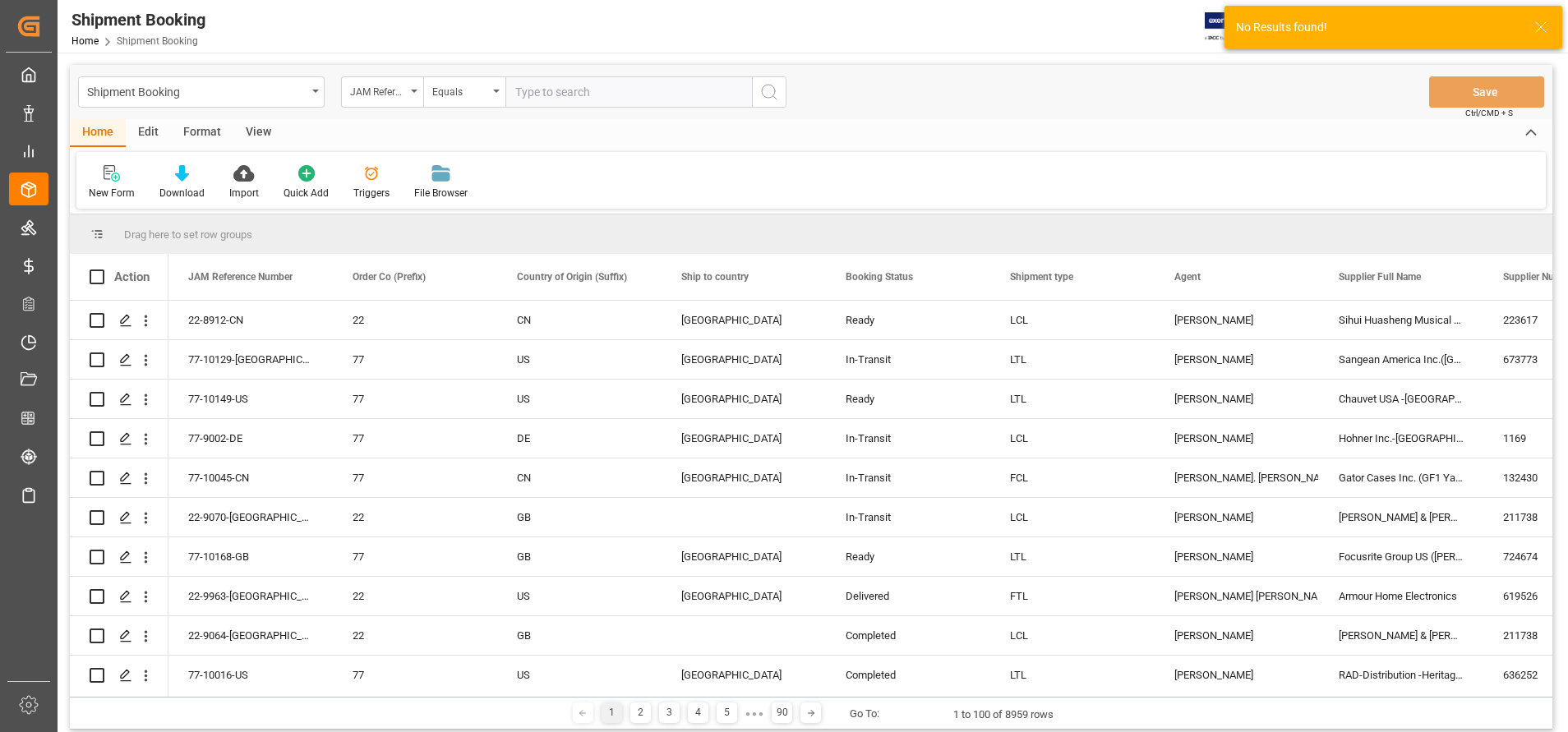 click at bounding box center [629, 92] 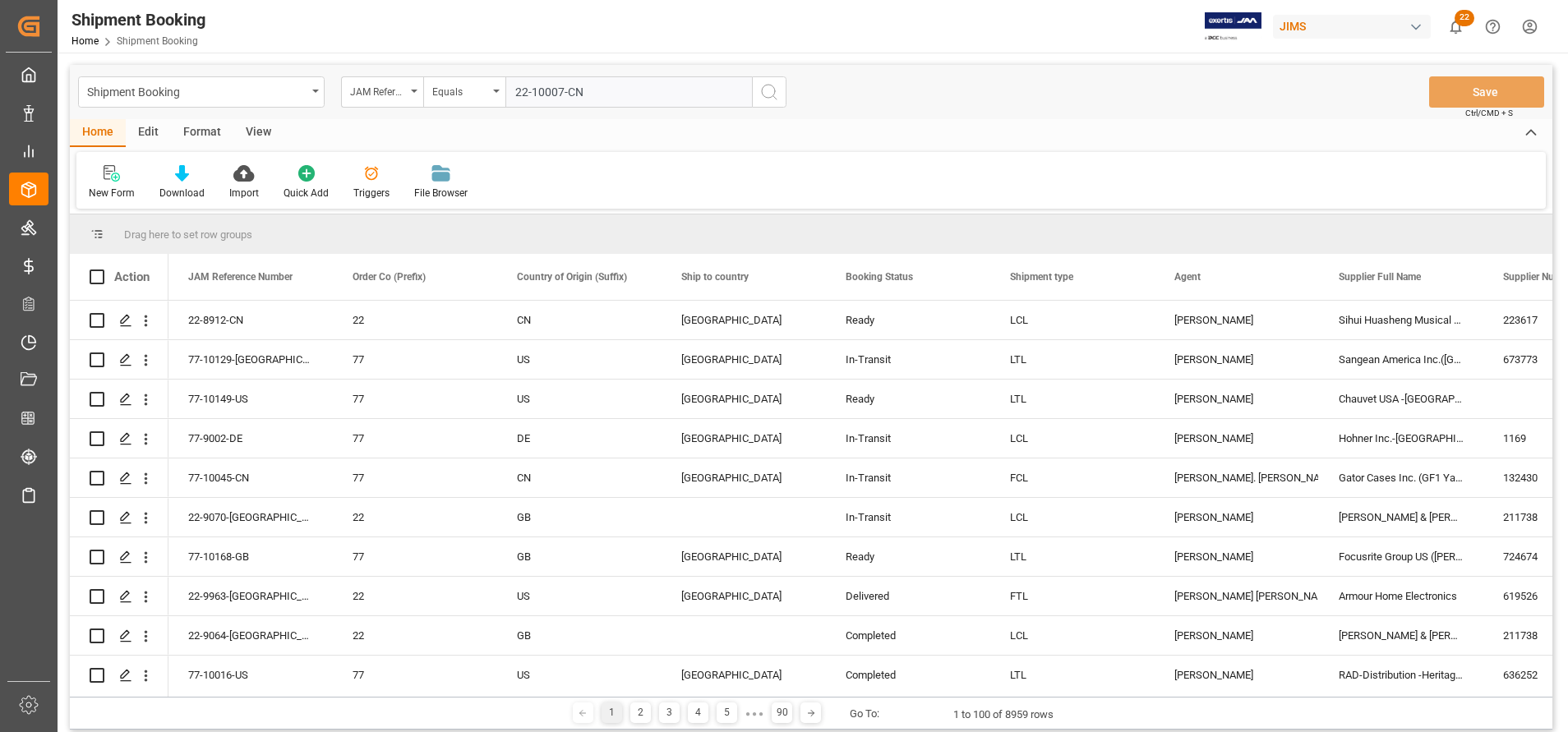 type on "22-10007-CN" 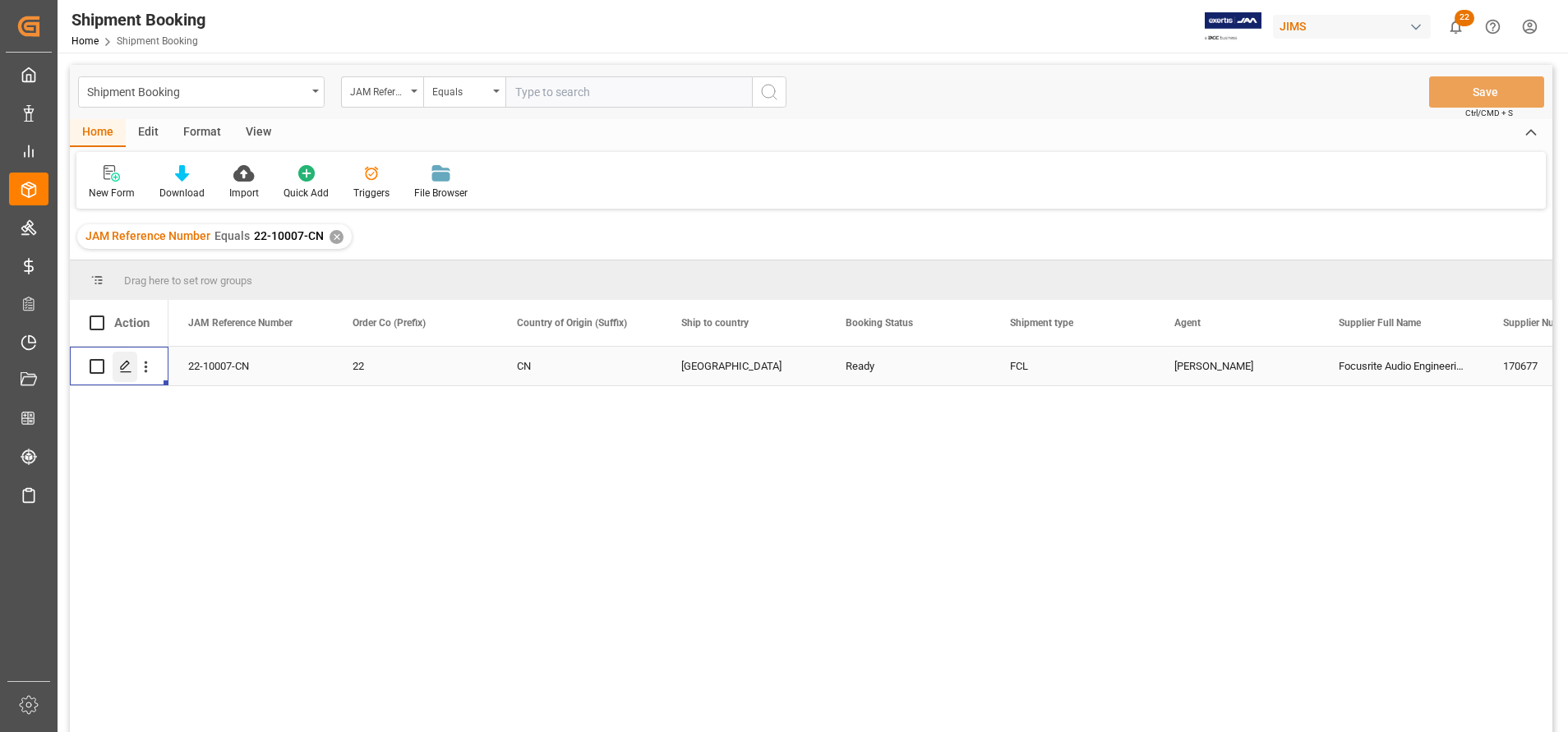 click 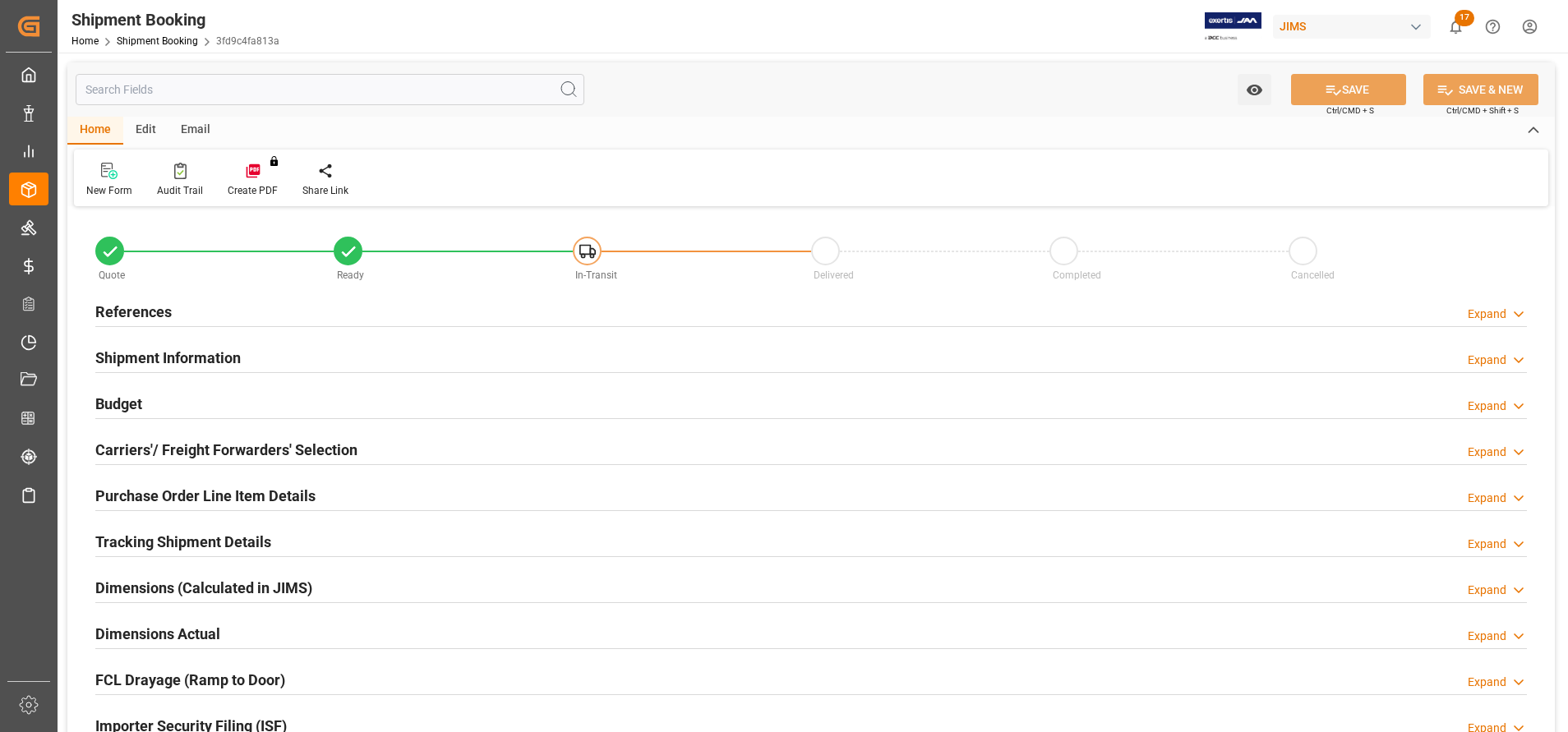 type on "1" 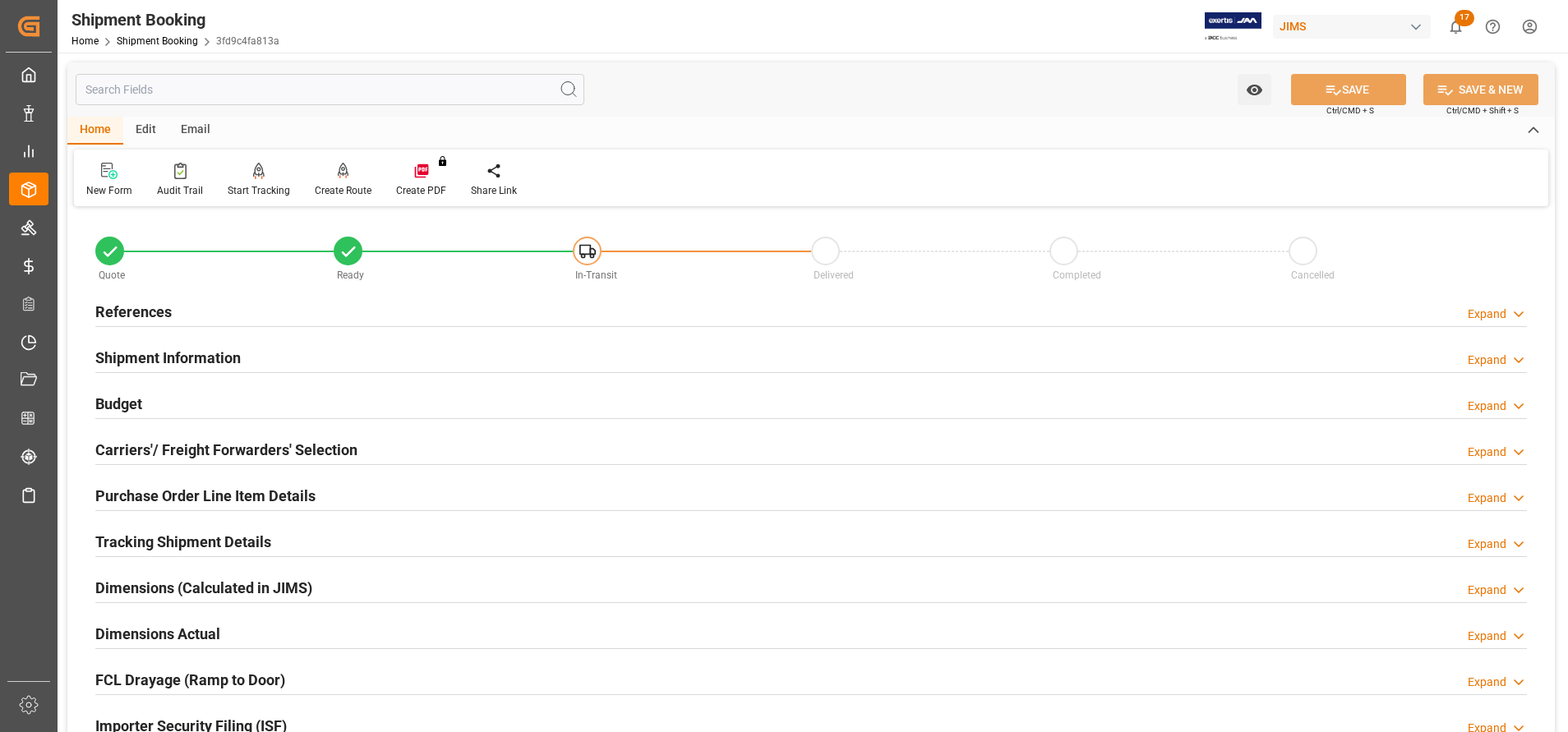 click on "References" at bounding box center [133, 311] 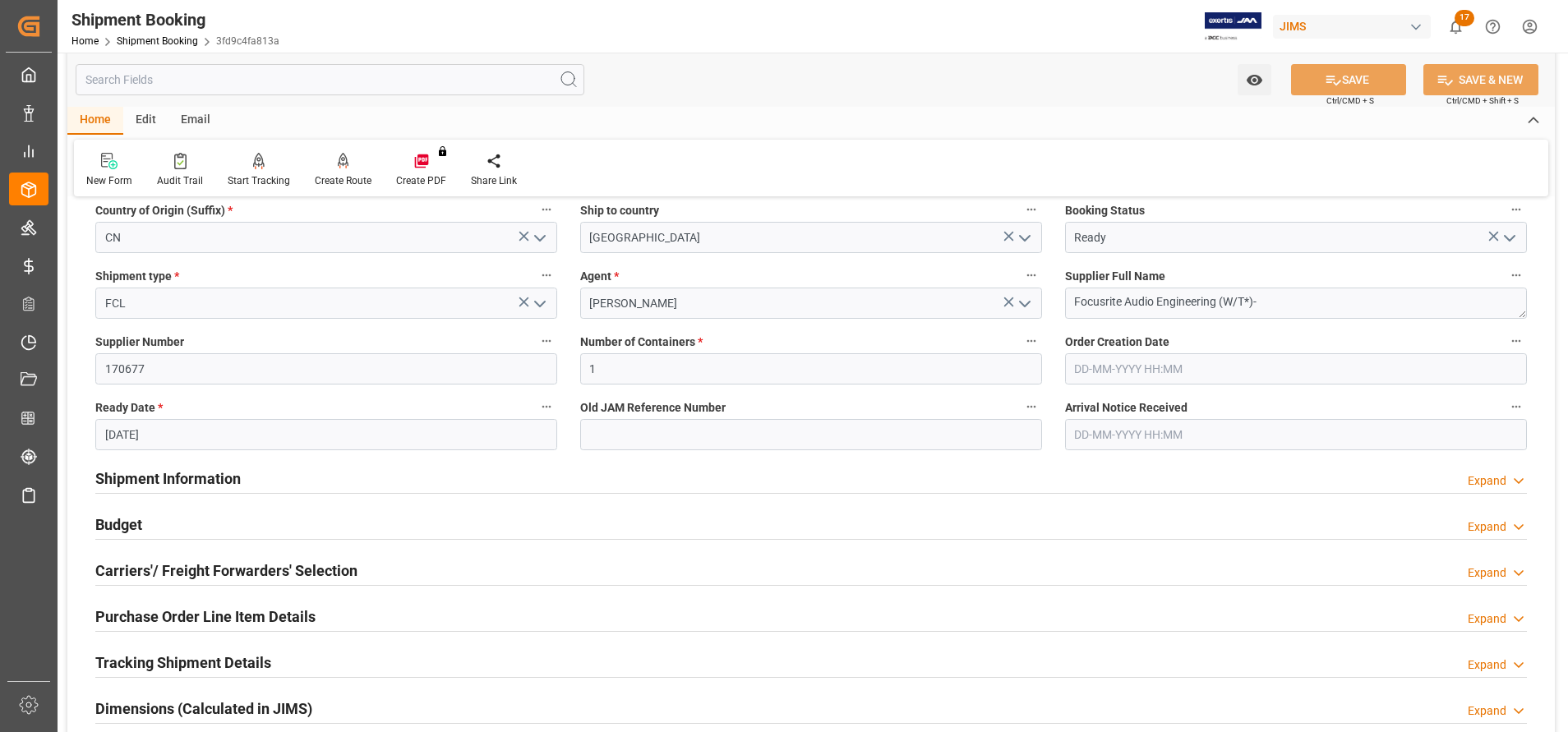 scroll, scrollTop: 246, scrollLeft: 0, axis: vertical 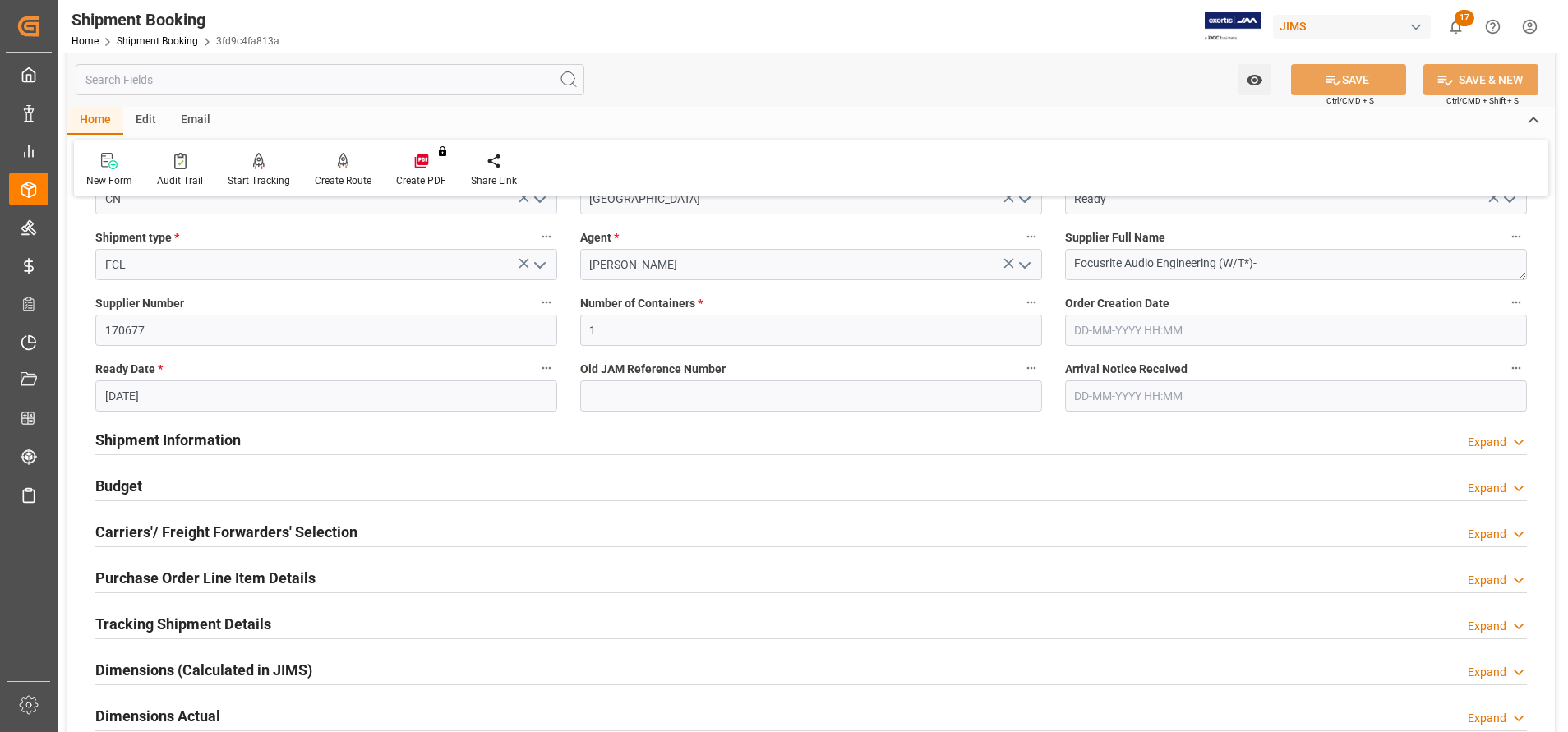 click on "Shipment Information" at bounding box center [168, 440] 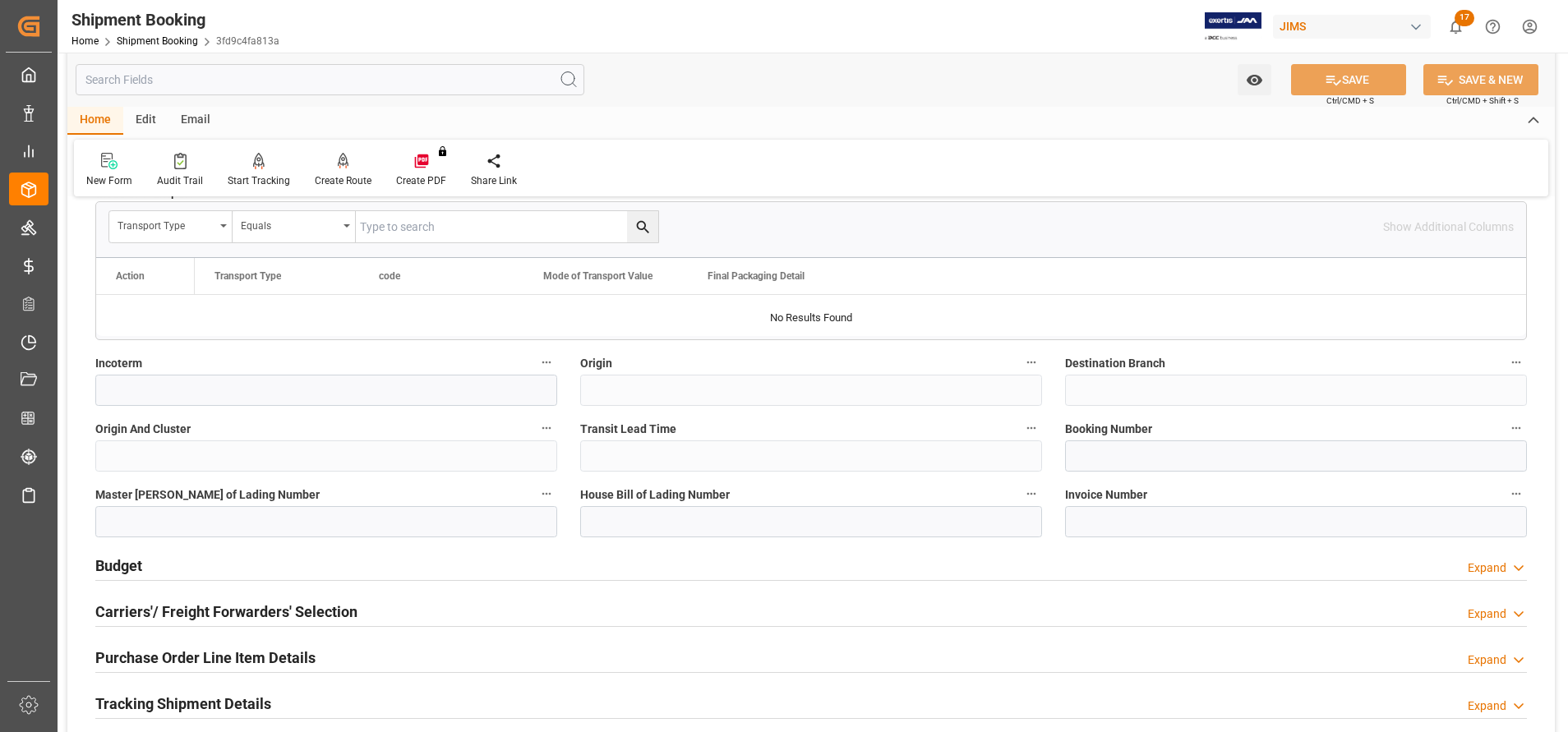 scroll, scrollTop: 863, scrollLeft: 0, axis: vertical 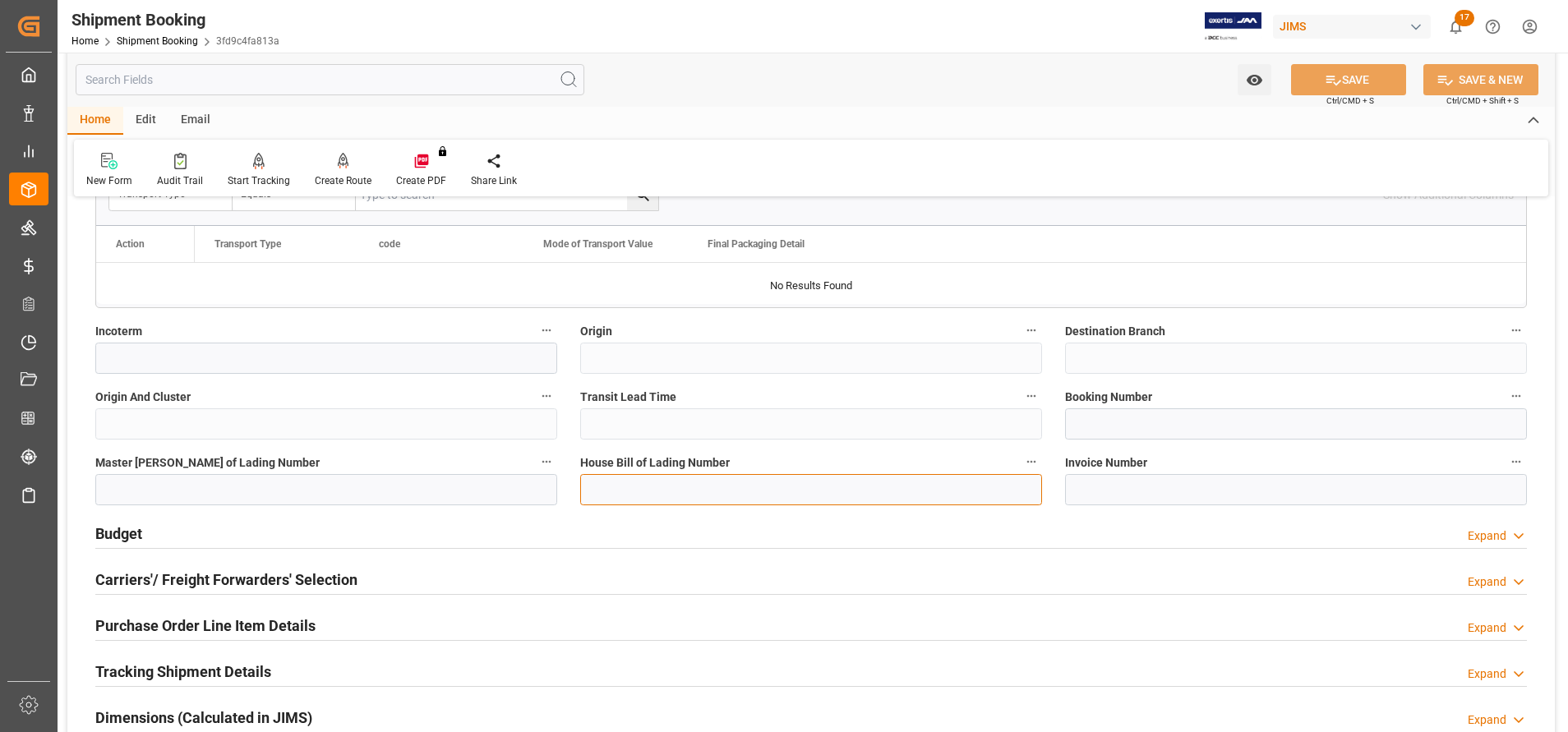 click at bounding box center (811, 490) 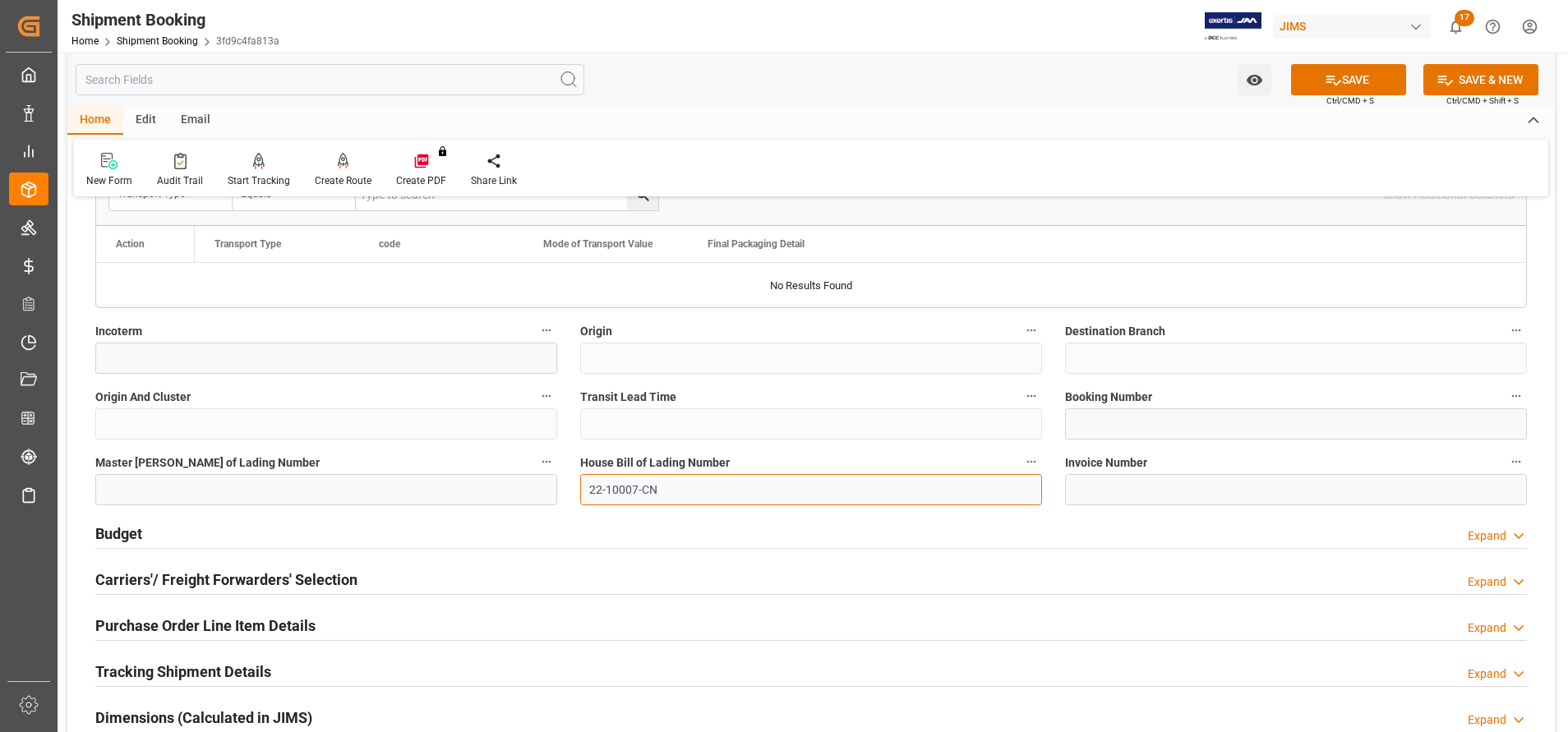 type 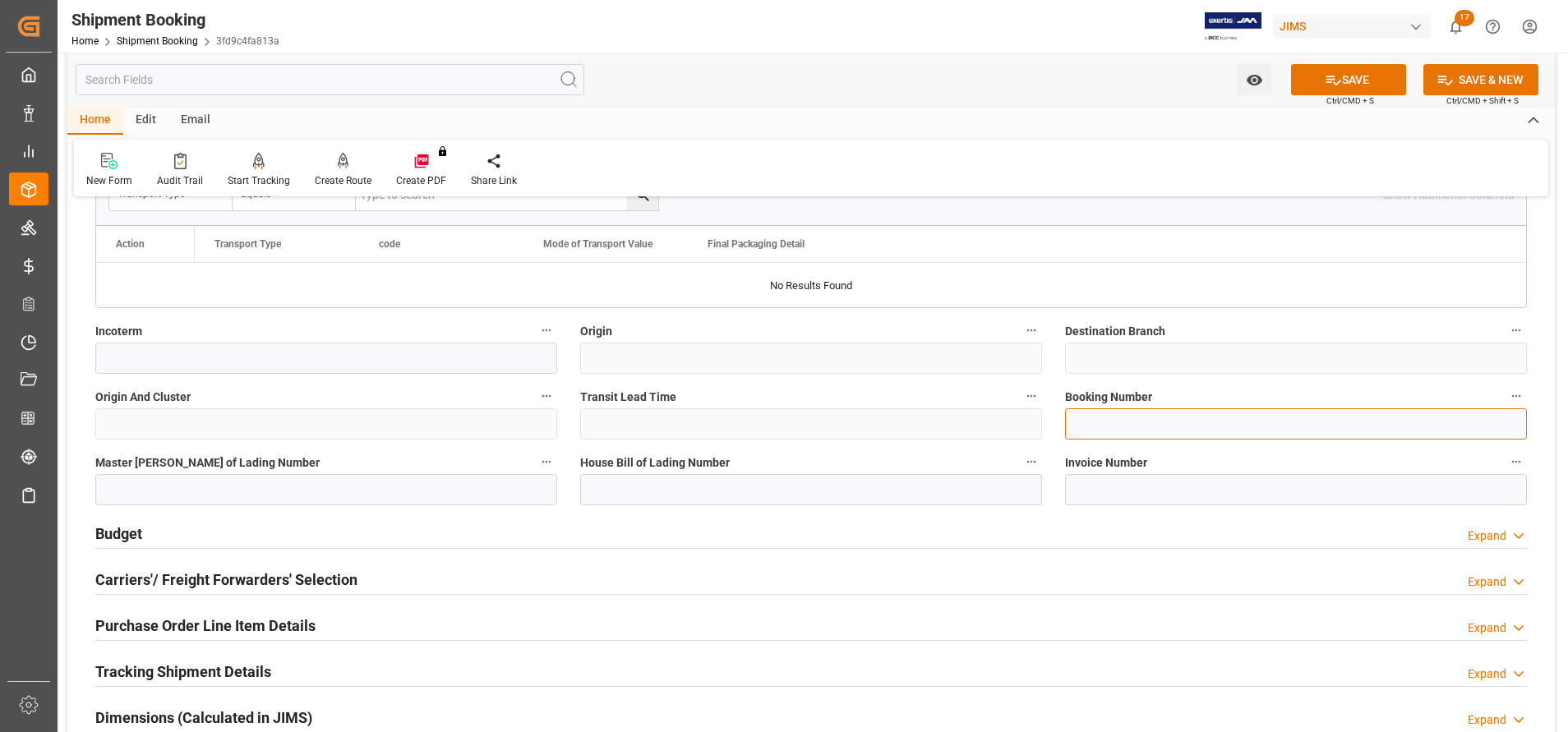 click at bounding box center (1296, 424) 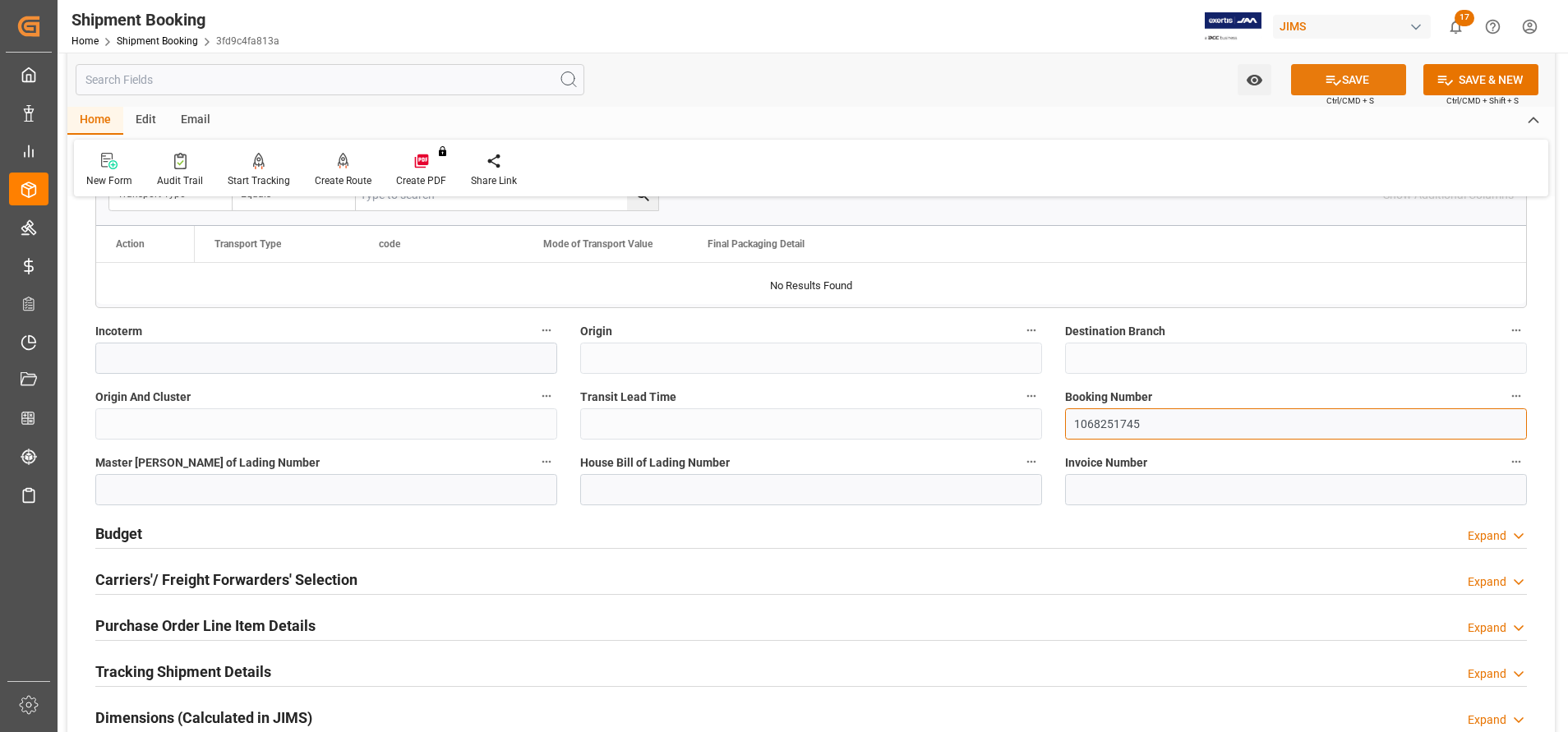 type on "1068251745" 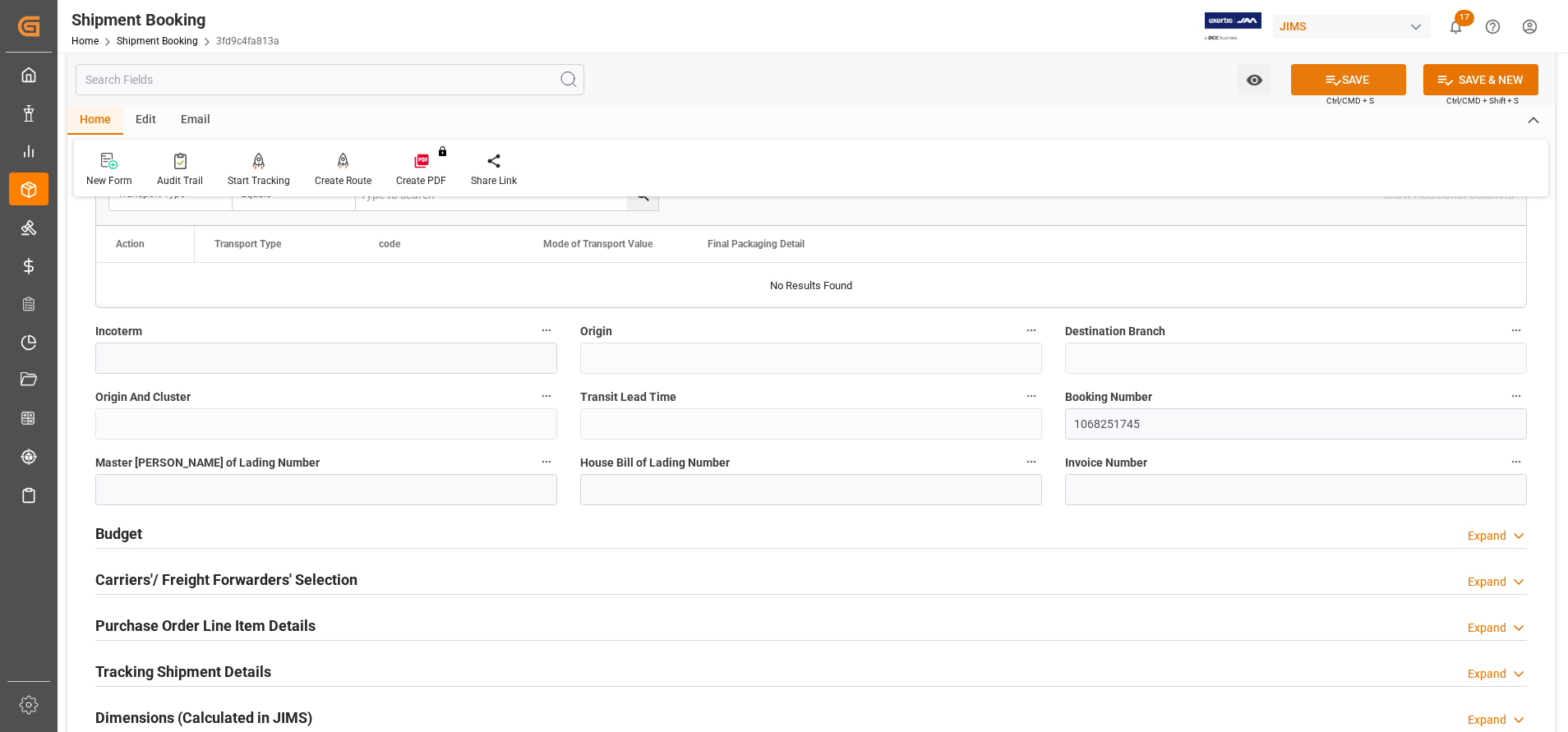 click 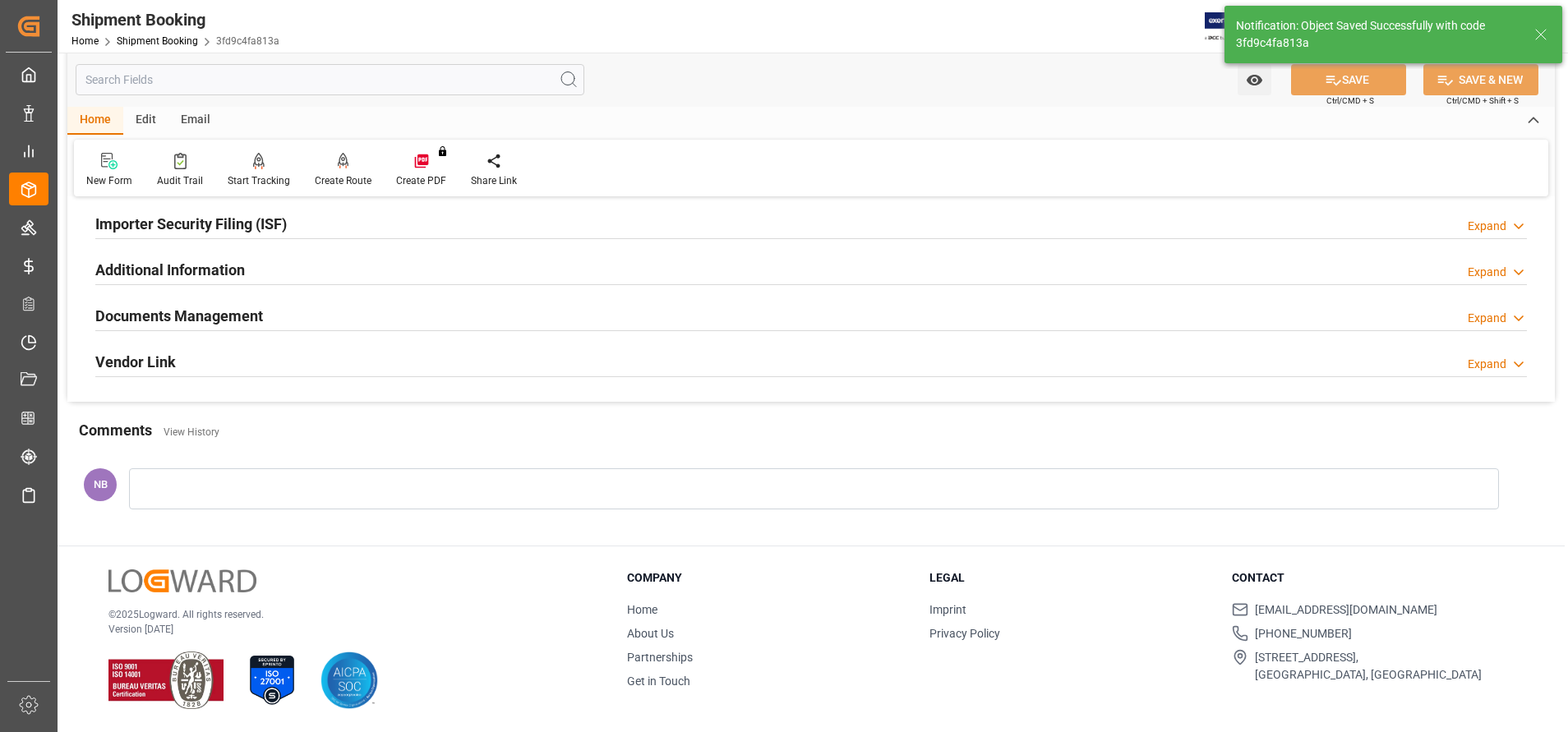 scroll, scrollTop: 0, scrollLeft: 0, axis: both 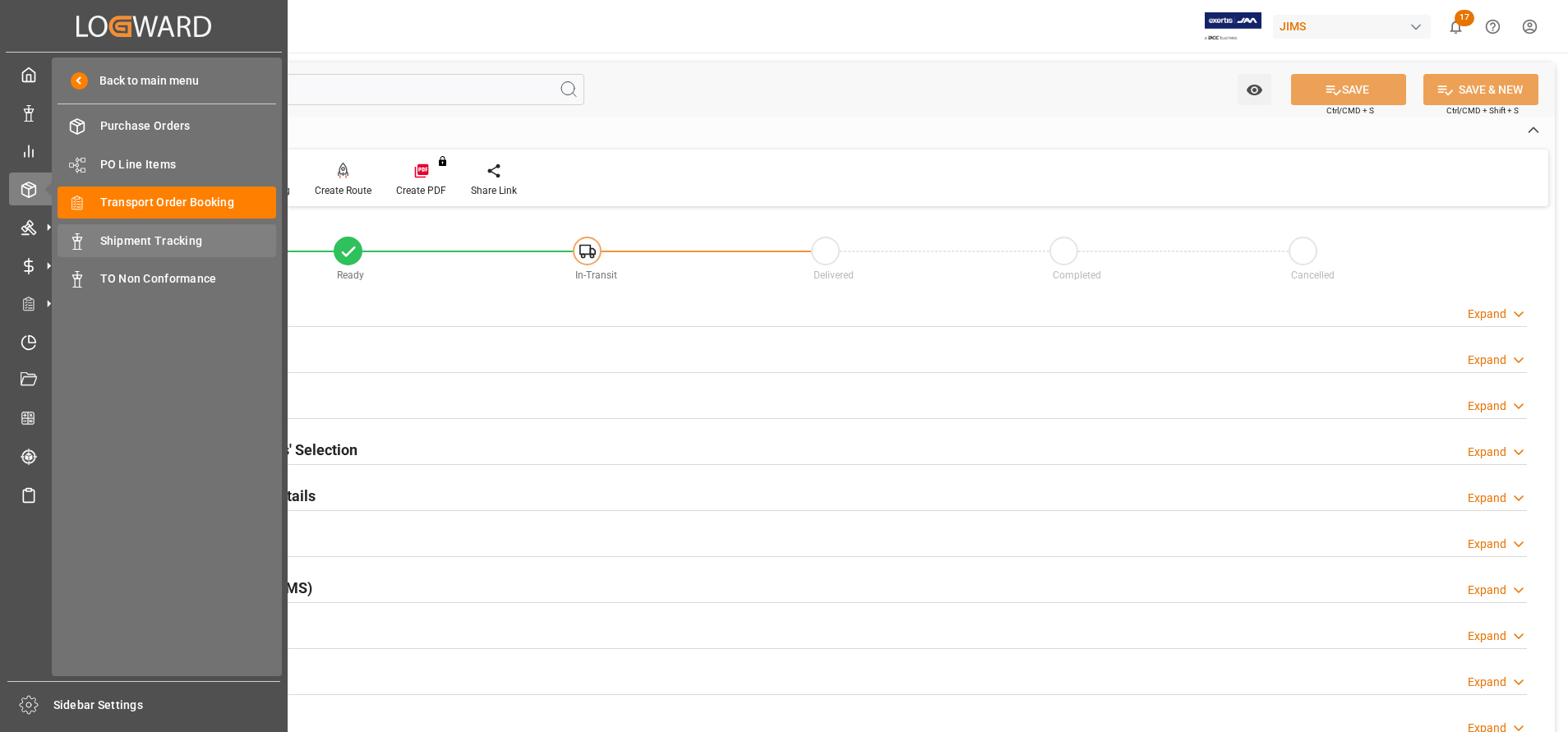 click on "Shipment Tracking" at bounding box center (188, 241) 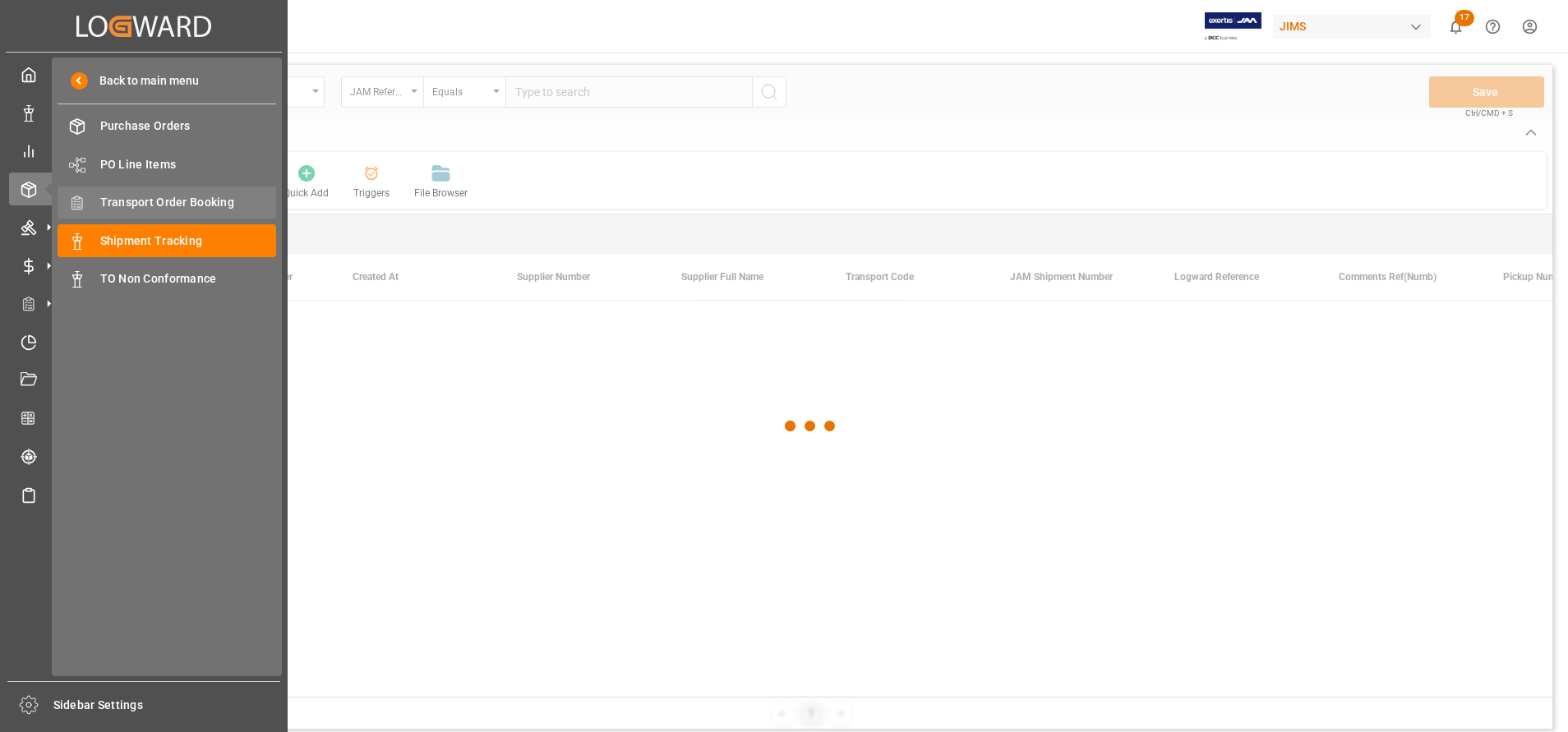 click on "Transport Order Booking Transport Order Booking" at bounding box center (167, 202) 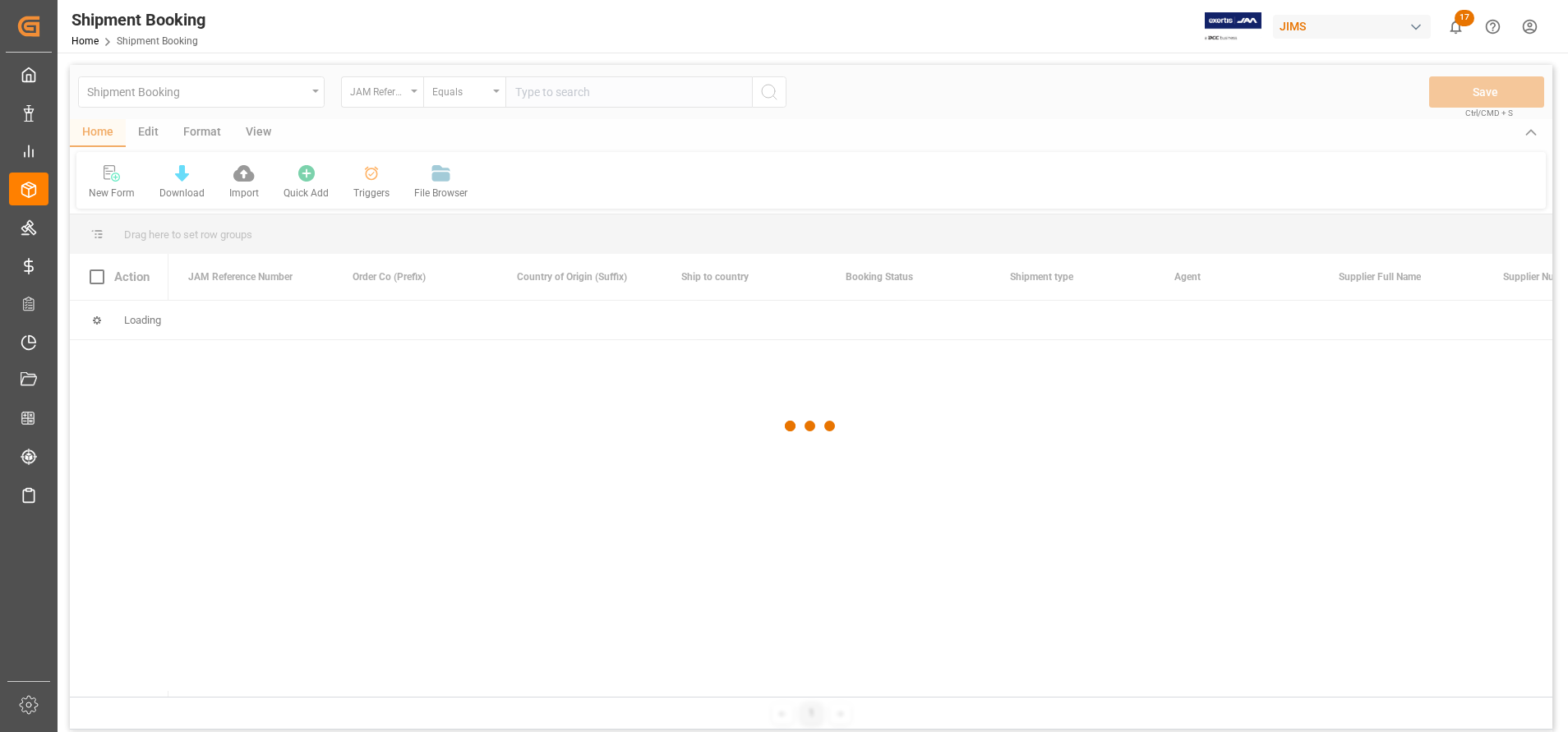 click at bounding box center (811, 426) 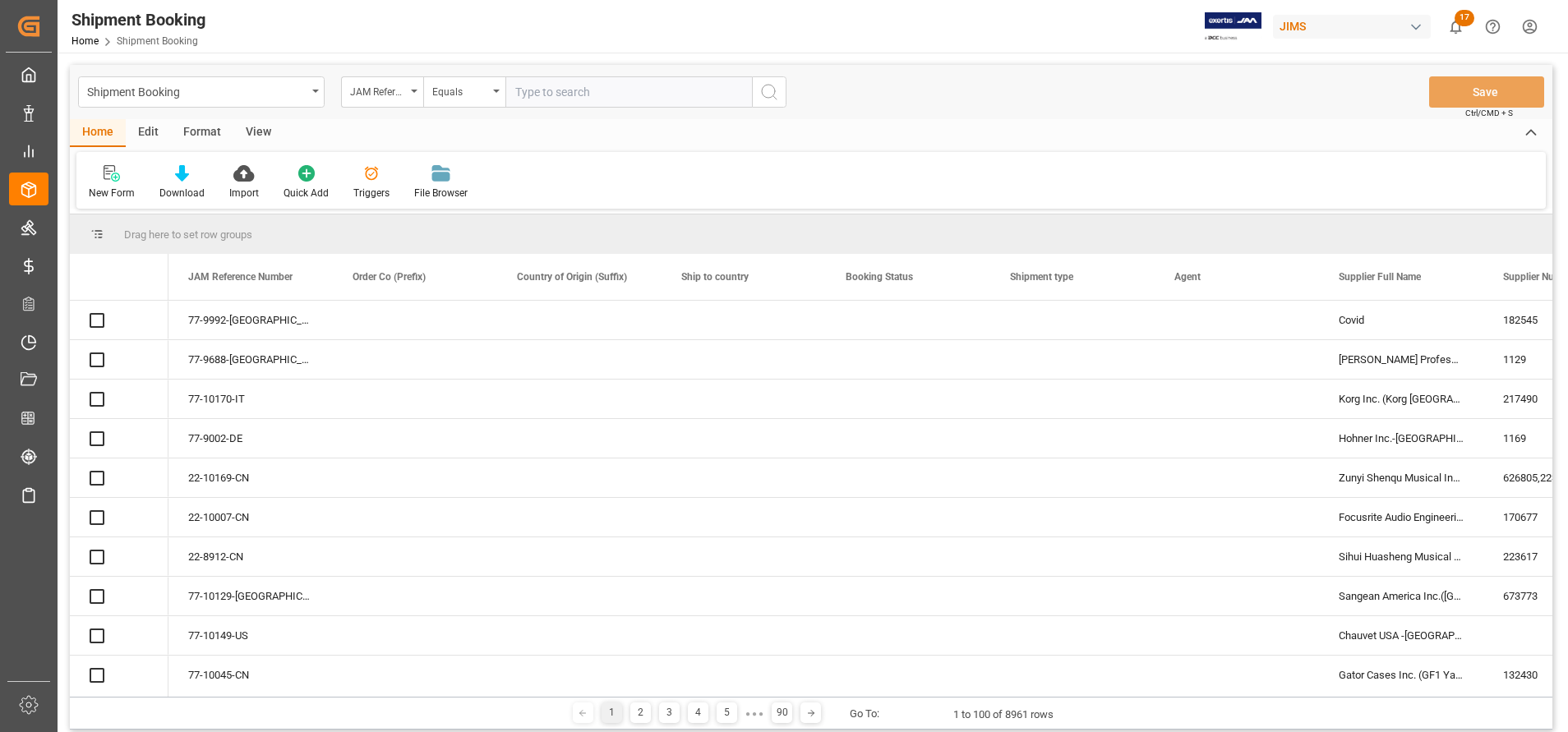click at bounding box center (629, 92) 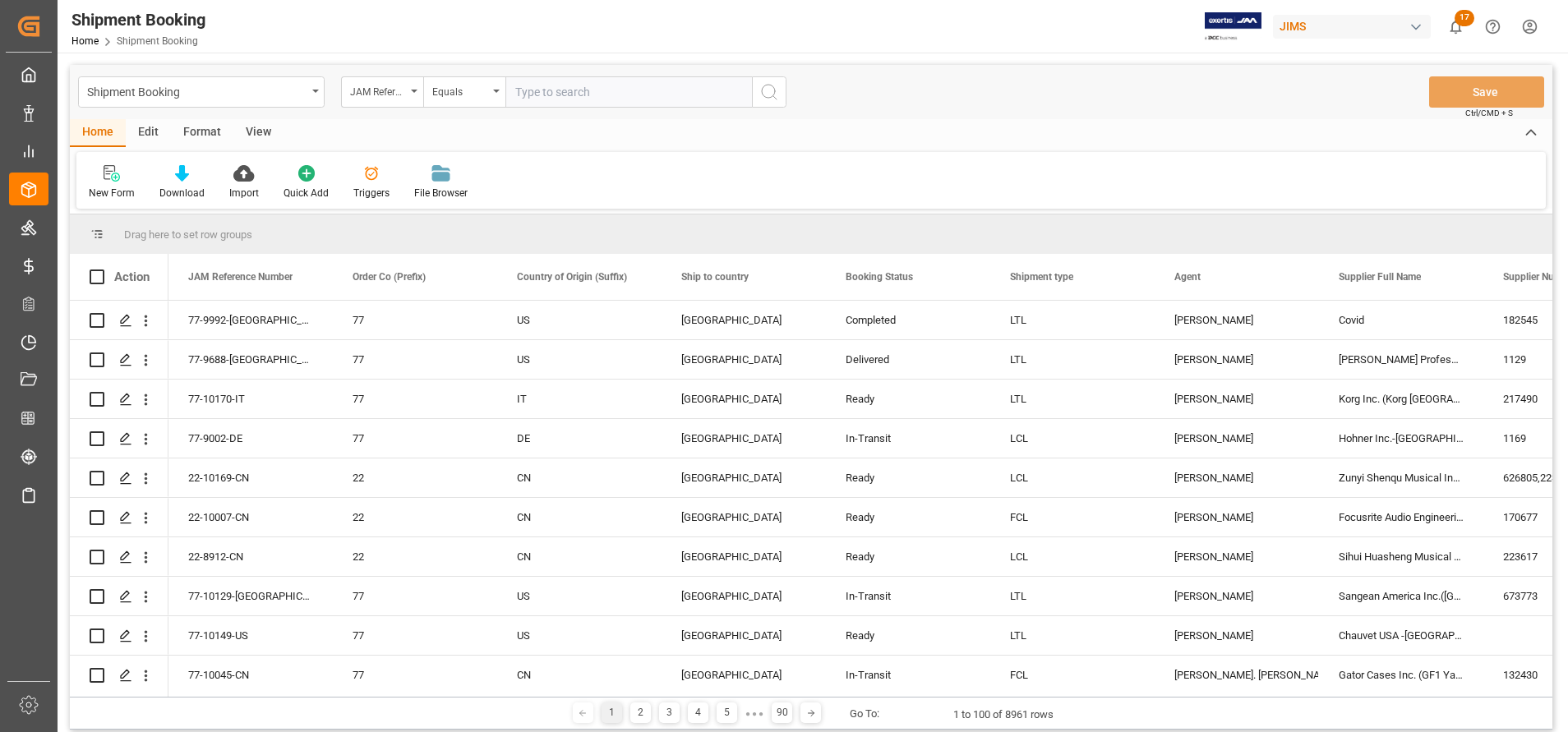 paste on "22-9893-[GEOGRAPHIC_DATA]" 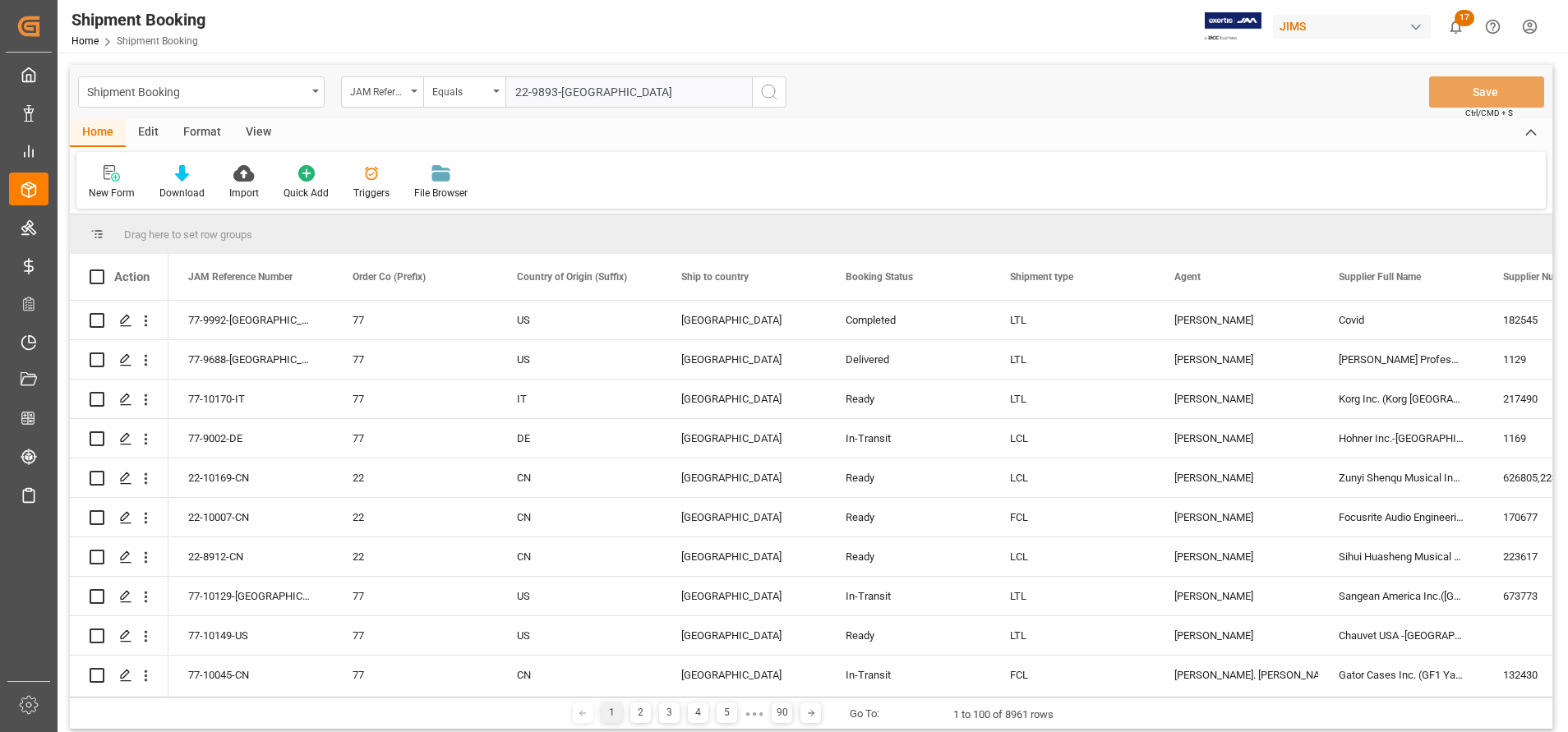 type on "22-9893-[GEOGRAPHIC_DATA]" 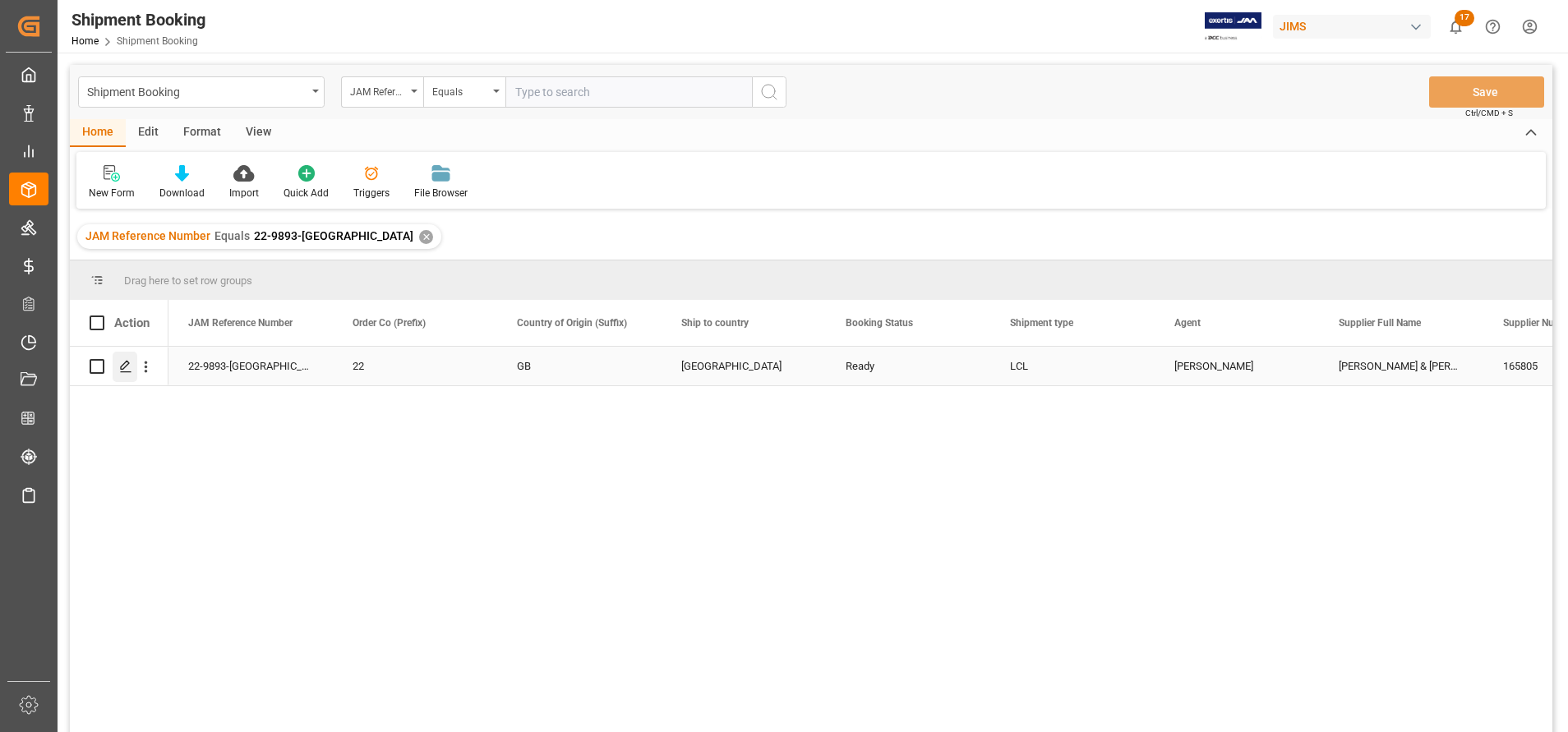click at bounding box center (125, 366) 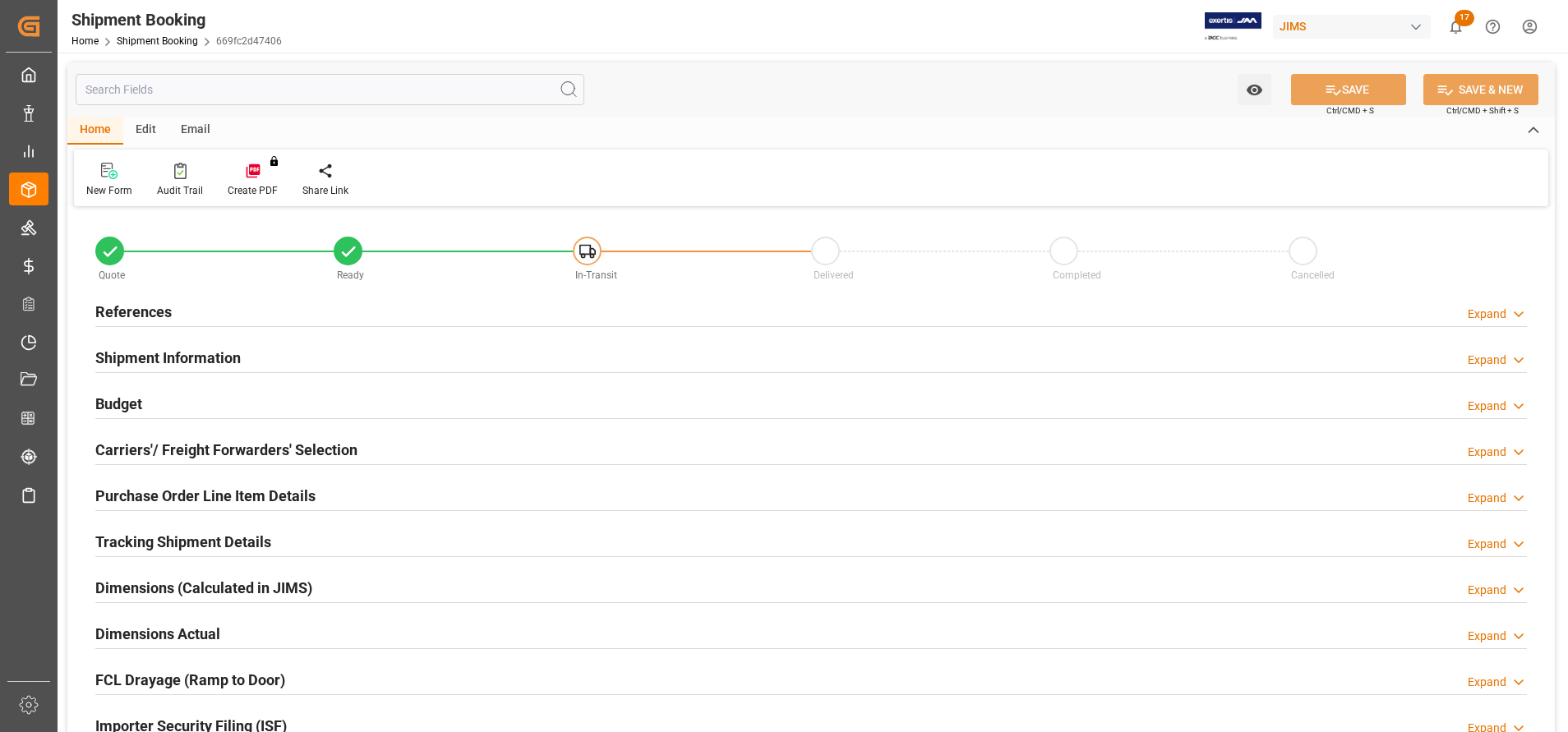 type on "0" 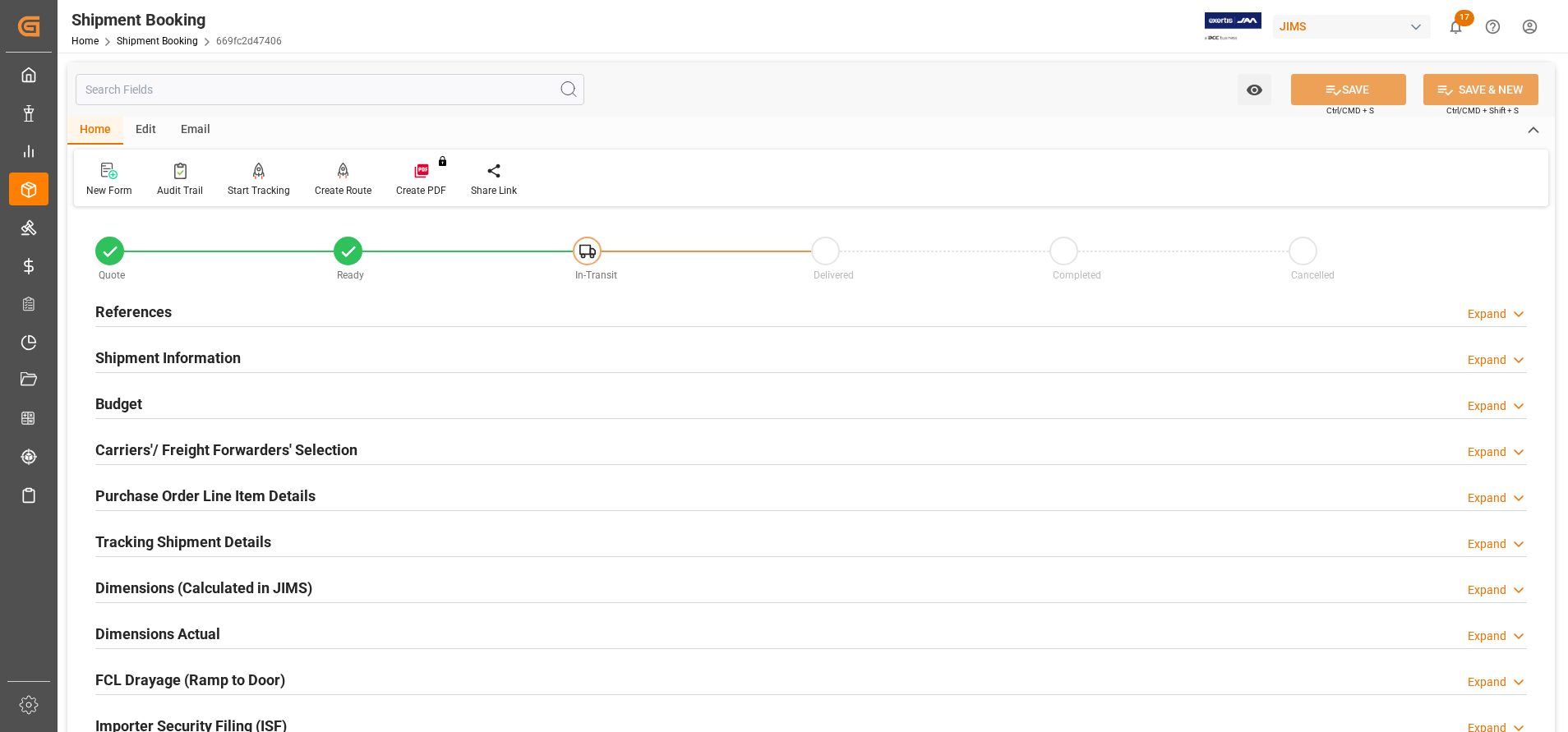 type on "[DATE]" 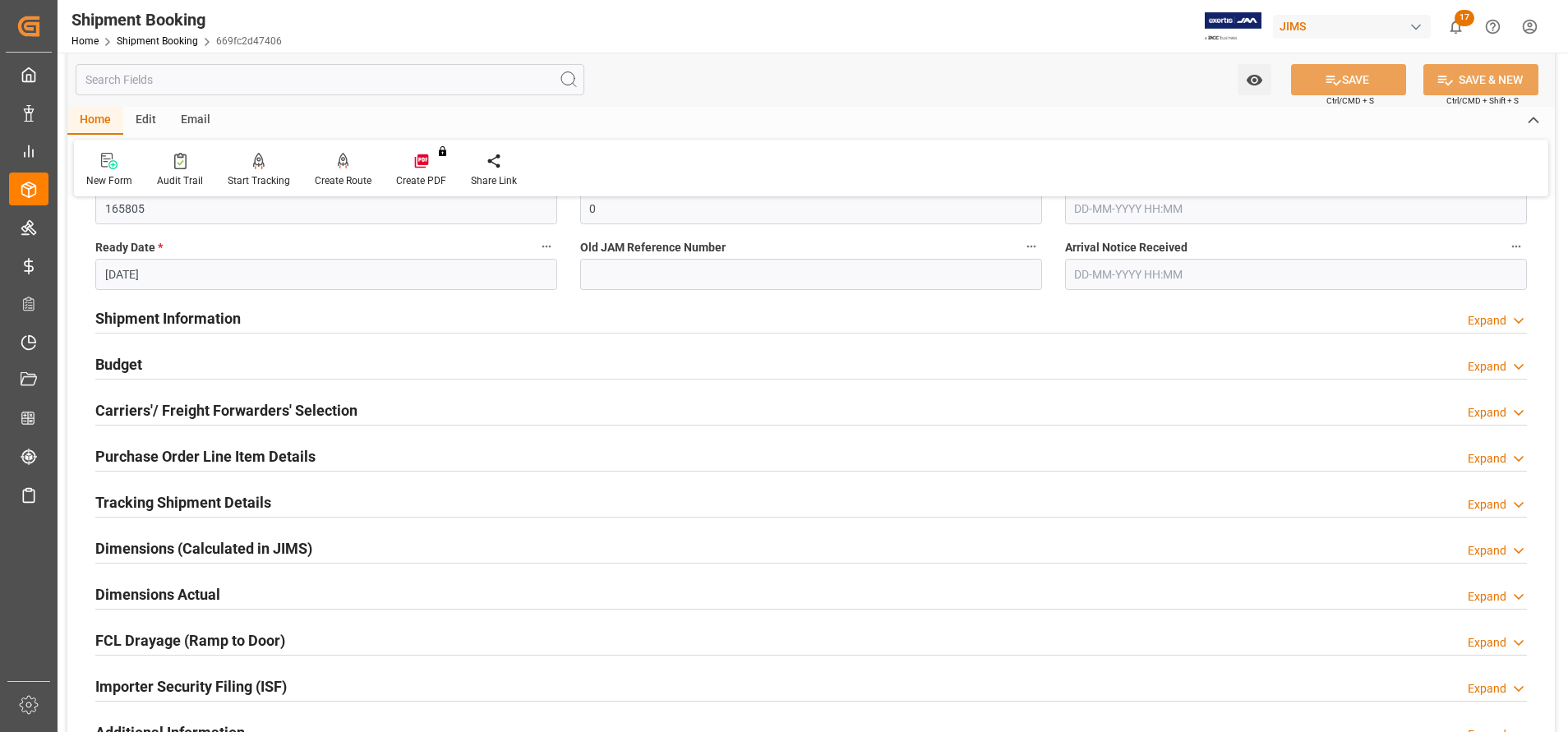 scroll, scrollTop: 370, scrollLeft: 0, axis: vertical 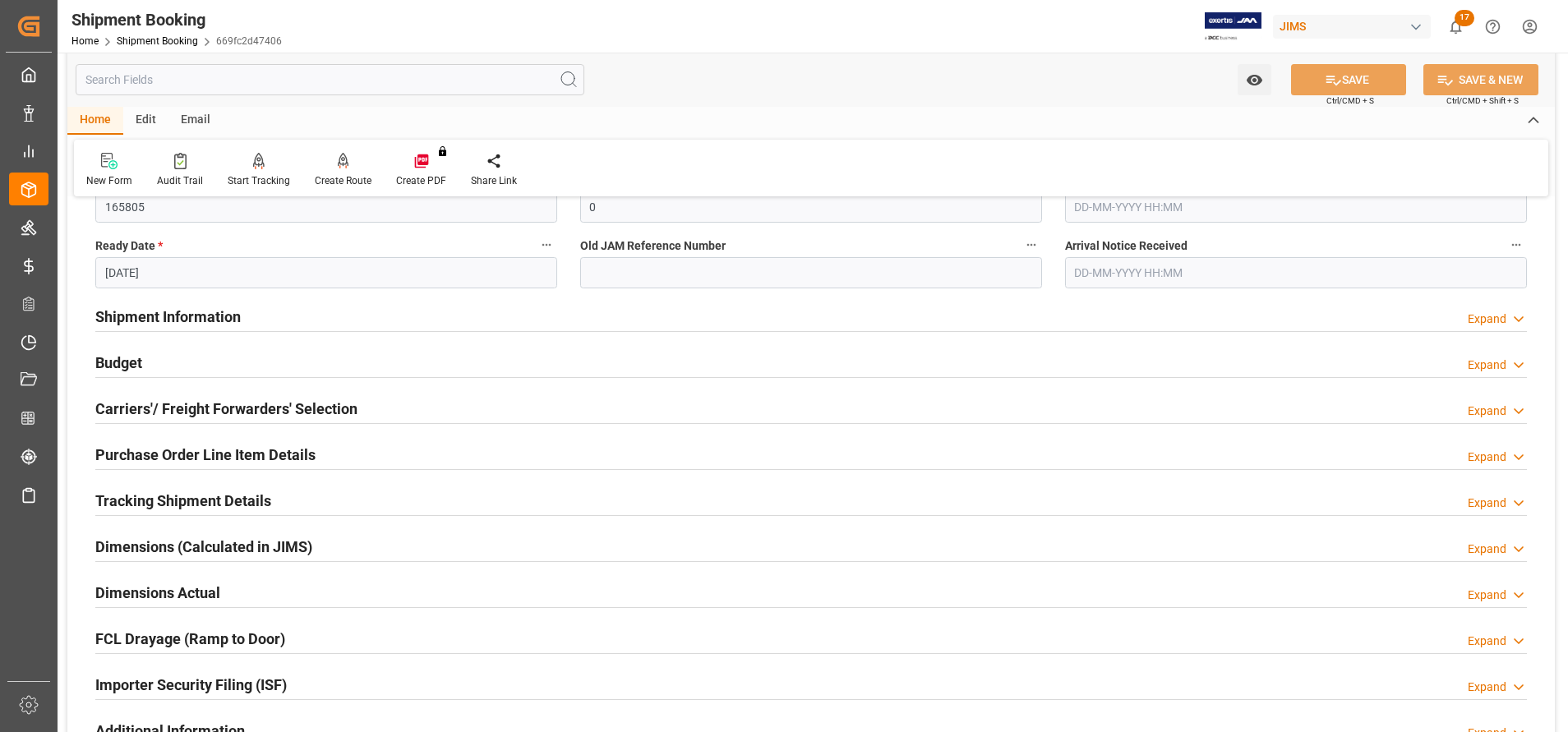 click on "Shipment Information" at bounding box center [168, 316] 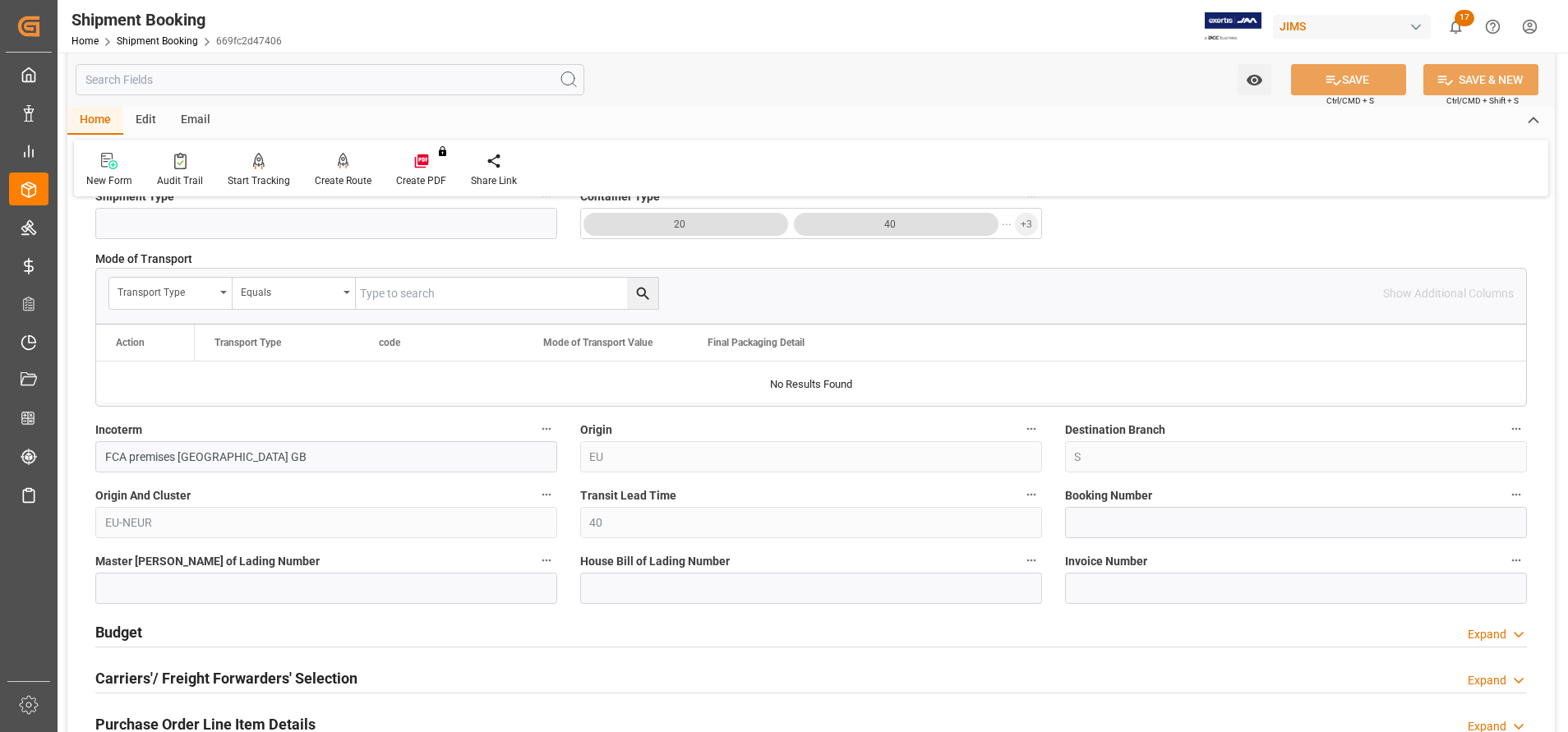 scroll, scrollTop: 863, scrollLeft: 0, axis: vertical 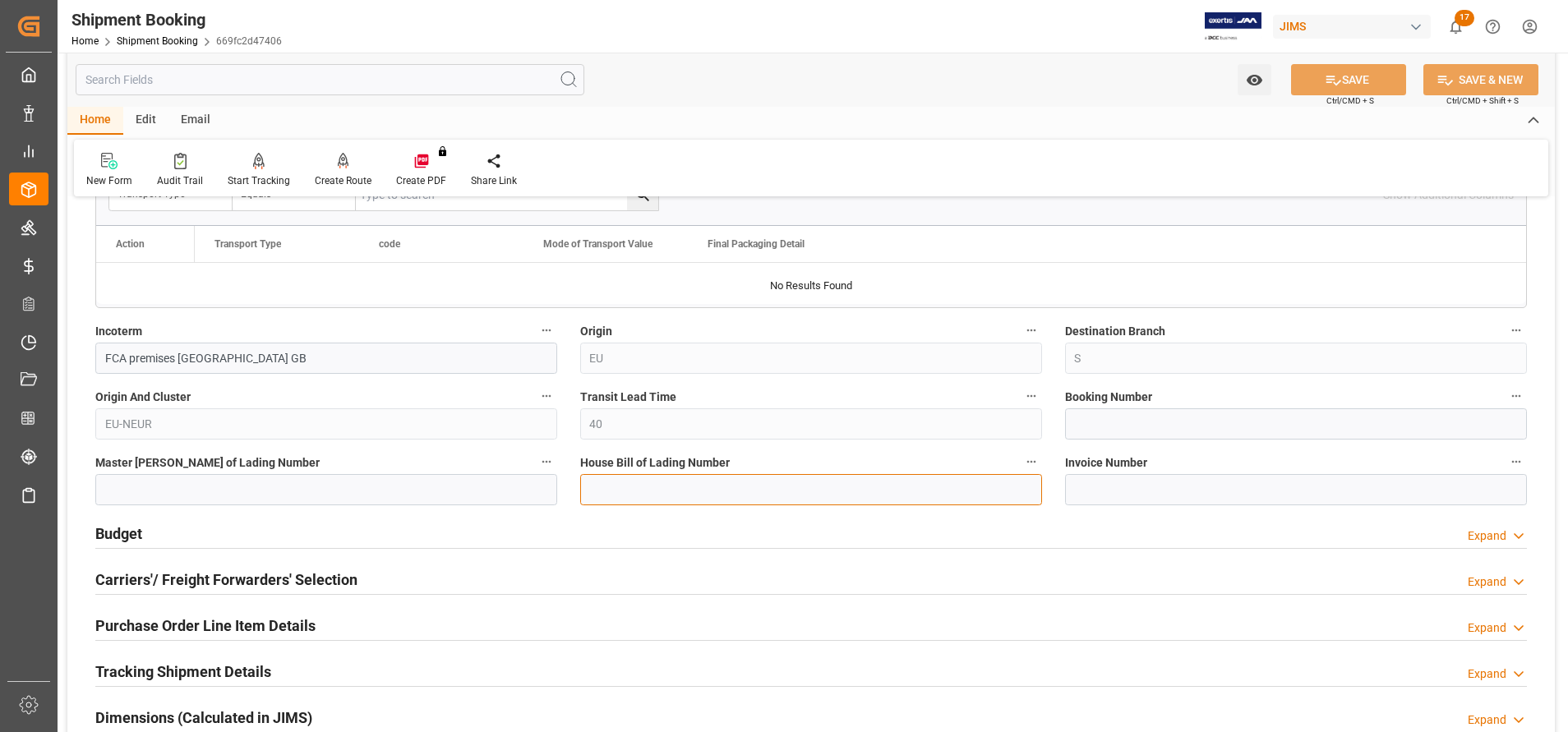 click at bounding box center [811, 490] 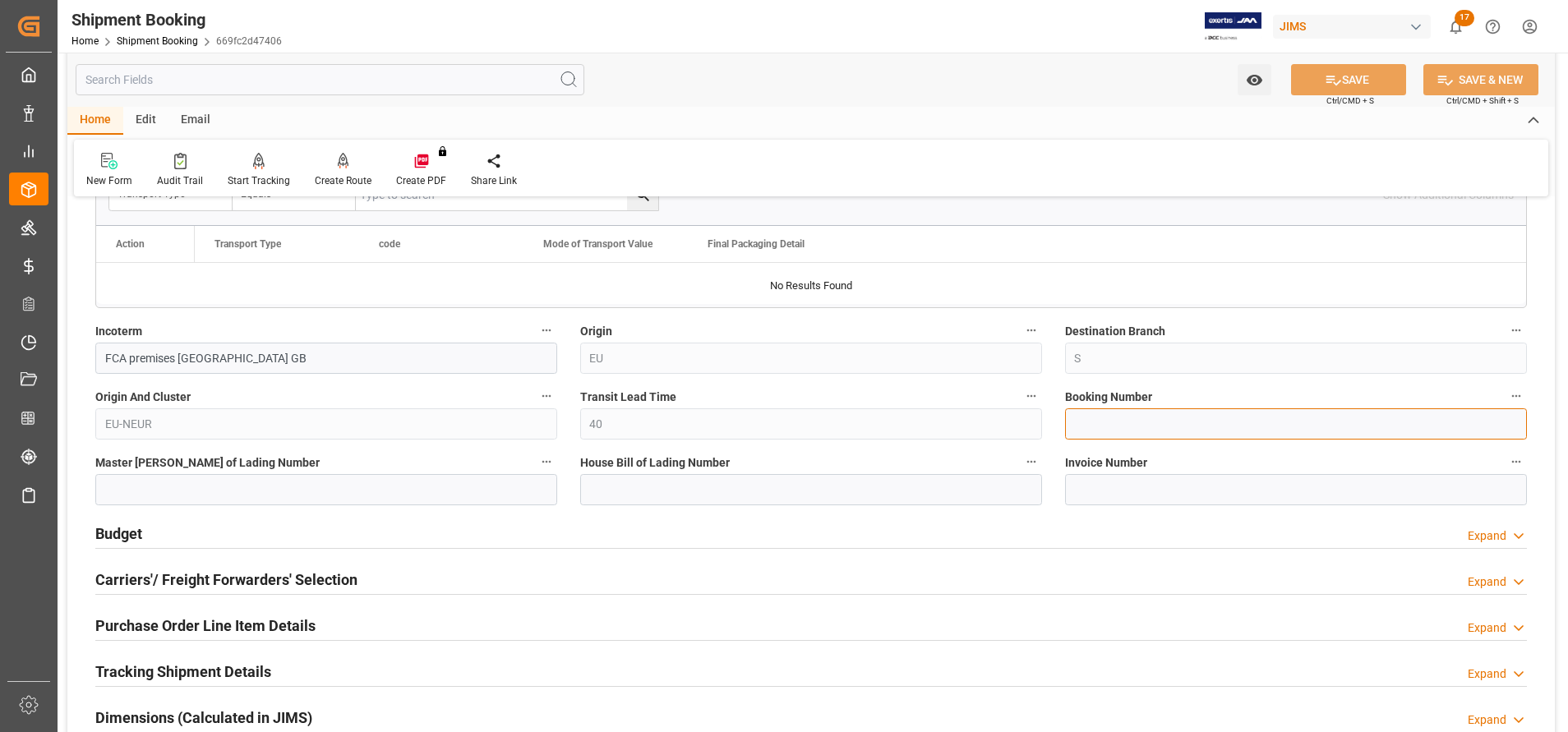 click at bounding box center [1296, 424] 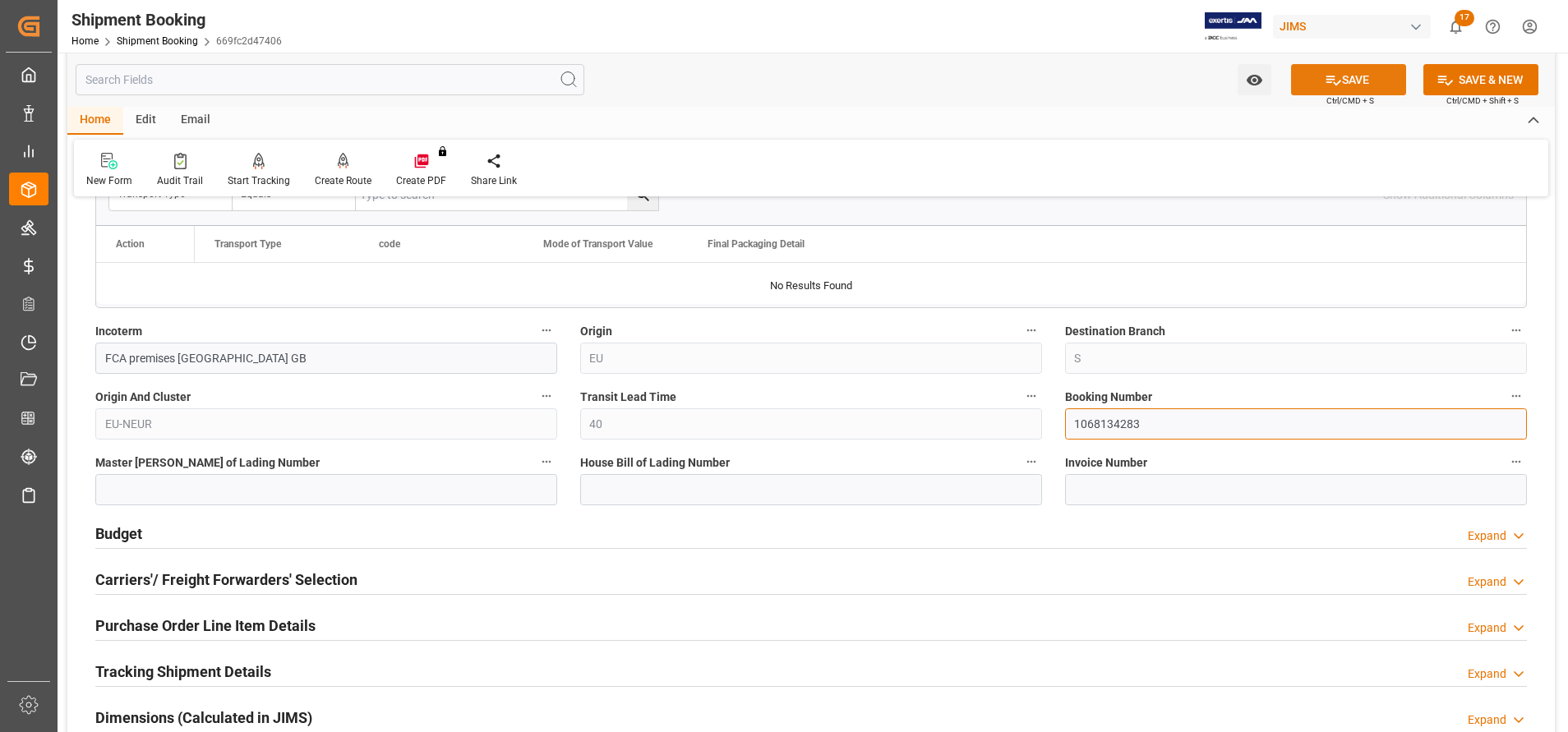 type on "1068134283" 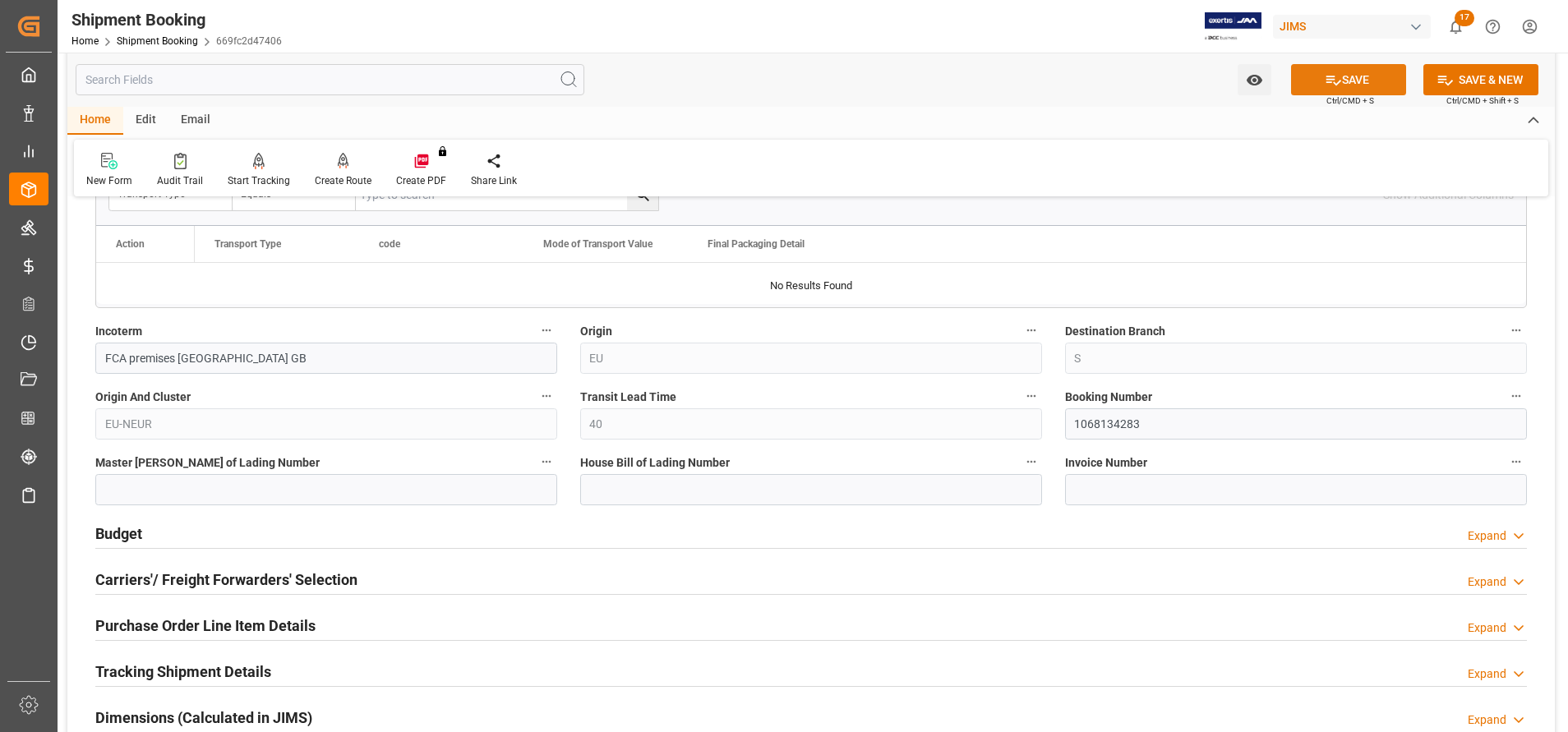 click on "SAVE" at bounding box center (1349, 80) 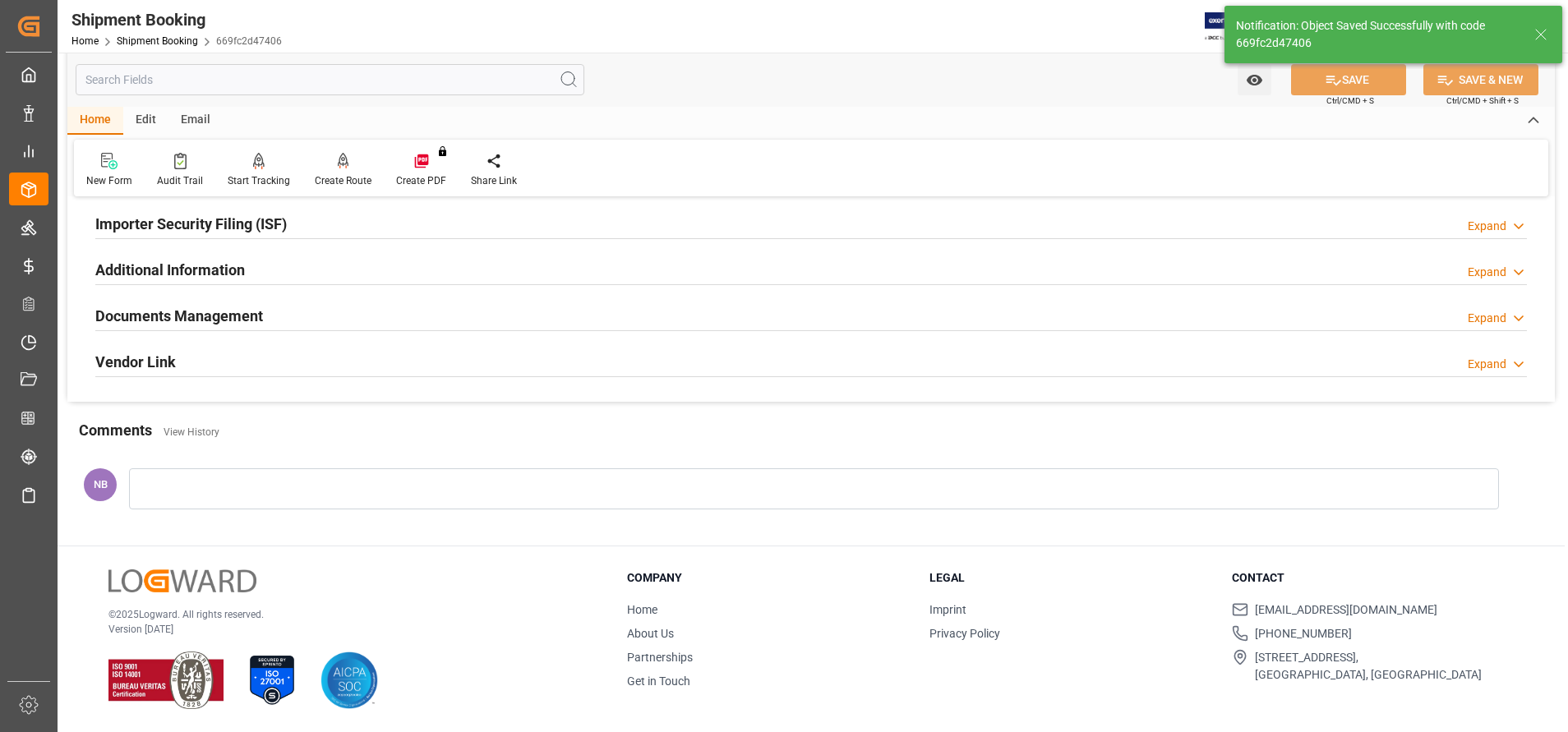 scroll, scrollTop: 0, scrollLeft: 0, axis: both 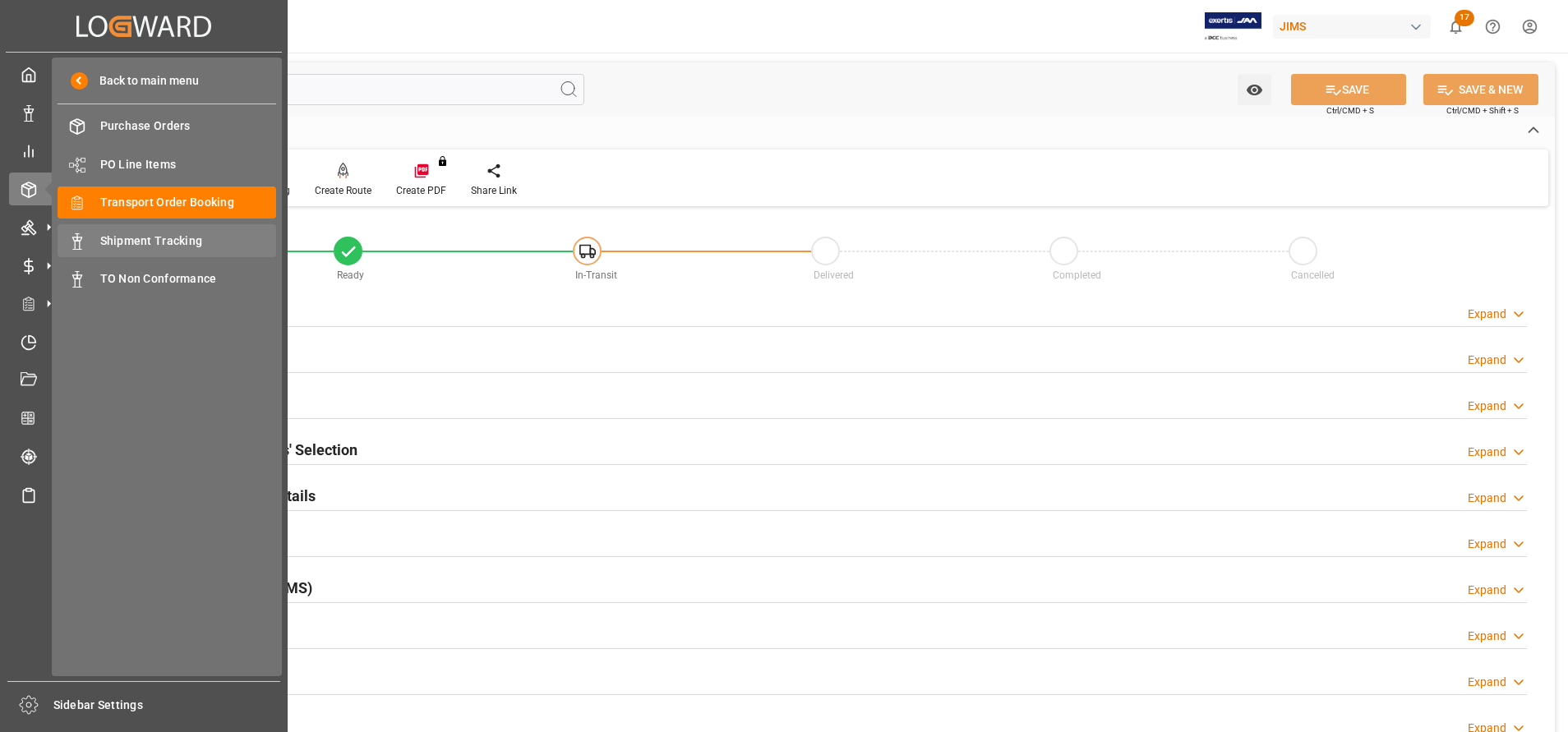 click on "Shipment Tracking" at bounding box center [188, 241] 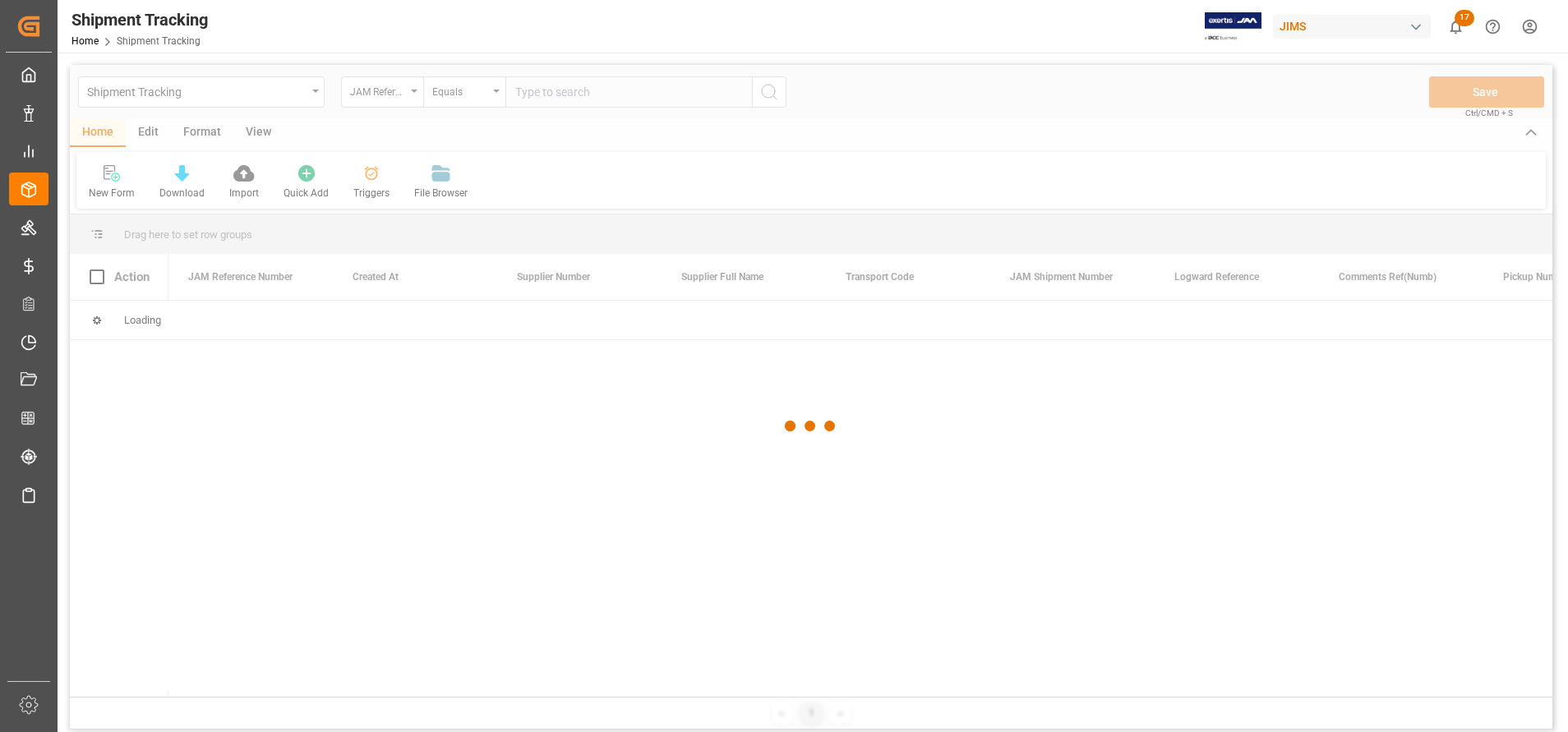 click at bounding box center (811, 426) 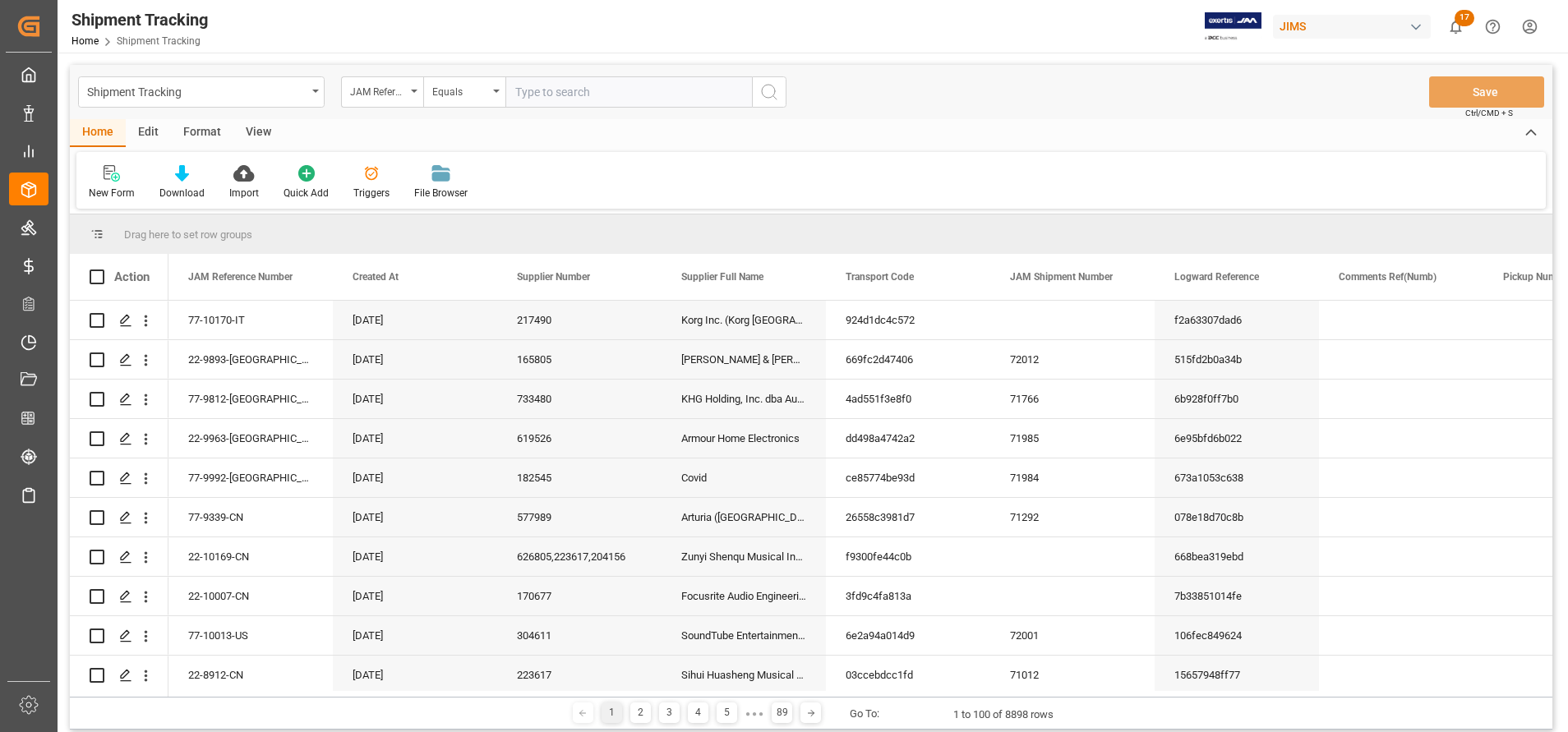 click at bounding box center (629, 92) 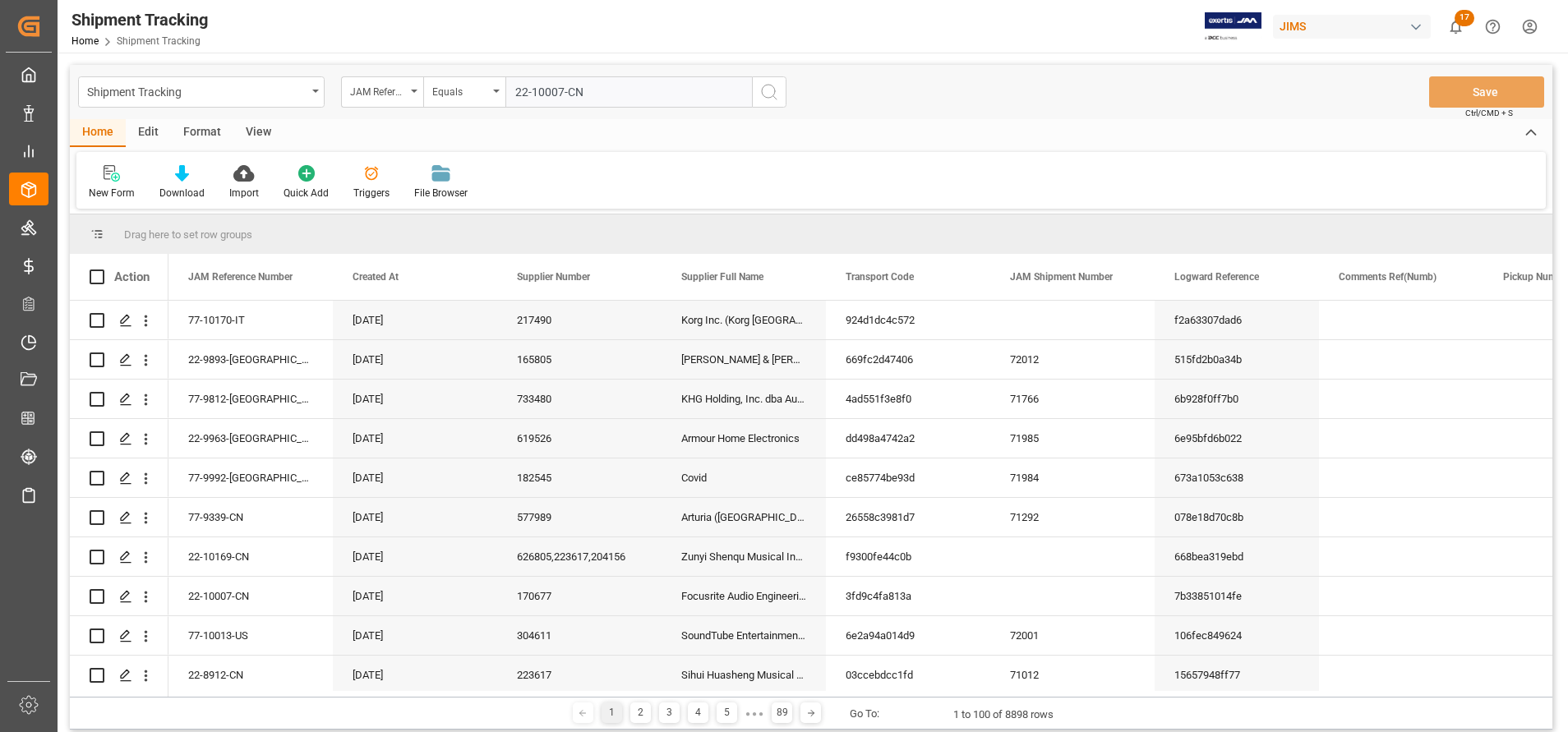 type on "22-10007-CN" 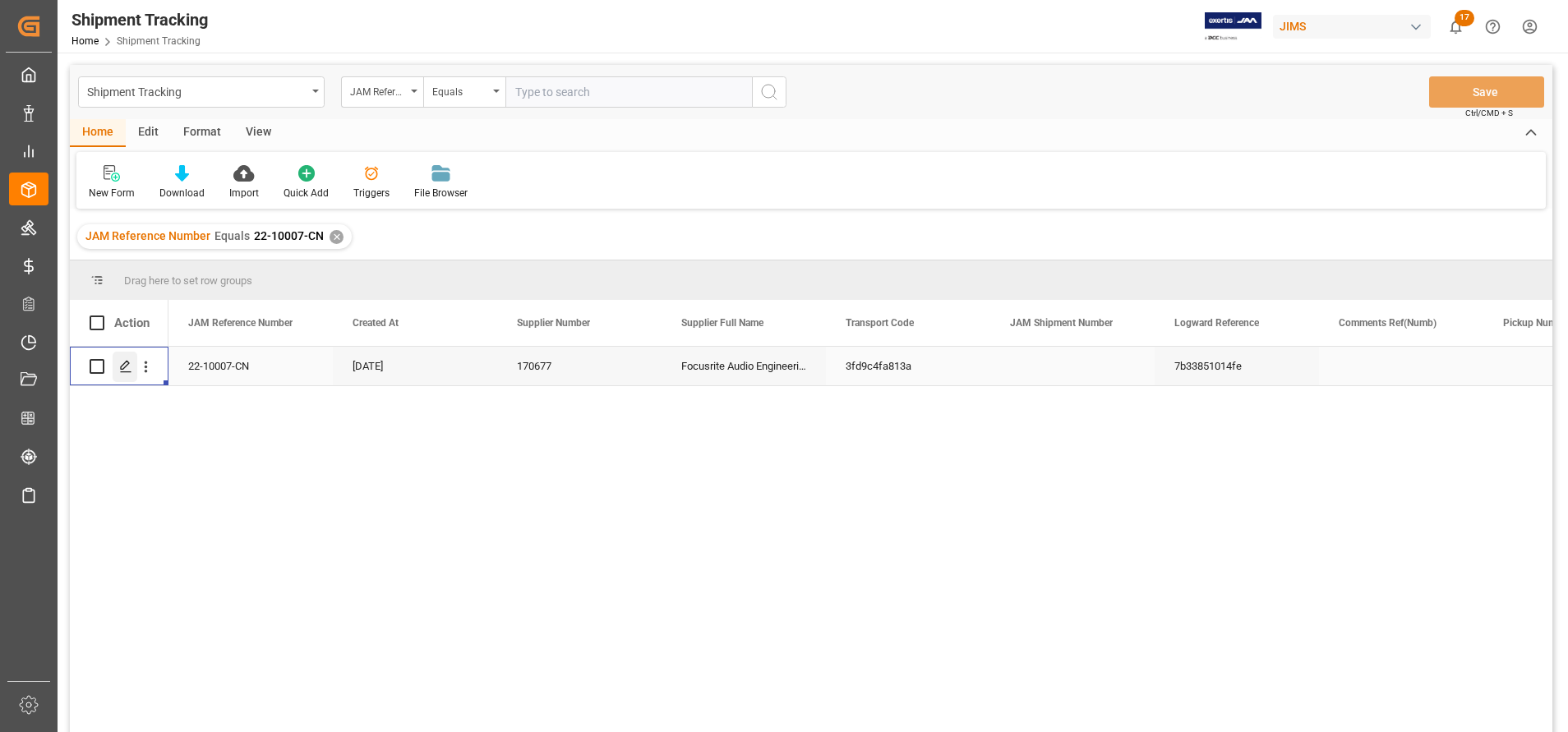click 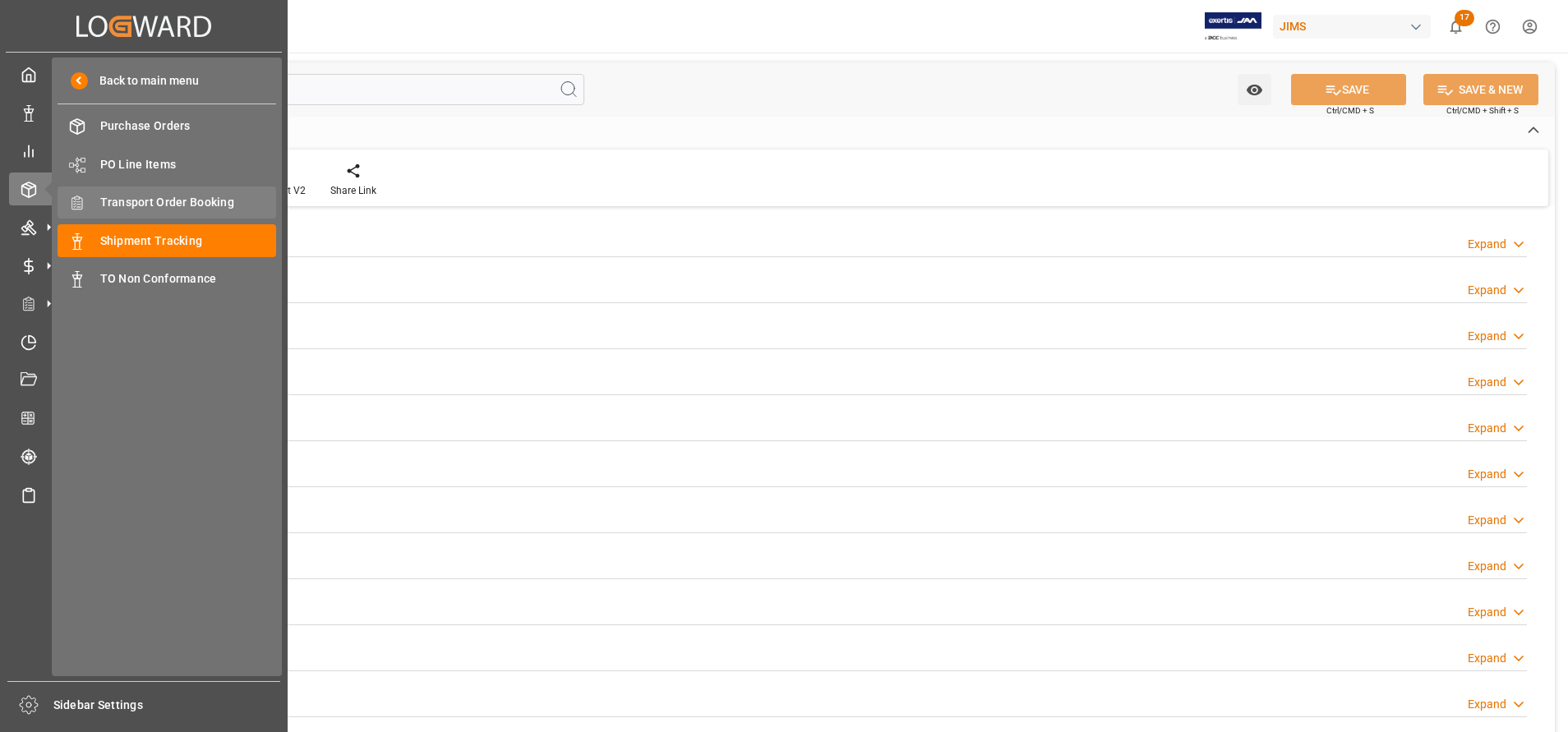 click on "Transport Order Booking" at bounding box center (188, 202) 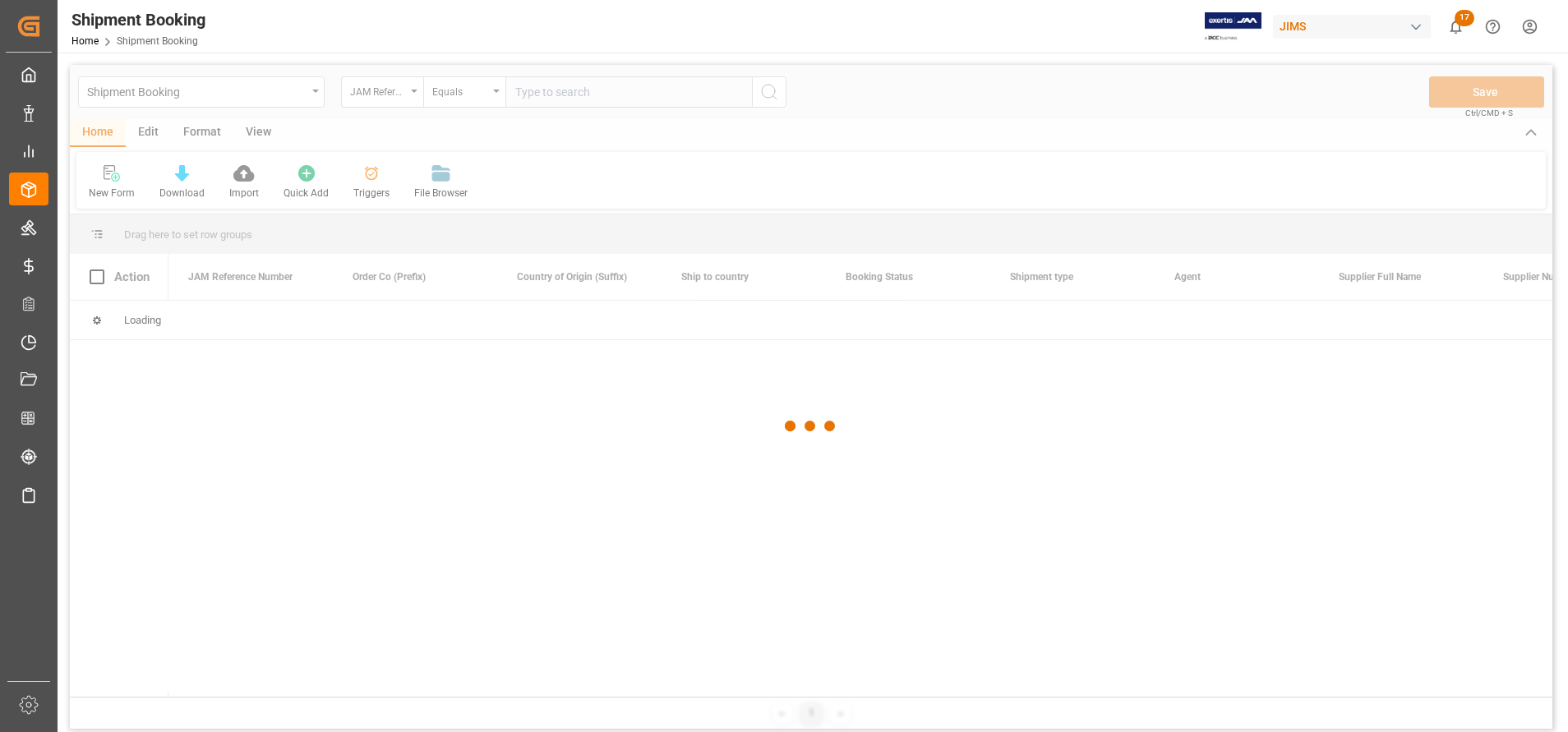 click at bounding box center (811, 426) 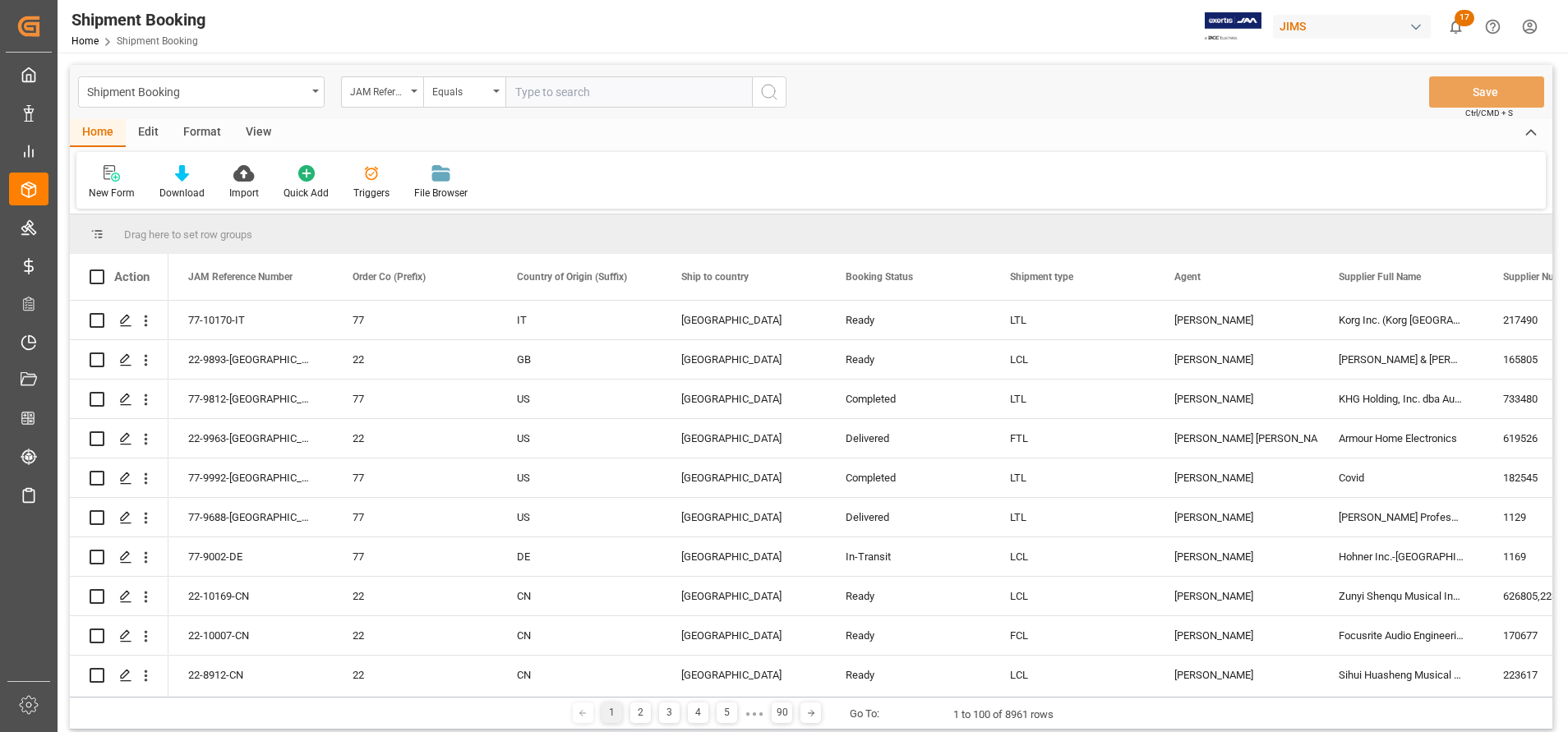 click at bounding box center [629, 92] 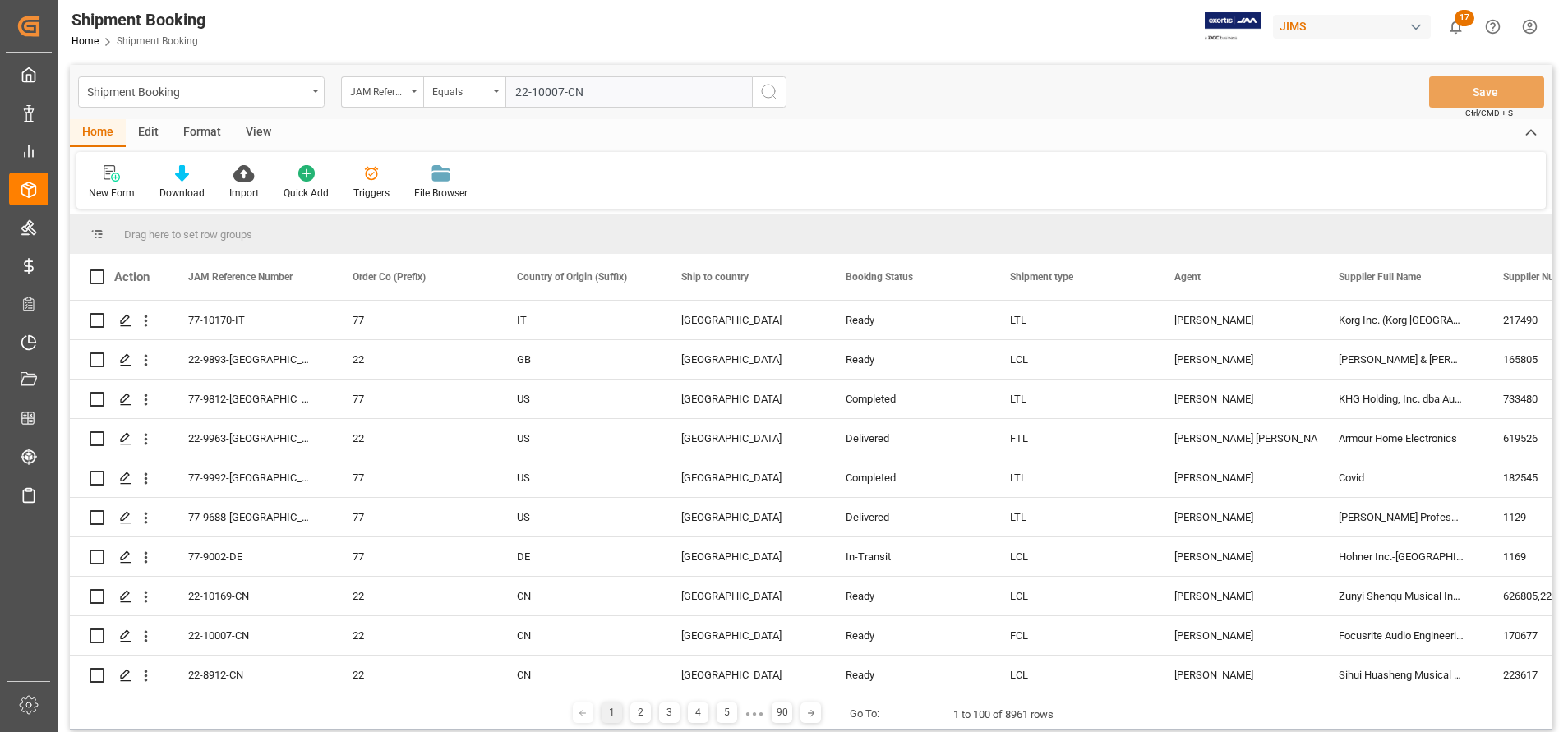 type on "22-10007-CN" 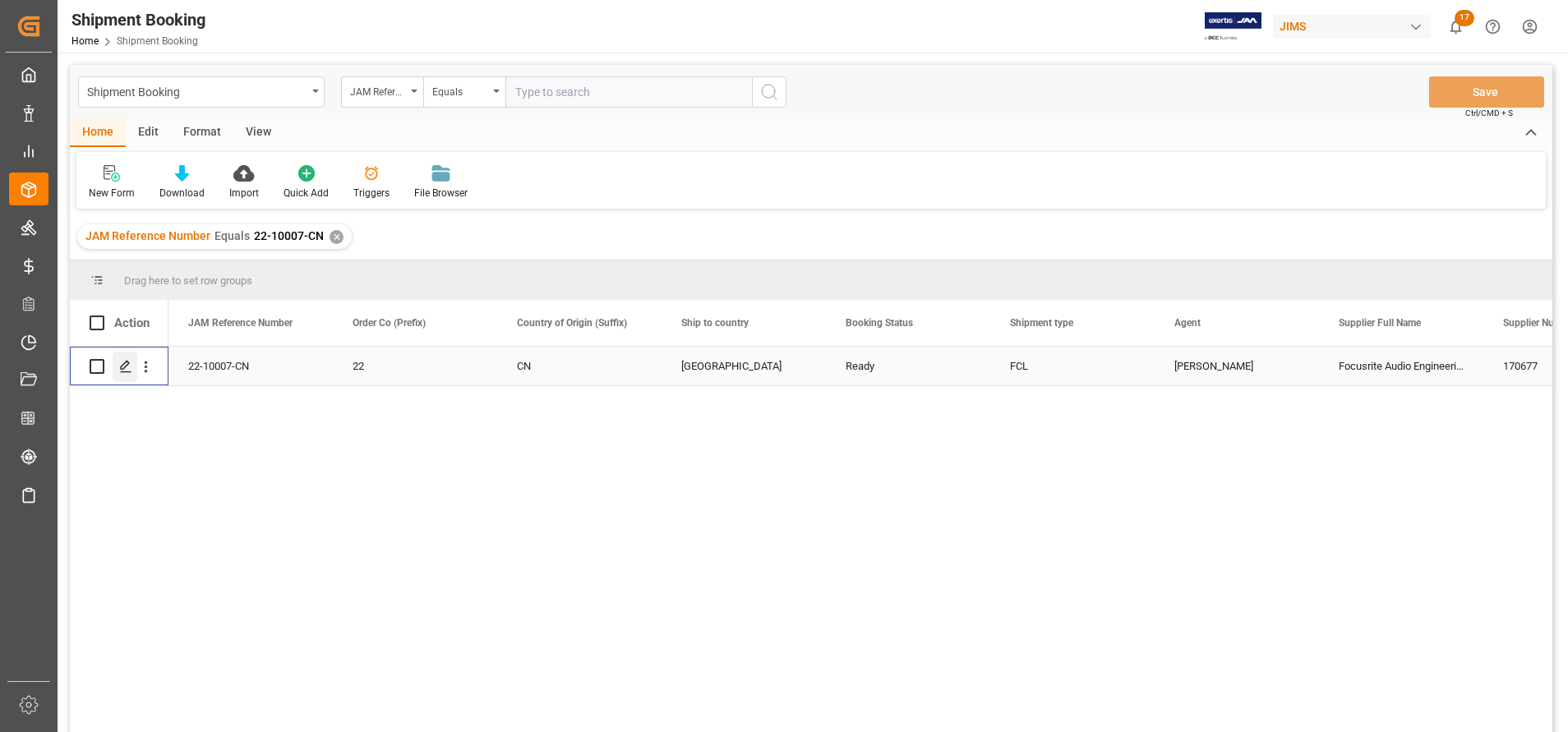 click at bounding box center [125, 366] 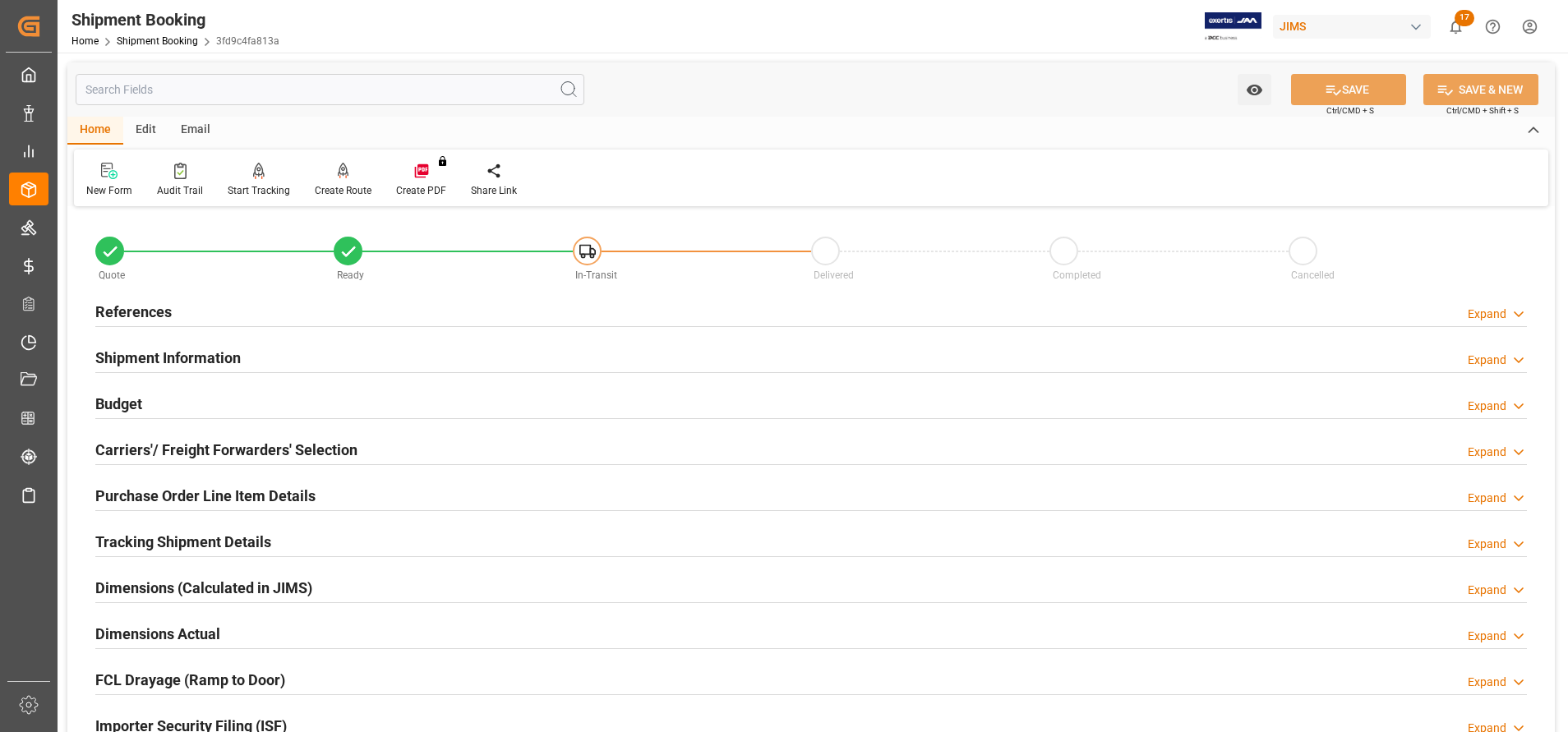 click on "Shipment Information" at bounding box center (168, 357) 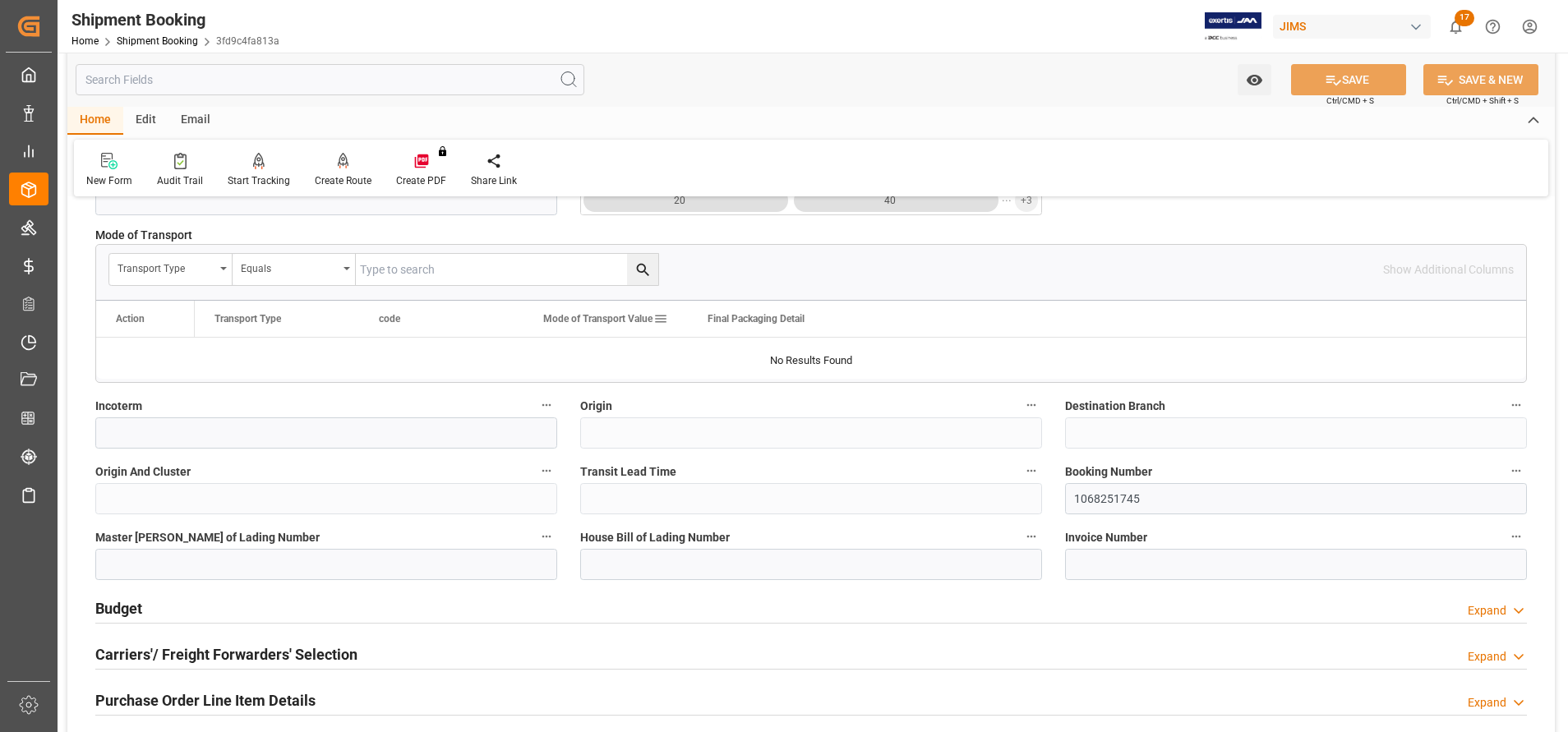 scroll, scrollTop: 493, scrollLeft: 0, axis: vertical 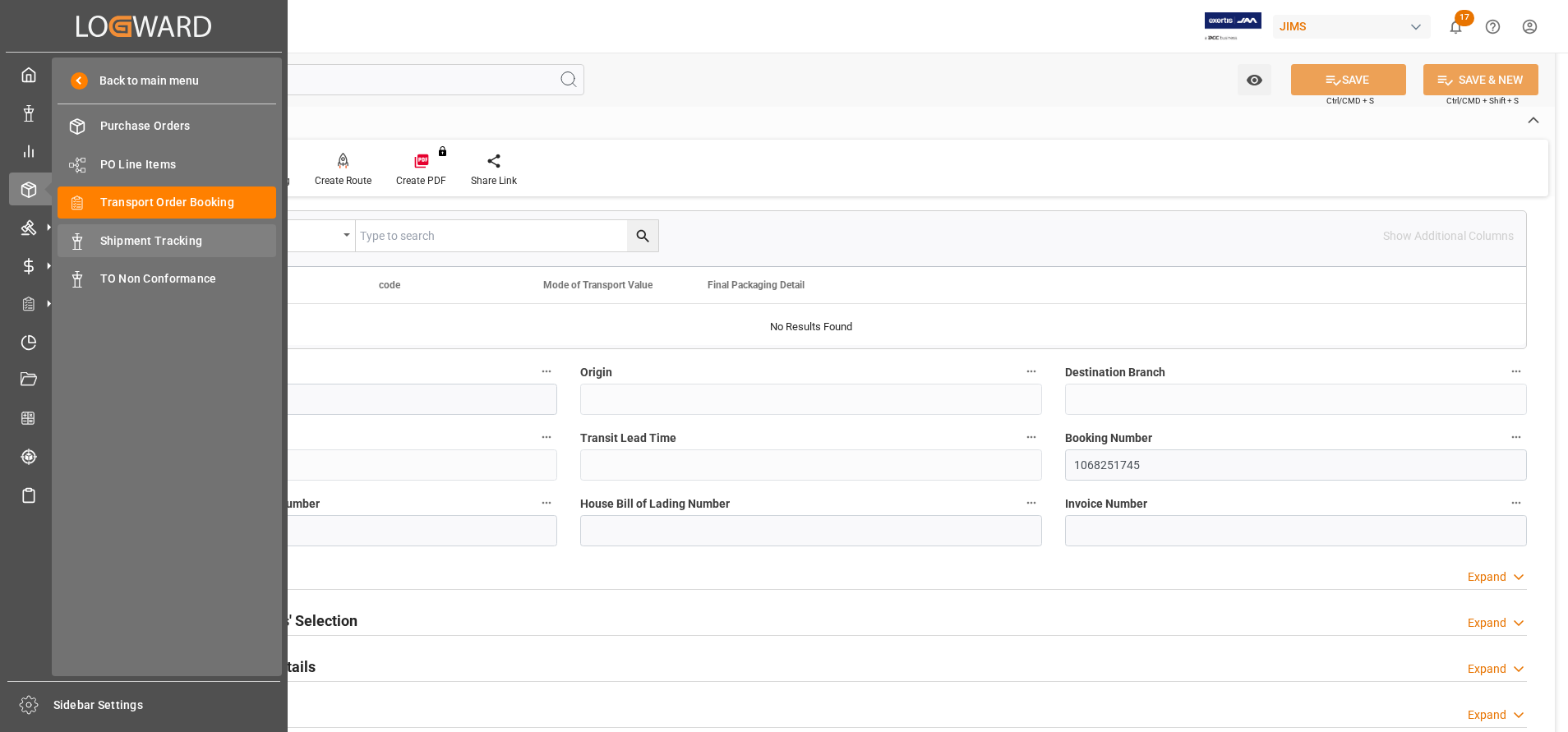 click on "Shipment Tracking" at bounding box center [188, 241] 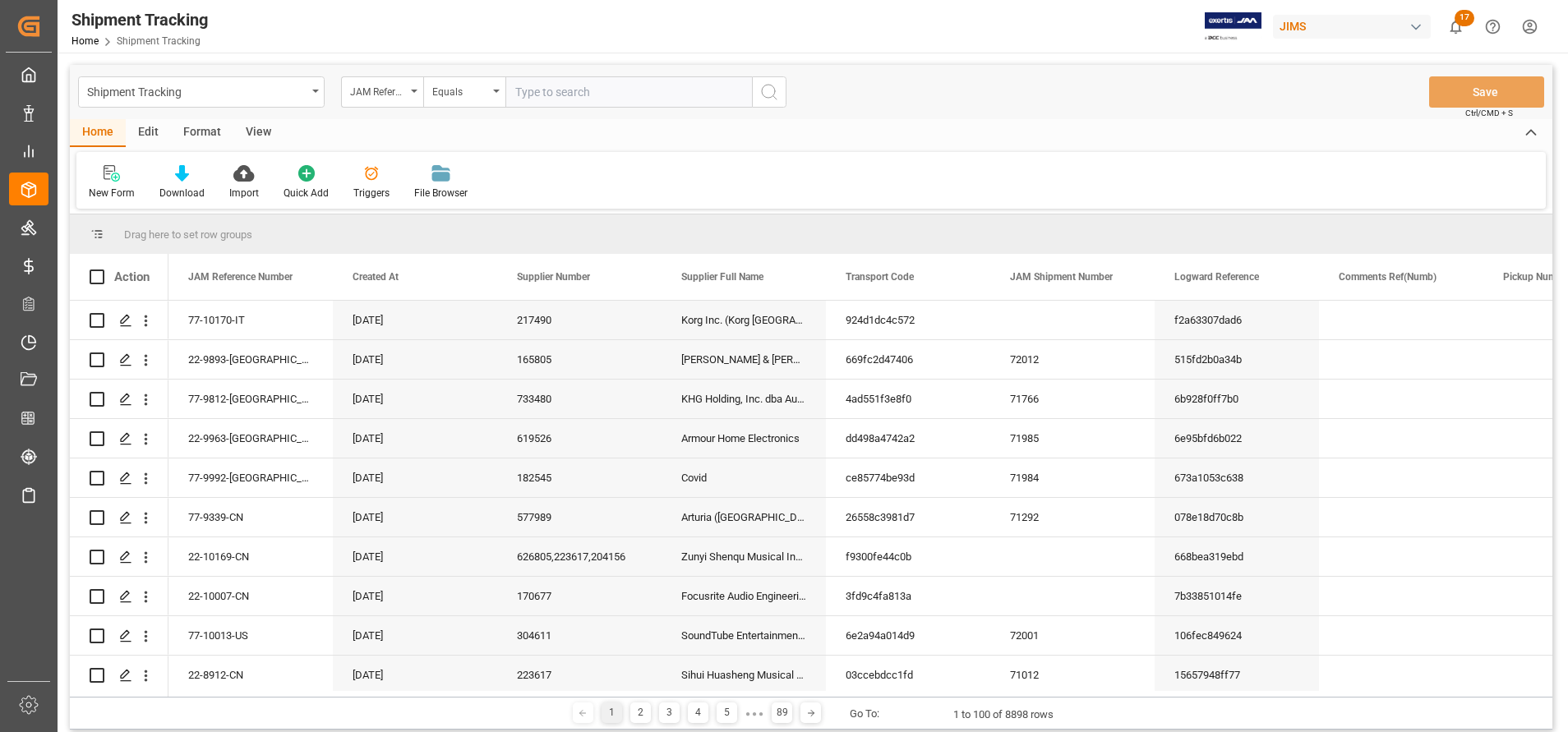 click at bounding box center (629, 92) 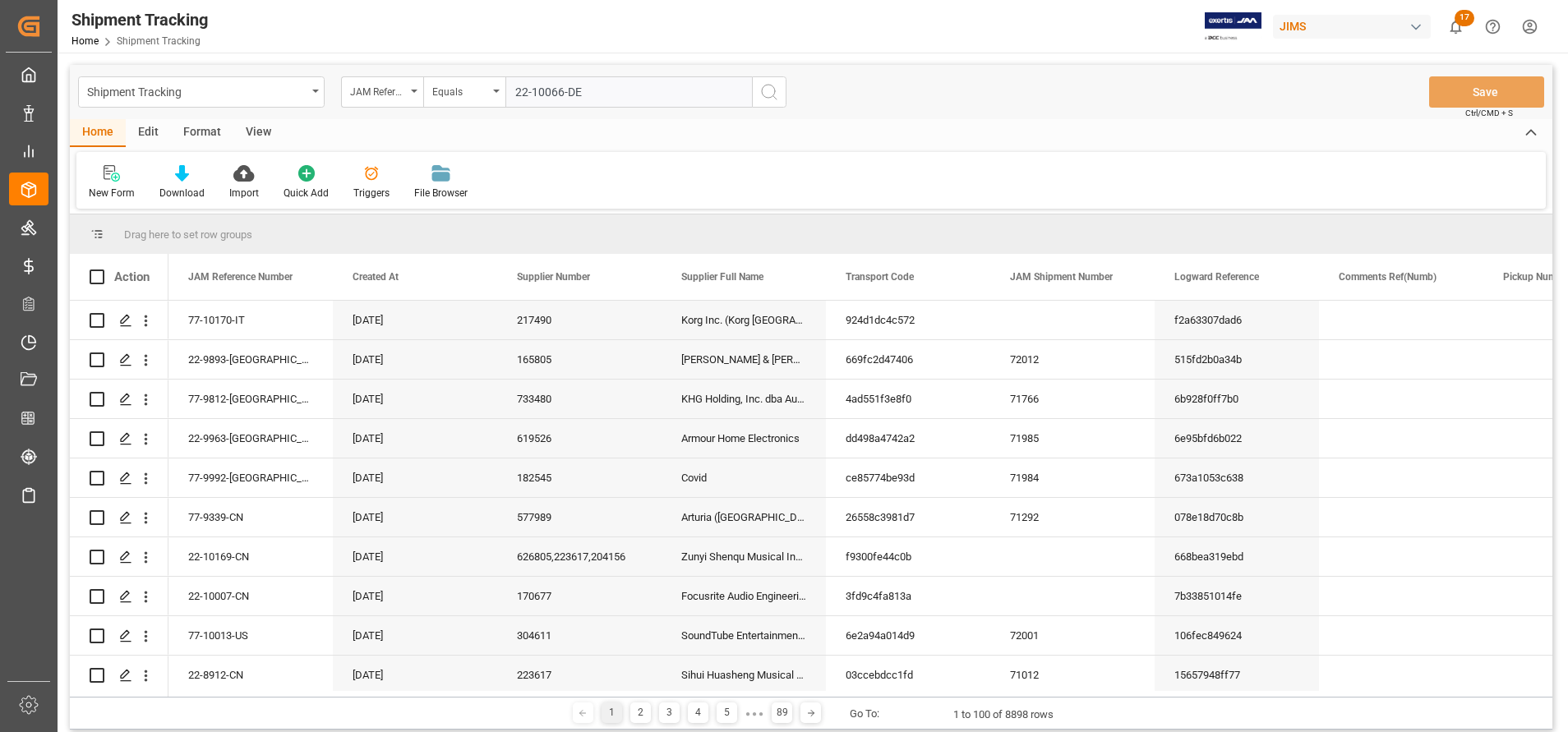 type on "22-10066-DE" 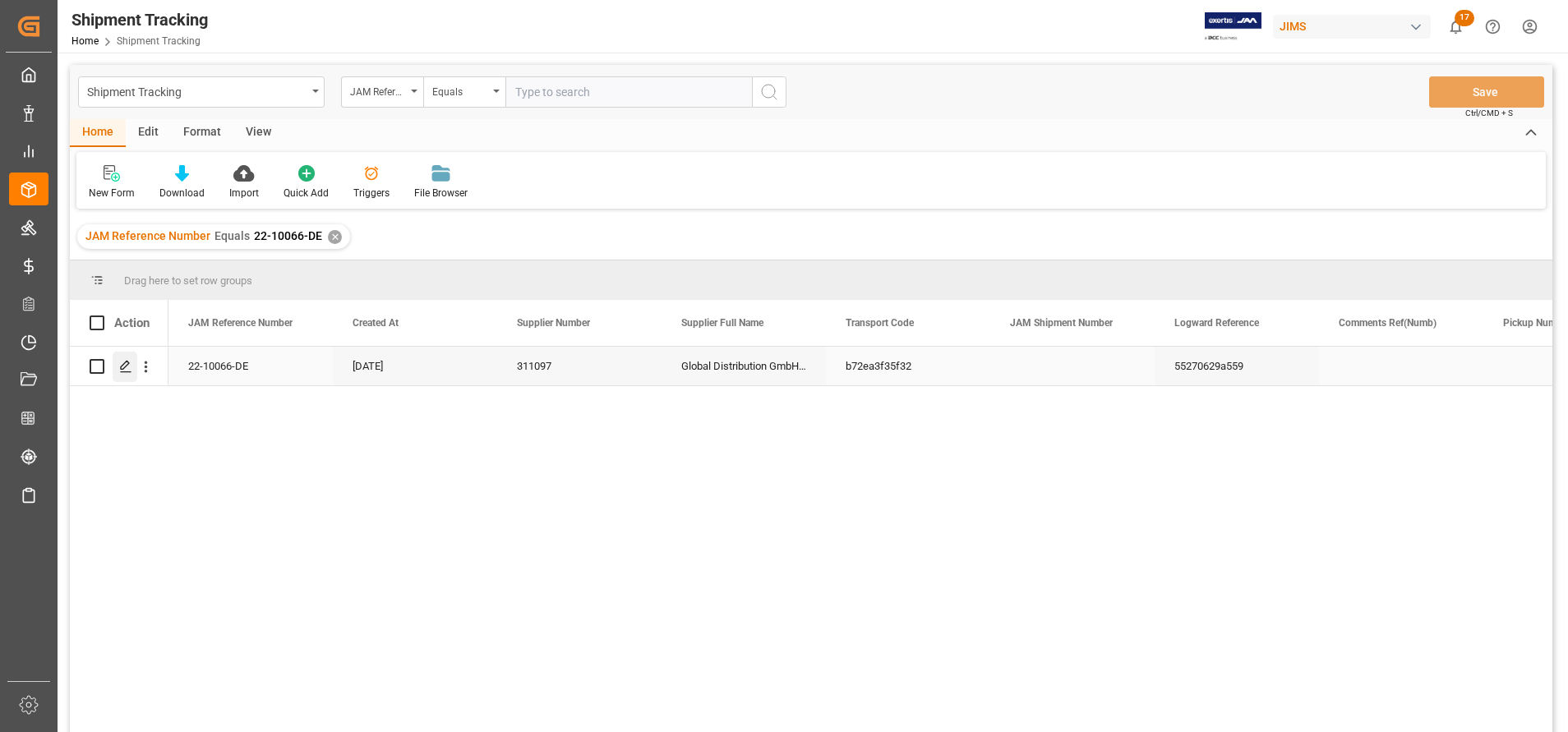 click 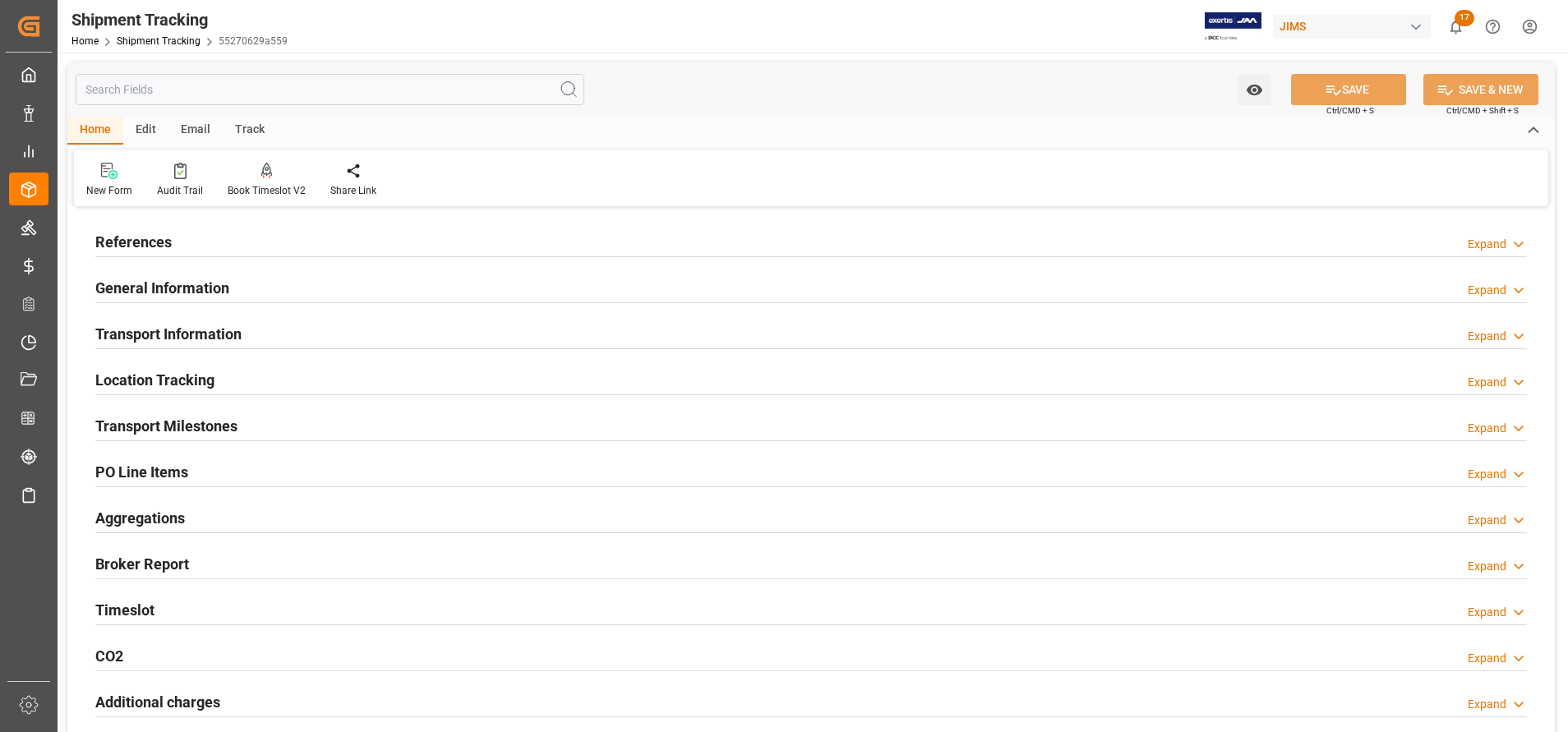 click on "General Information" at bounding box center (162, 288) 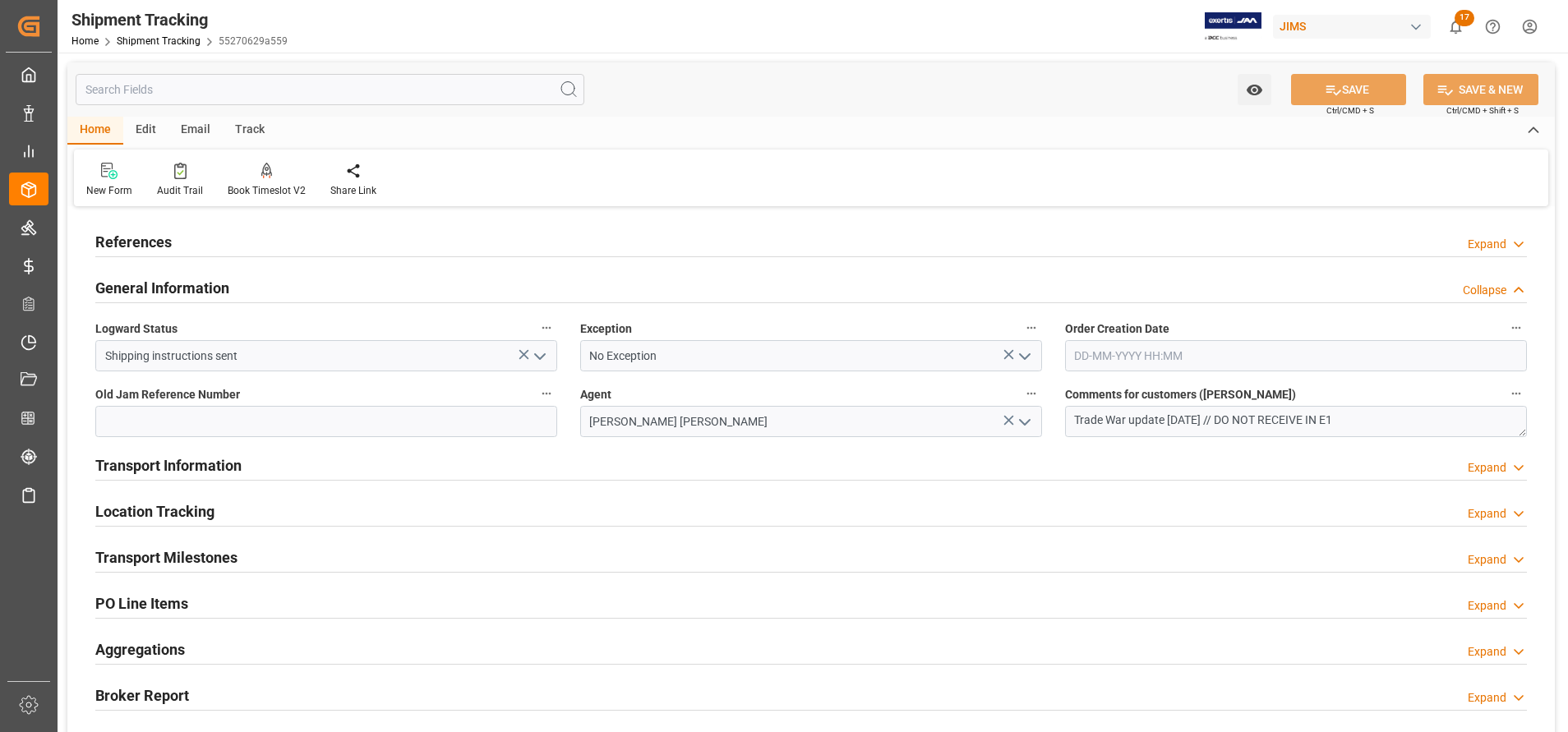 click on "References" at bounding box center (133, 242) 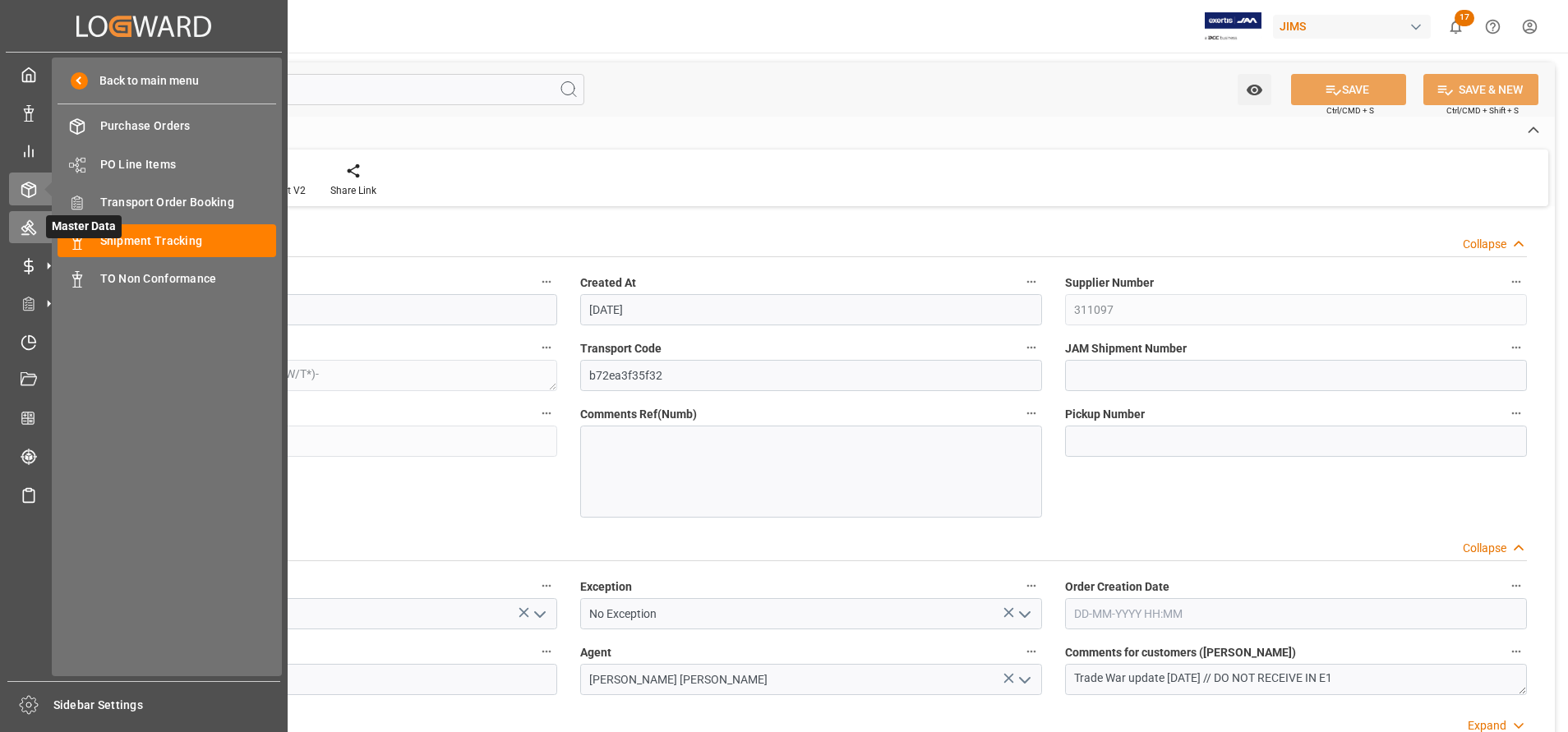 scroll, scrollTop: 0, scrollLeft: 0, axis: both 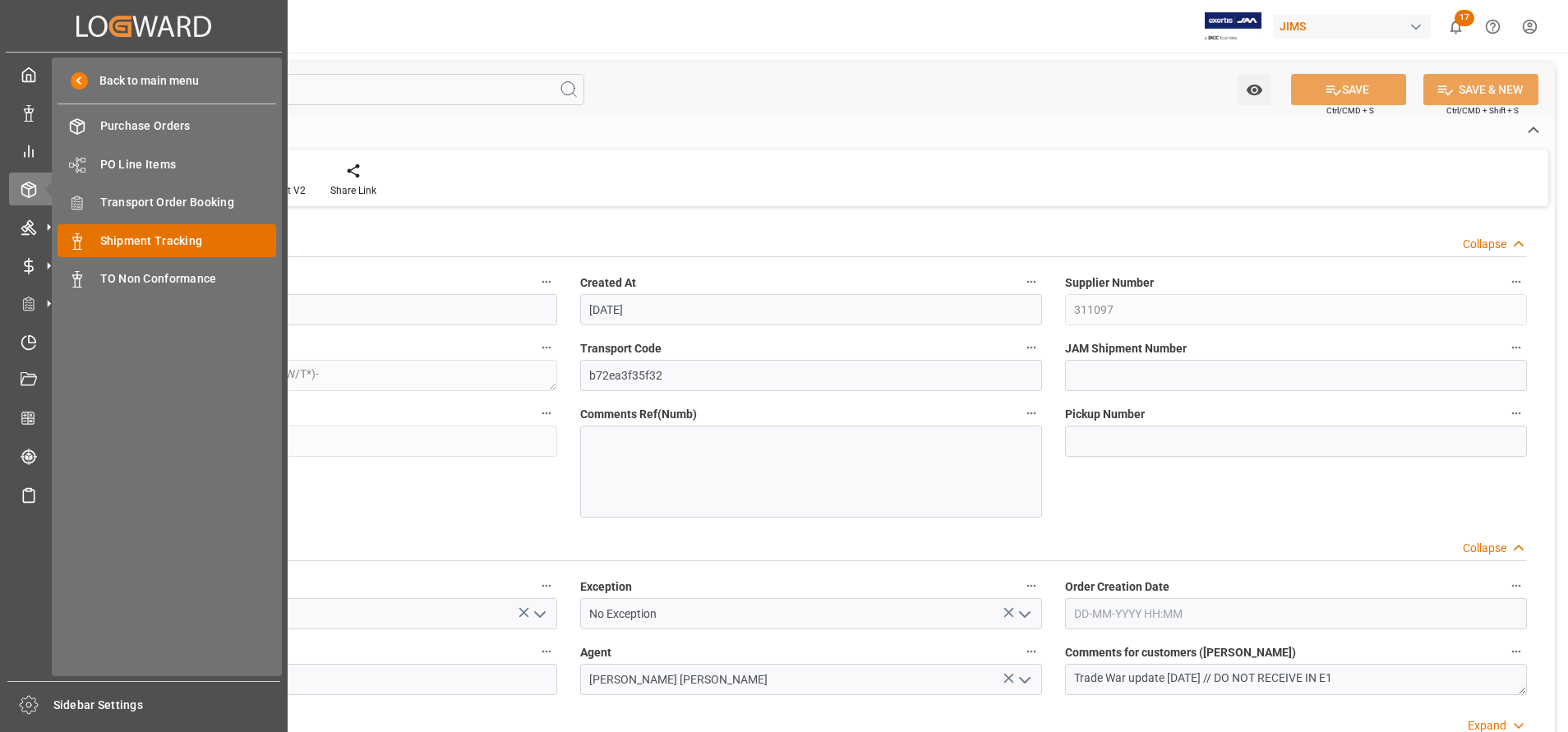 click on "Shipment Tracking" at bounding box center (188, 241) 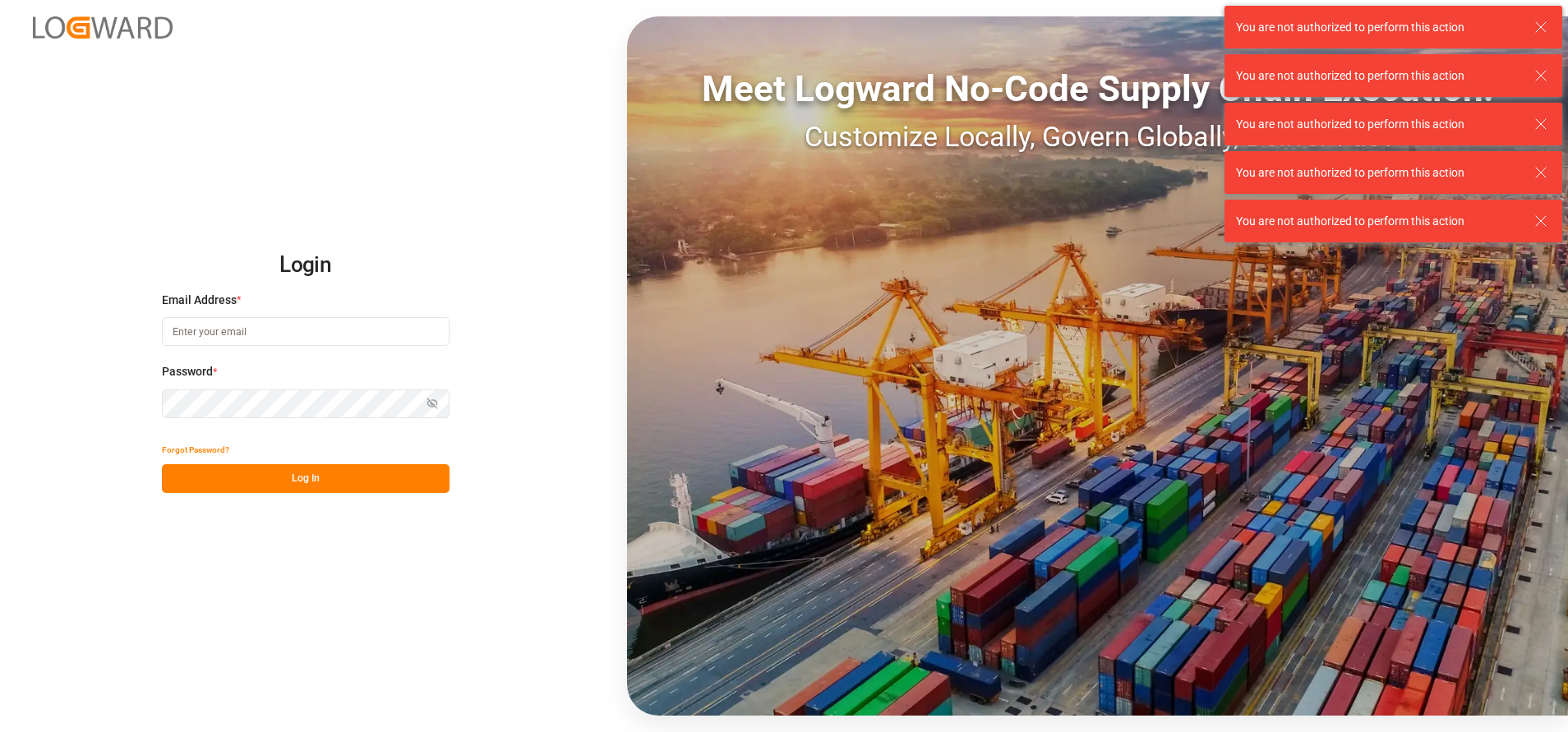 type on "[EMAIL_ADDRESS][DOMAIN_NAME]" 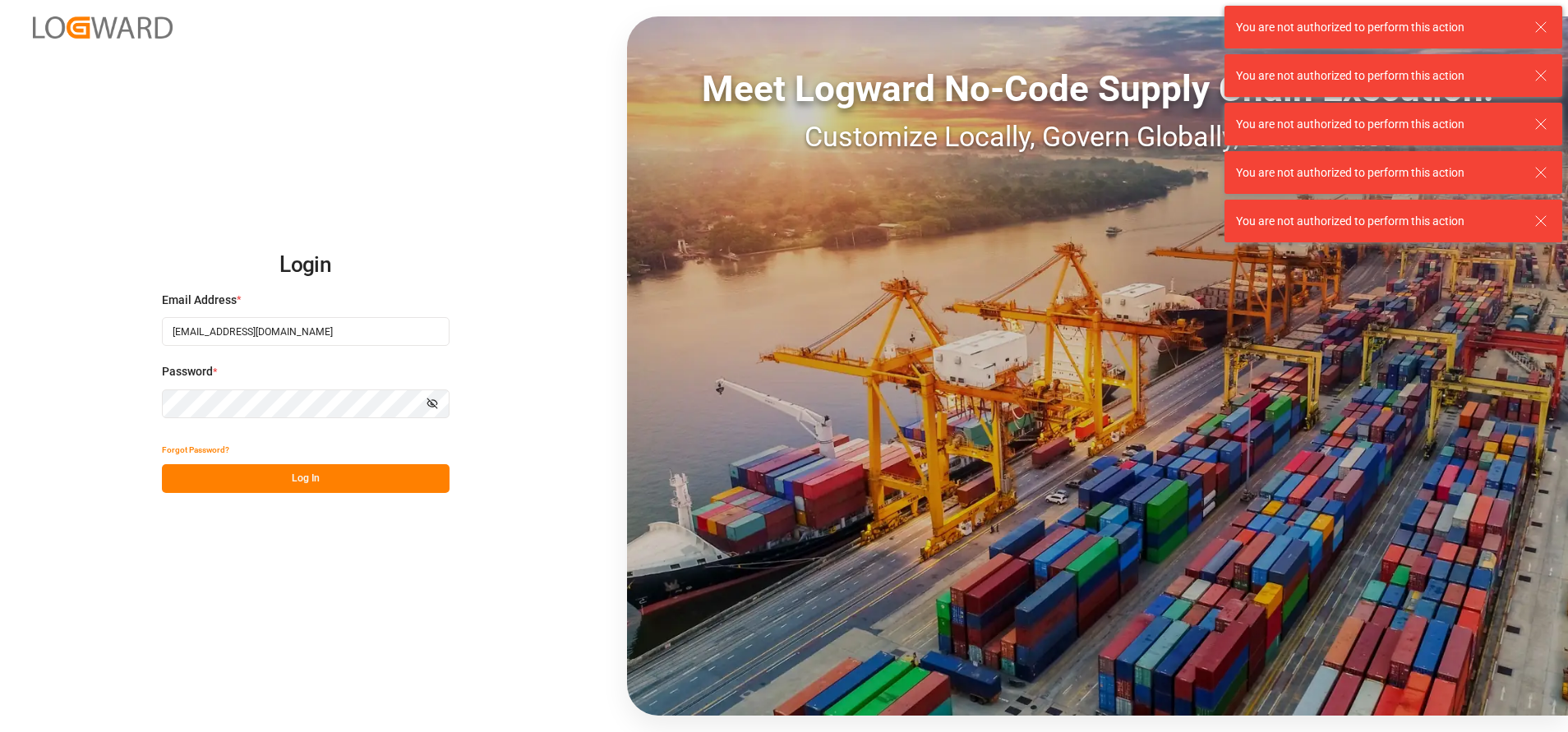 click on "Log In" at bounding box center [306, 478] 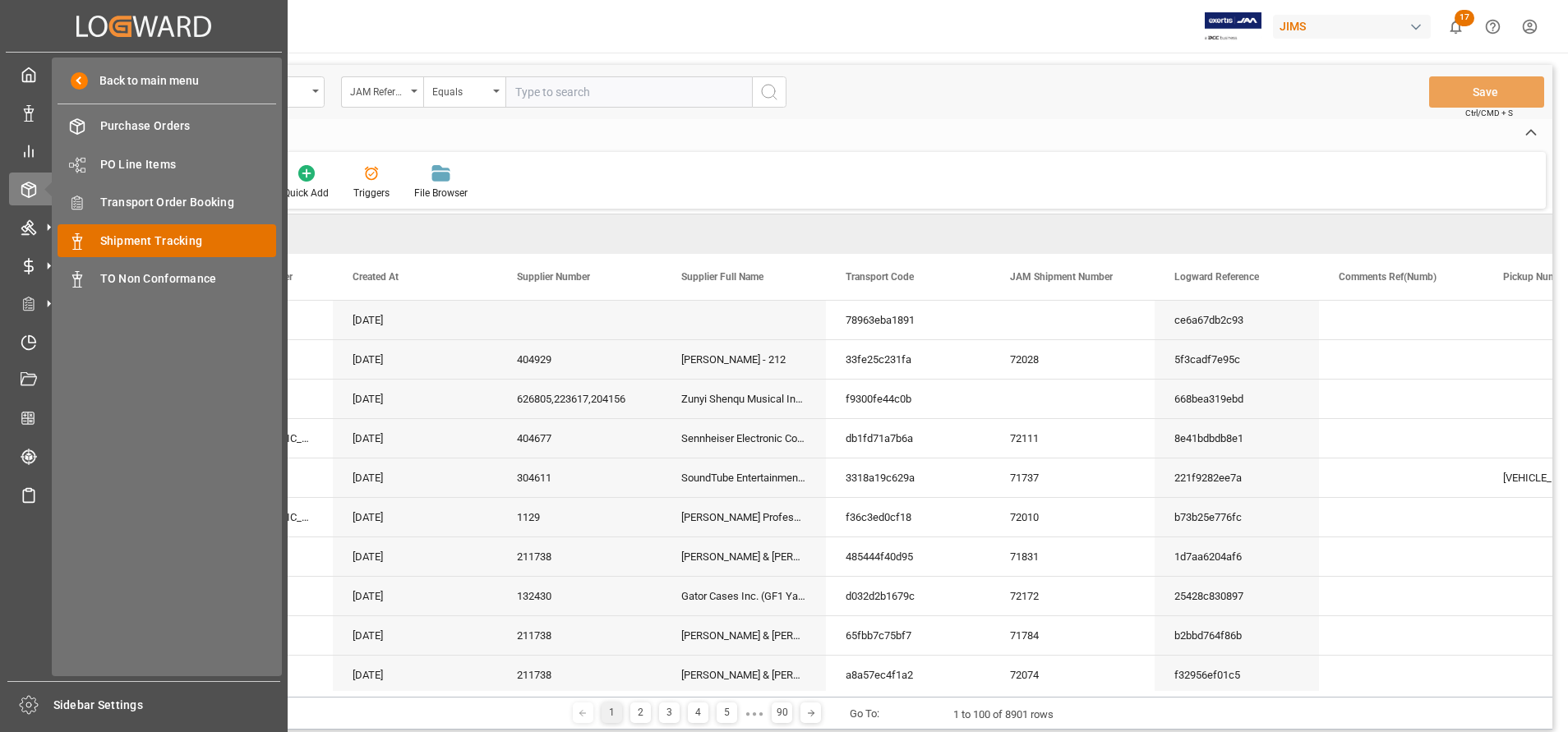 click on "Shipment Tracking" at bounding box center (188, 241) 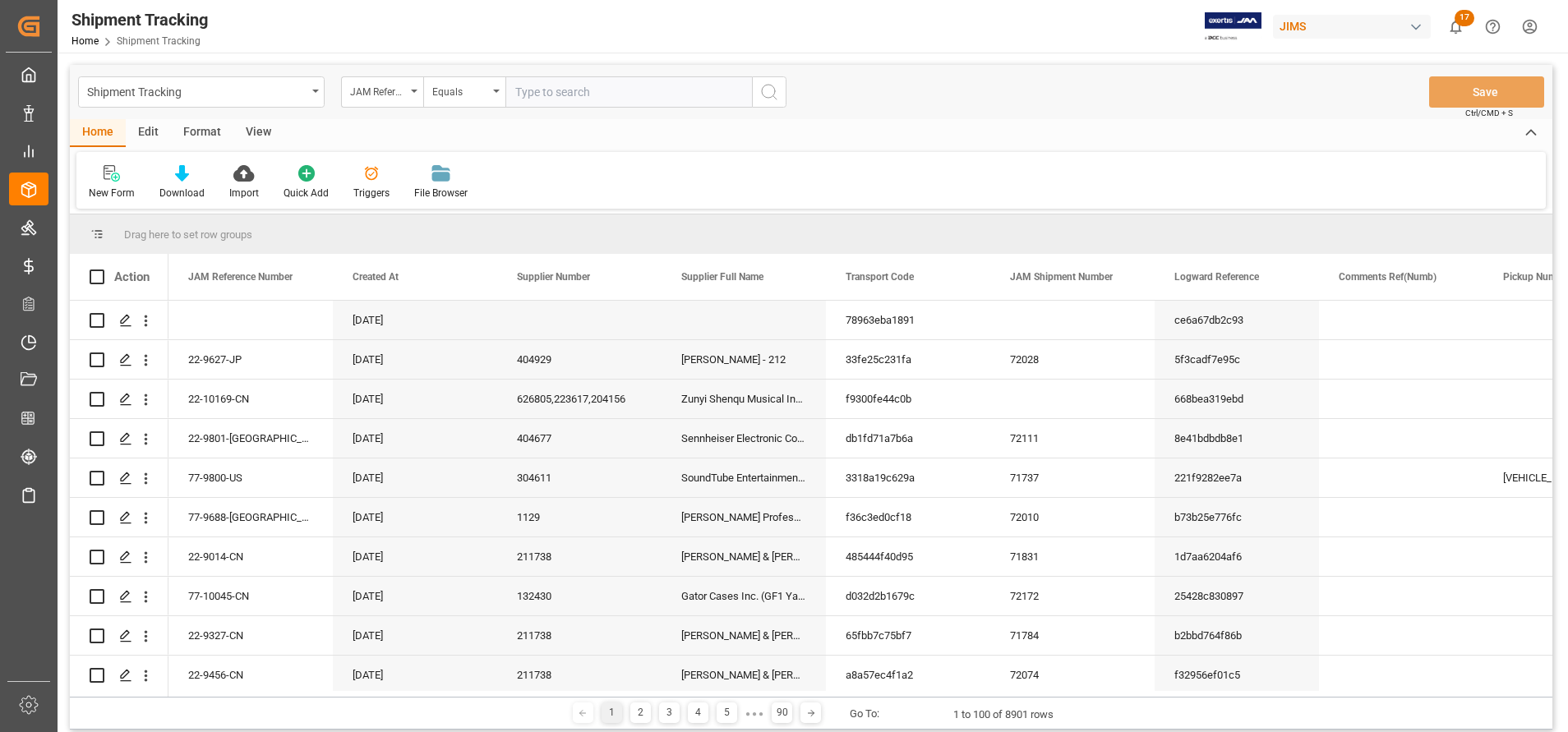 click at bounding box center [629, 92] 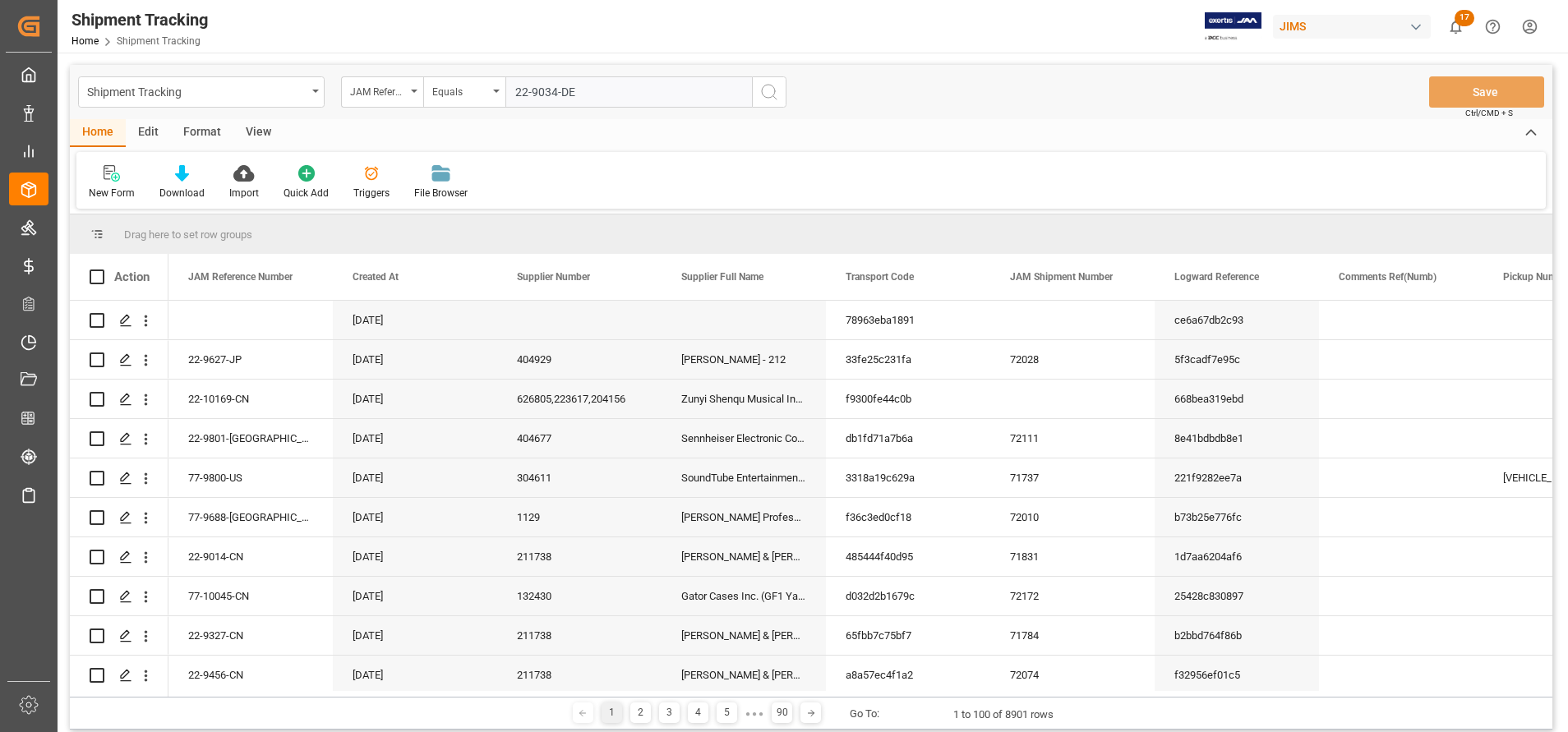 type on "22-9034-DE" 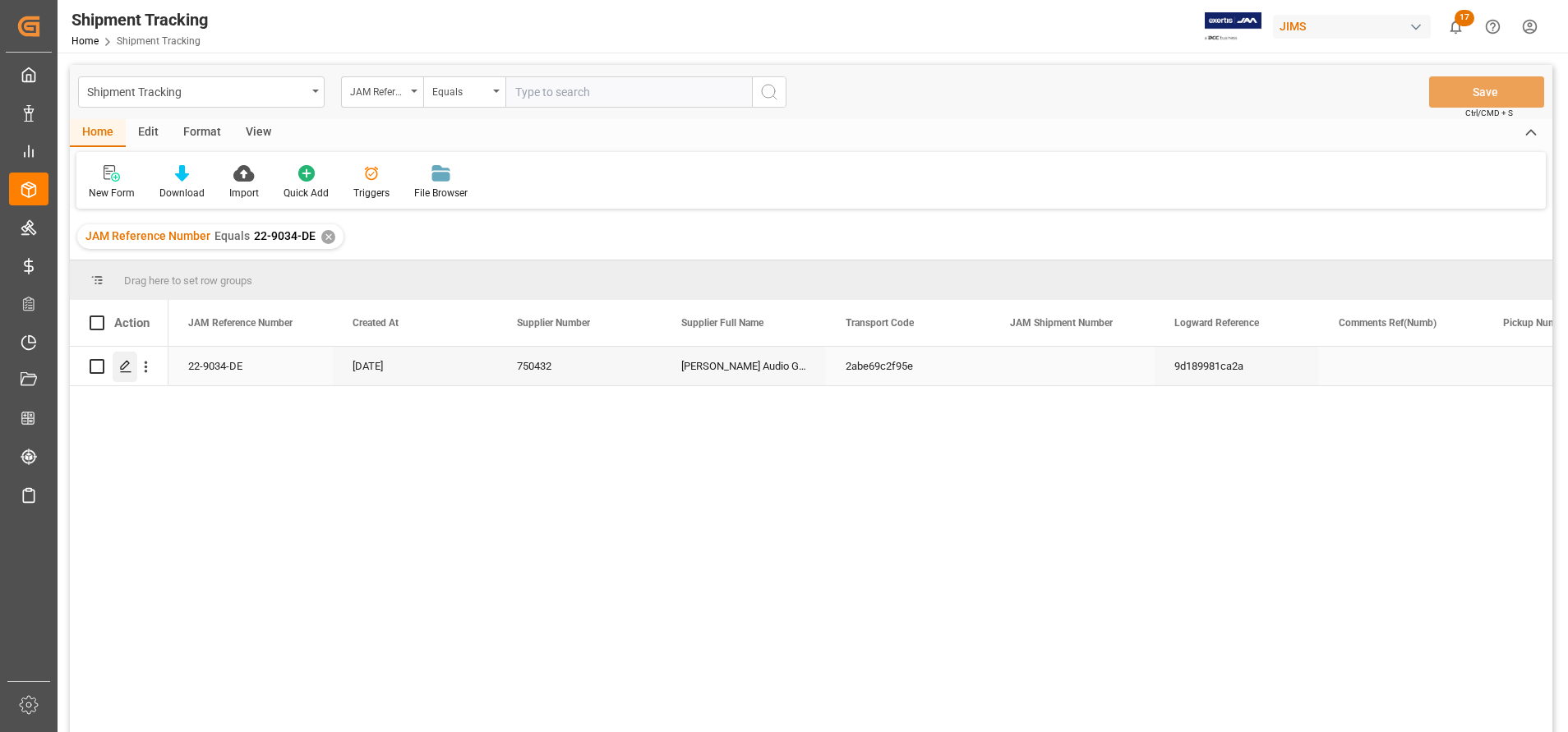 click at bounding box center [125, 366] 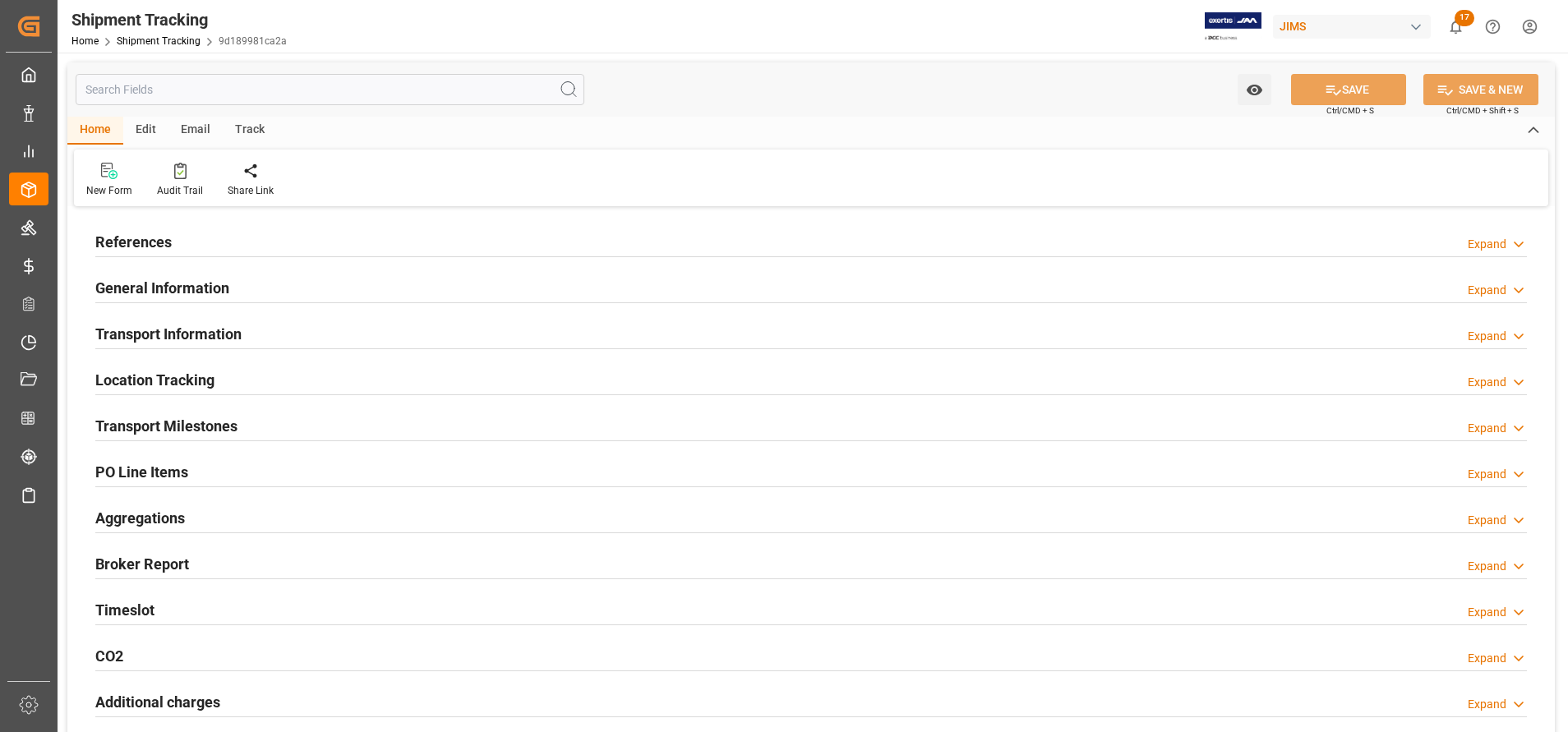 type on "[DATE] 11:59" 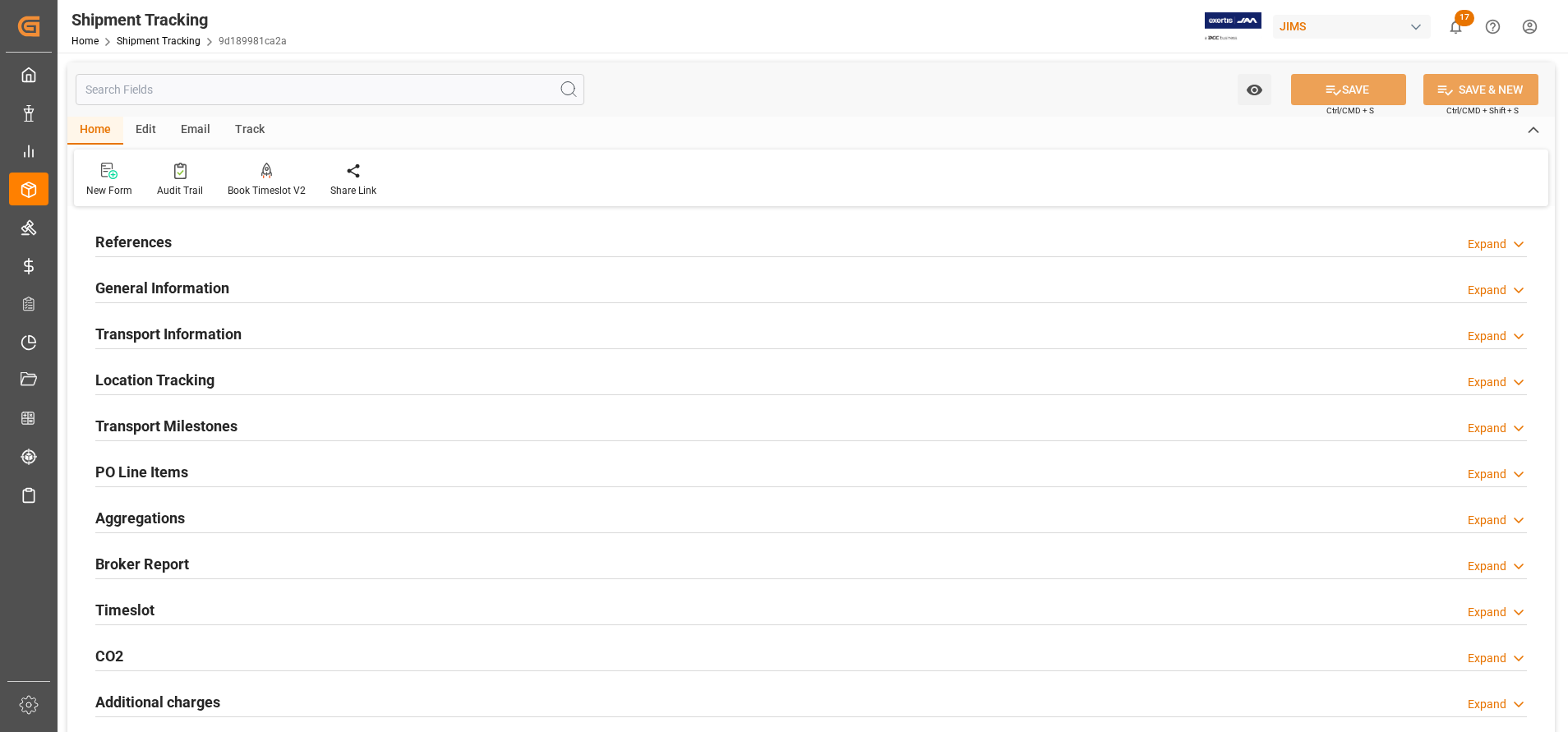 click on "Transport Milestones" at bounding box center [166, 426] 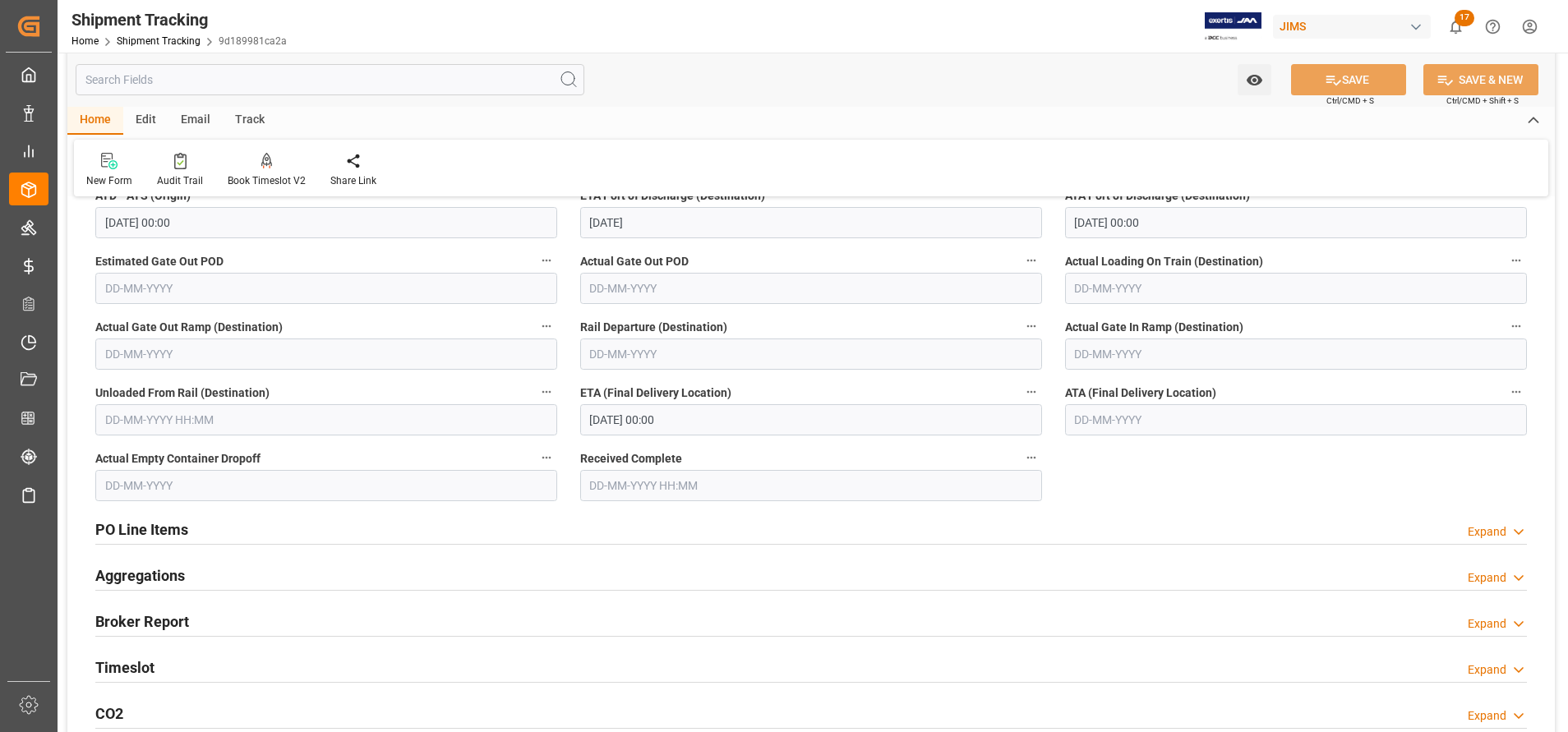 scroll, scrollTop: 370, scrollLeft: 0, axis: vertical 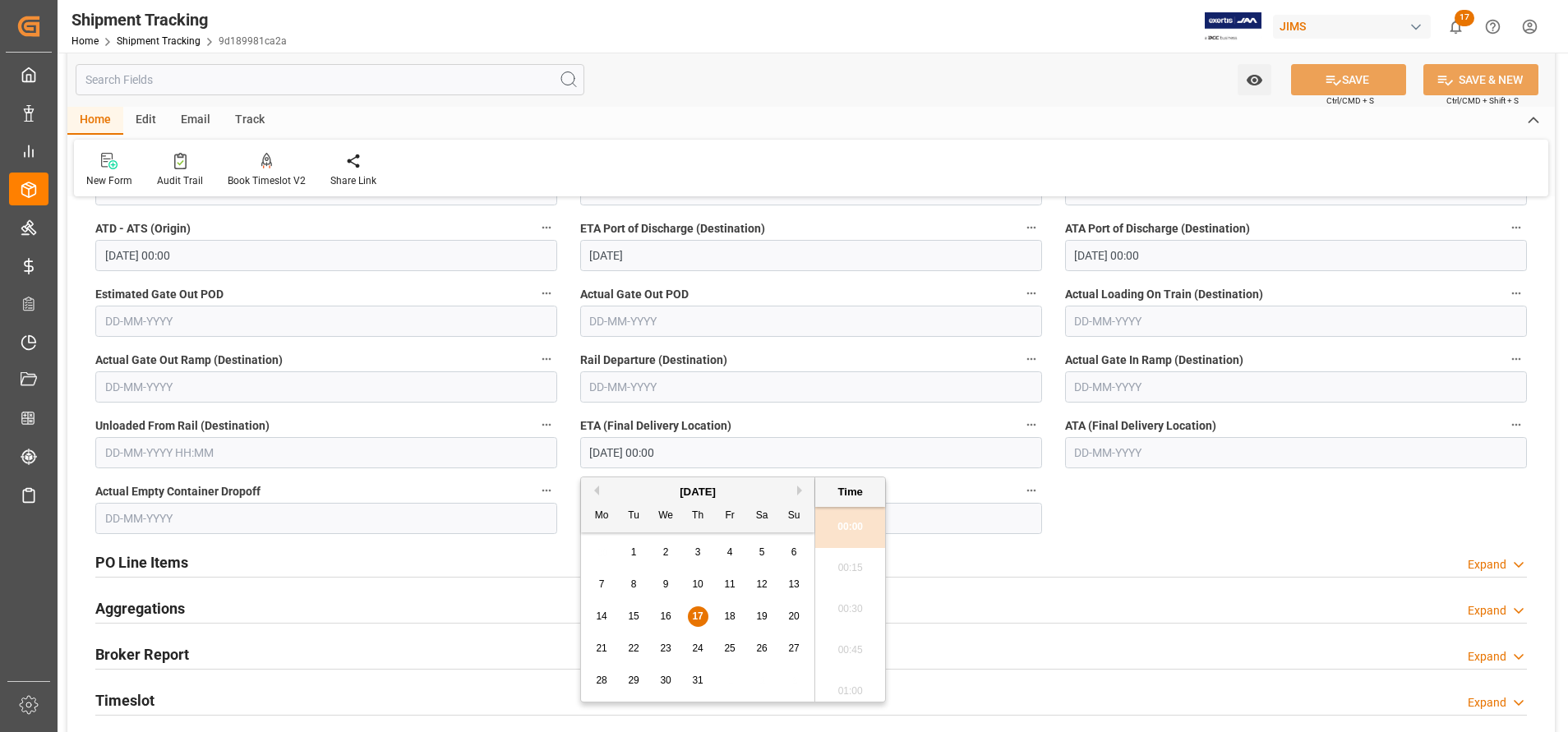 click on "[DATE] 00:00" at bounding box center [811, 453] 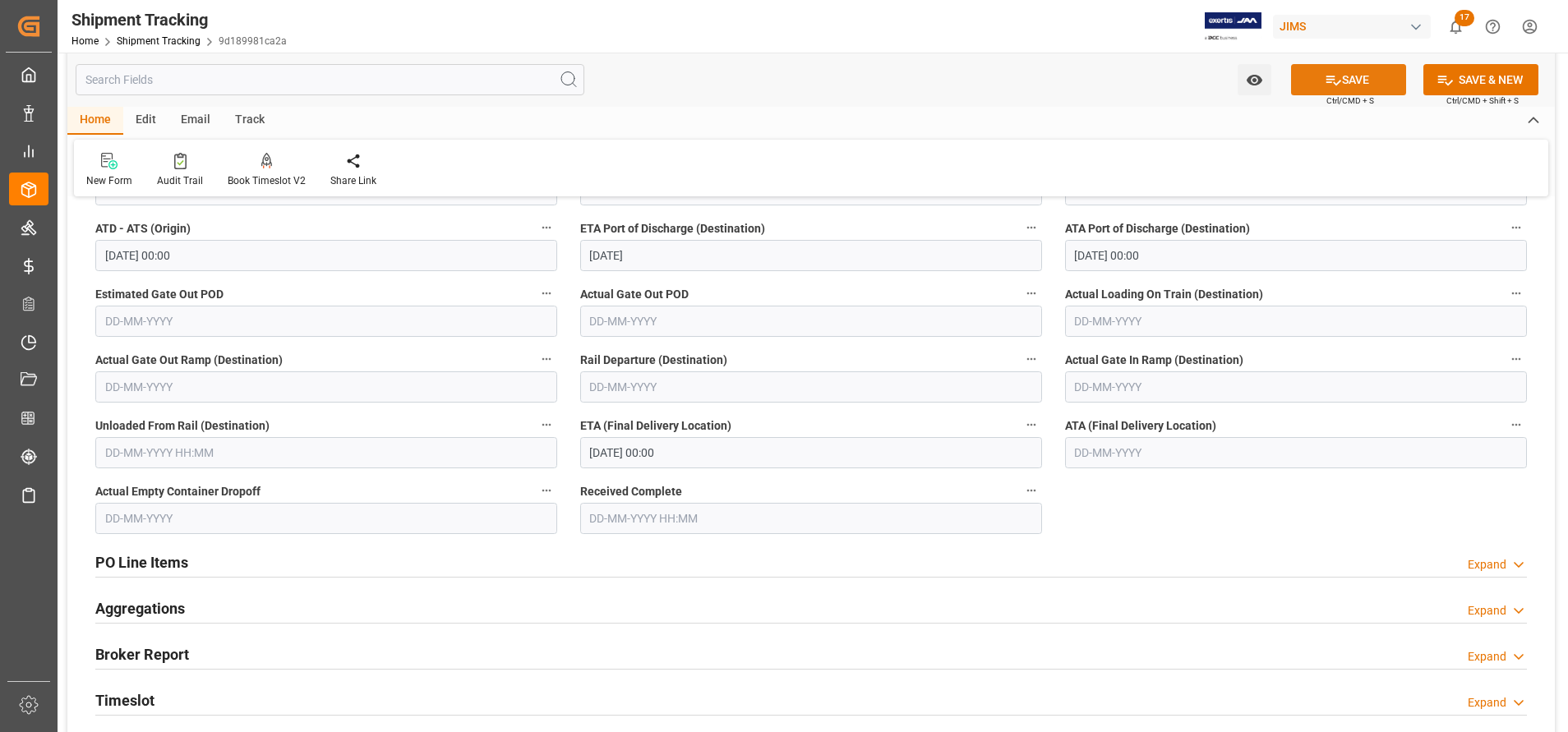 click 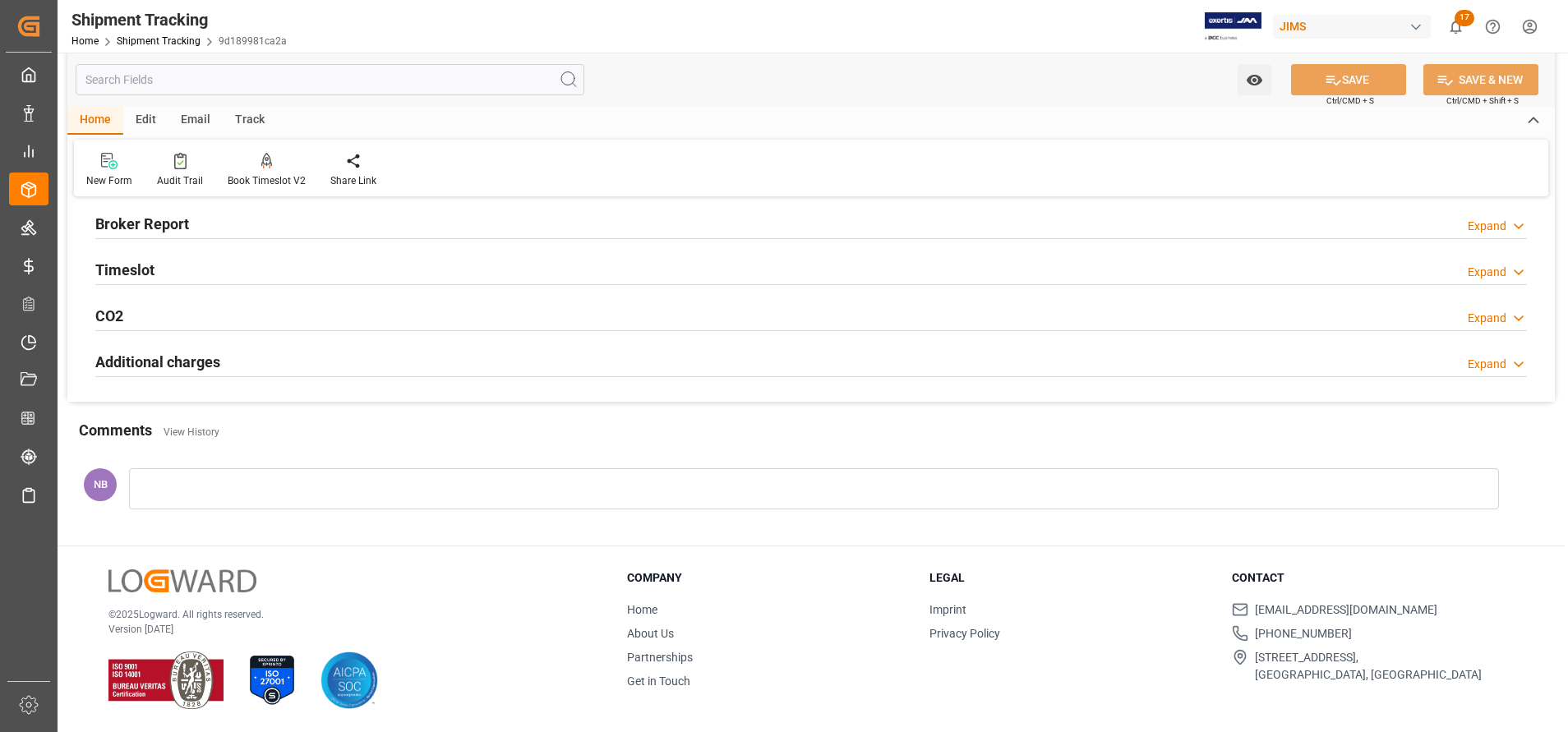 scroll, scrollTop: 340, scrollLeft: 0, axis: vertical 